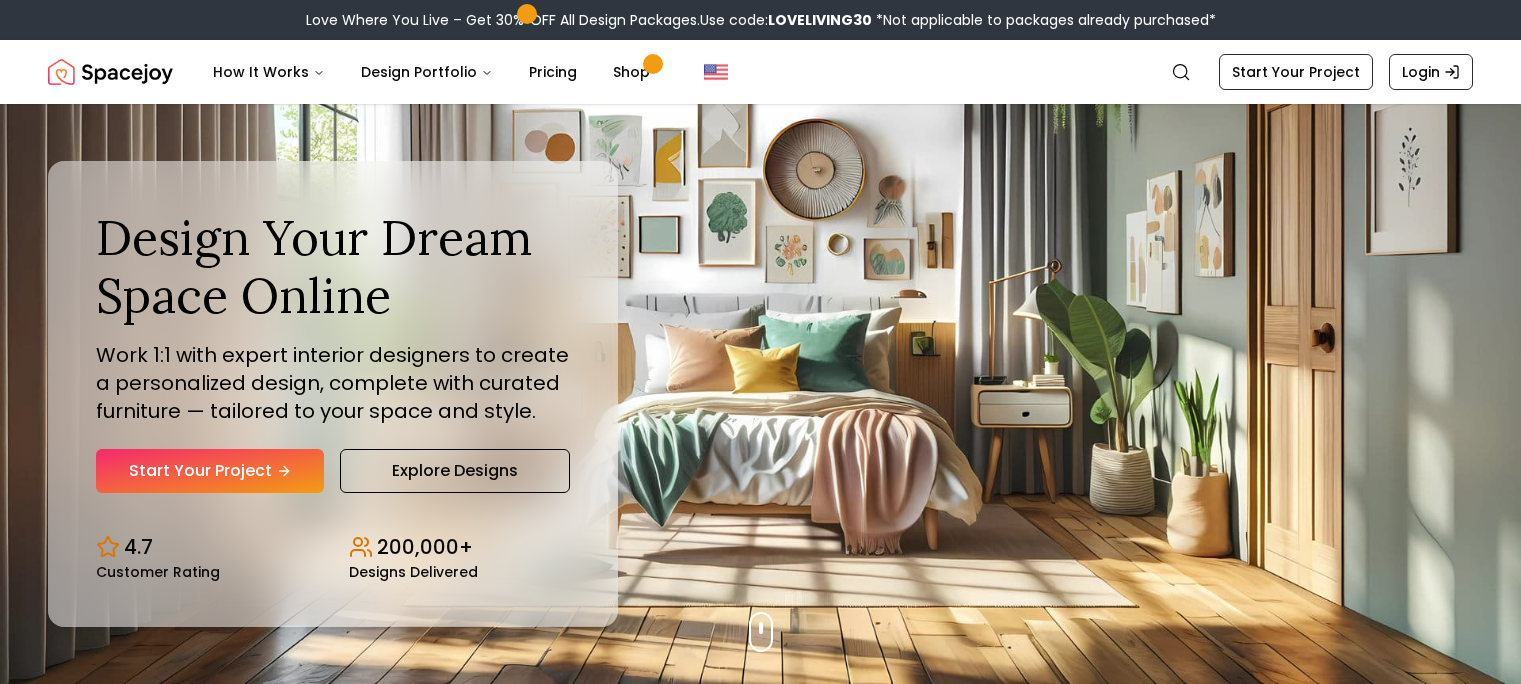 scroll, scrollTop: 0, scrollLeft: 0, axis: both 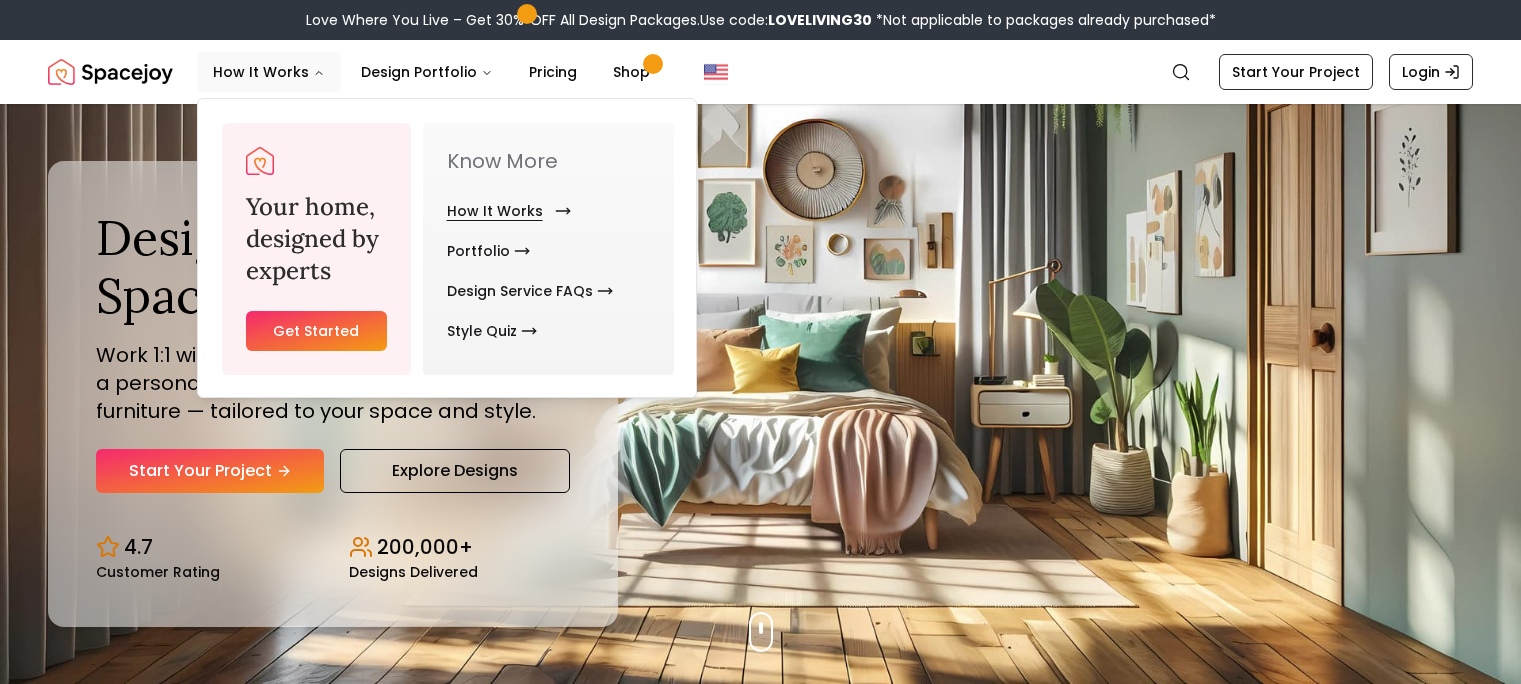 click on "How It Works" at bounding box center (505, 211) 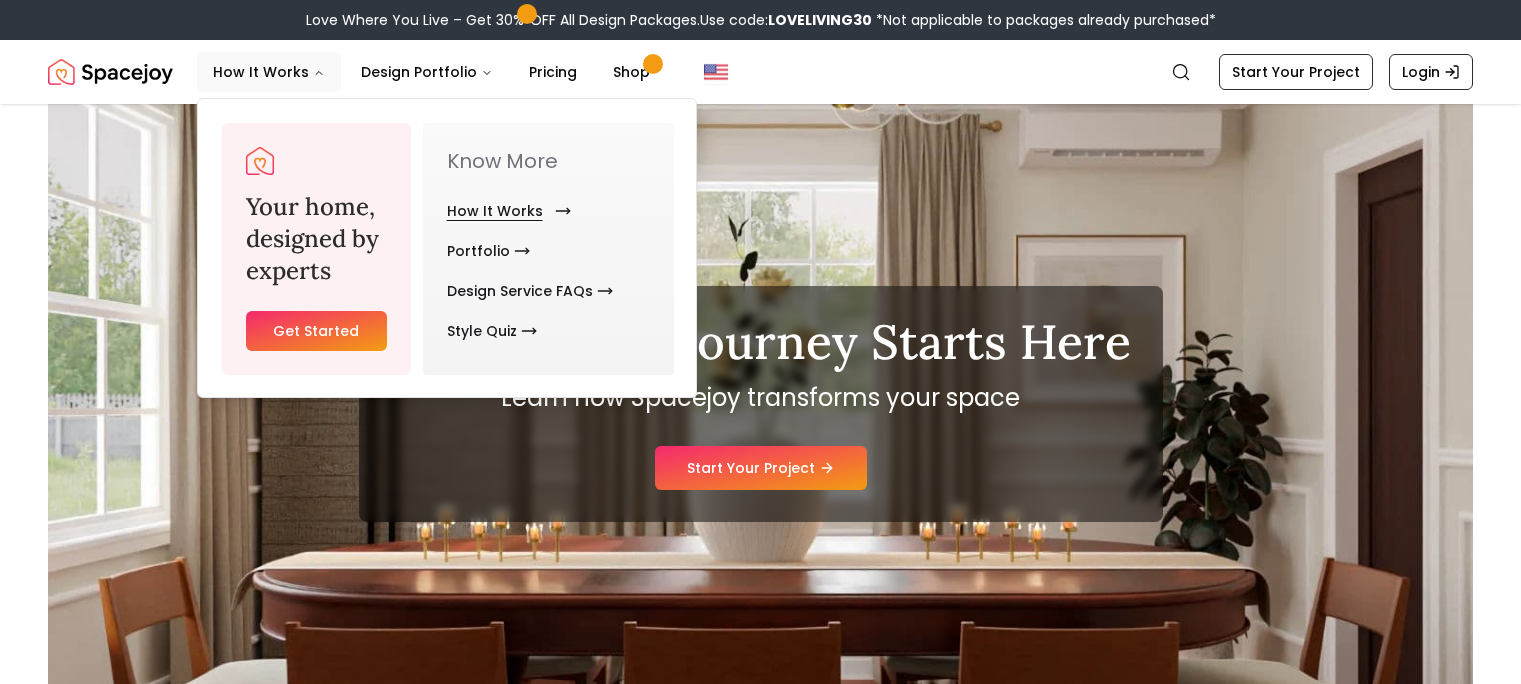 scroll, scrollTop: 0, scrollLeft: 0, axis: both 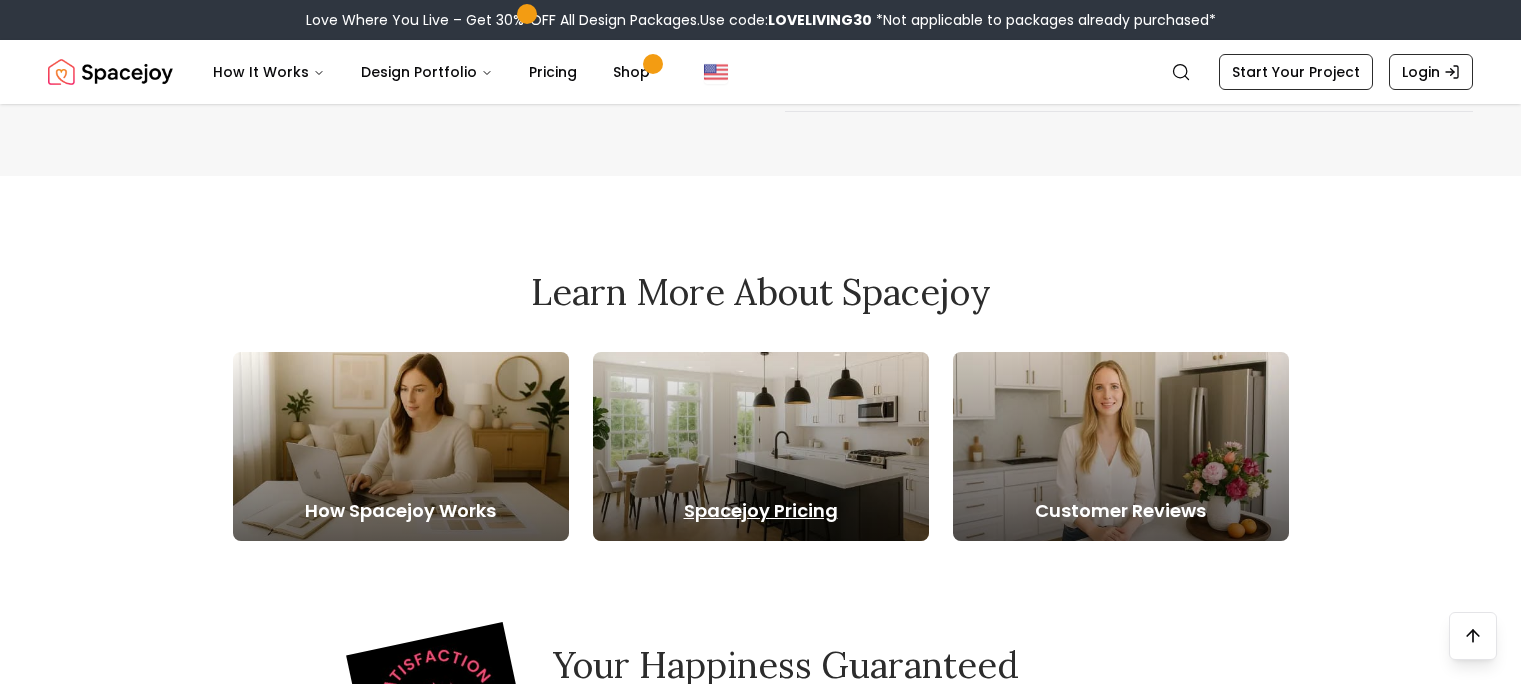 click on "Spacejoy Pricing" at bounding box center (761, 511) 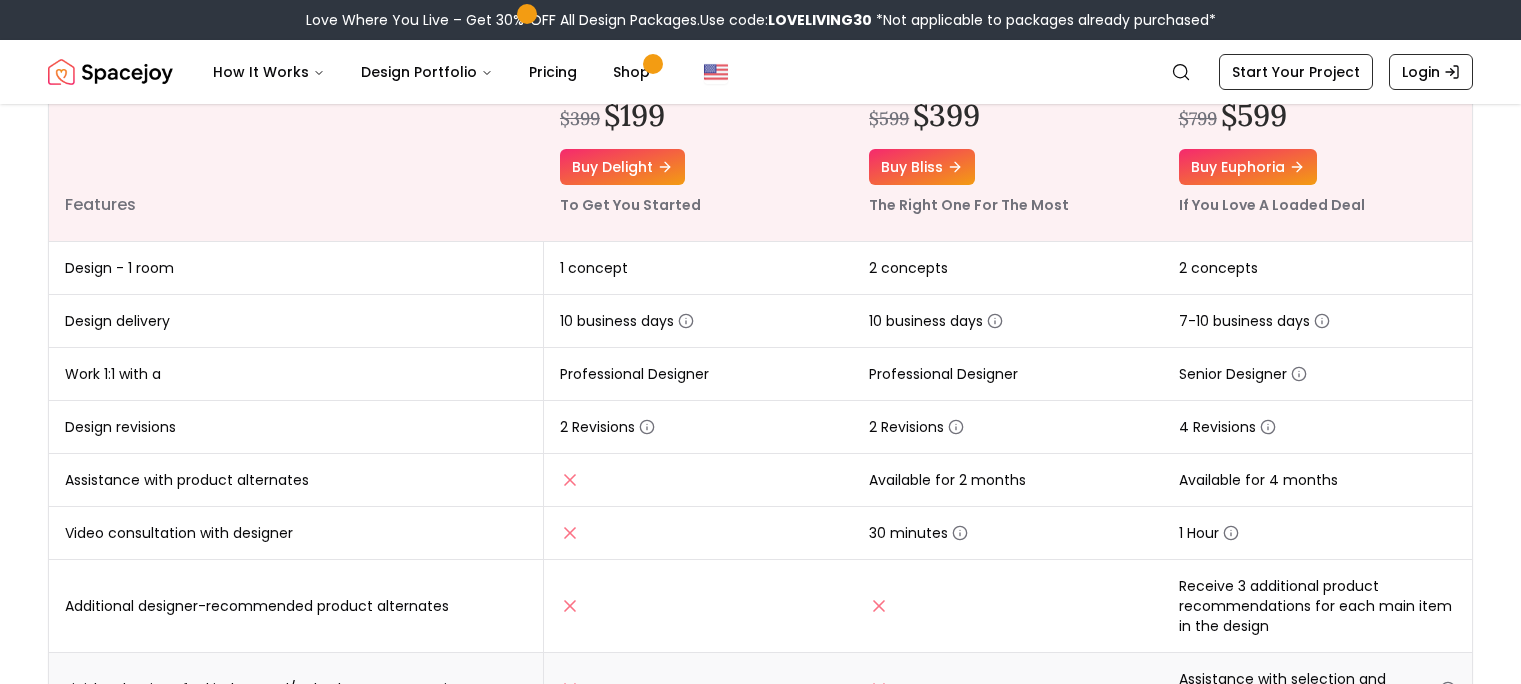 scroll, scrollTop: 500, scrollLeft: 0, axis: vertical 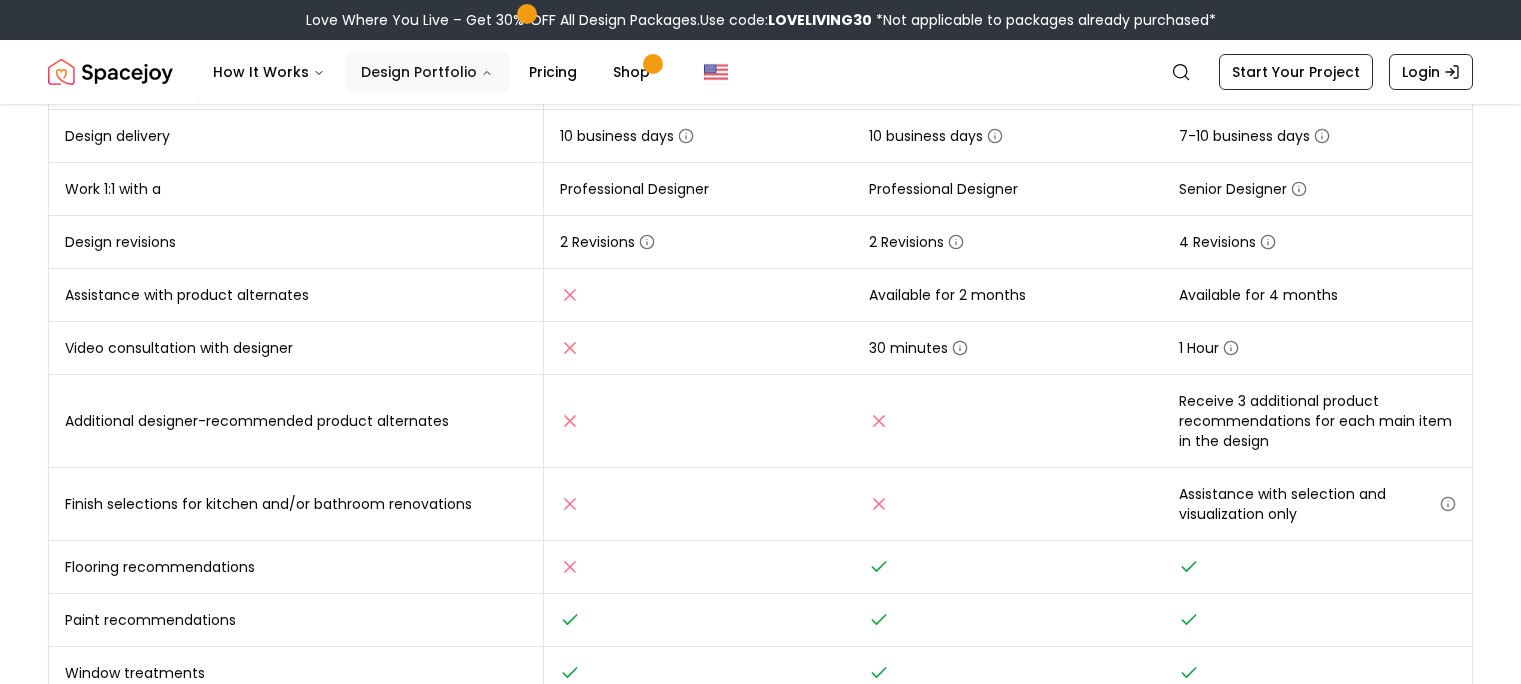 click on "Design Portfolio" at bounding box center (427, 72) 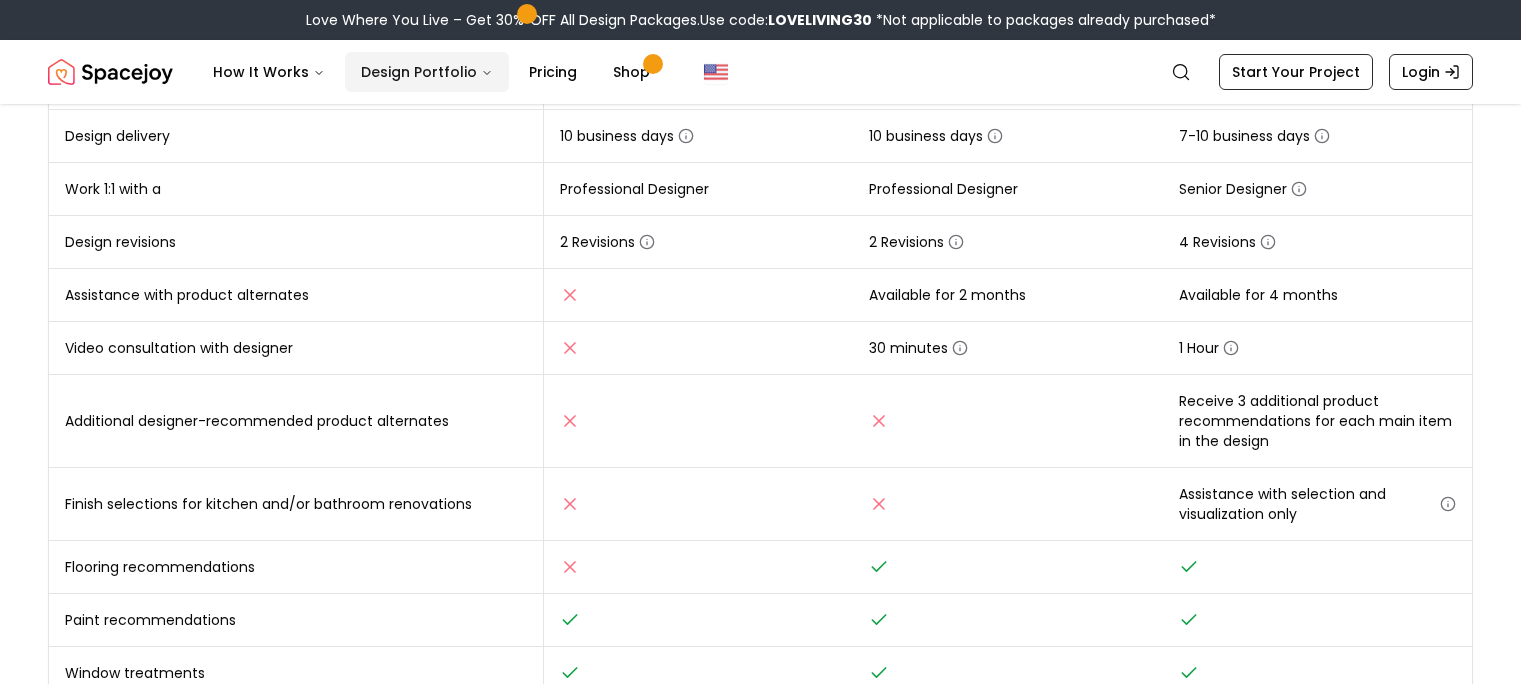 click 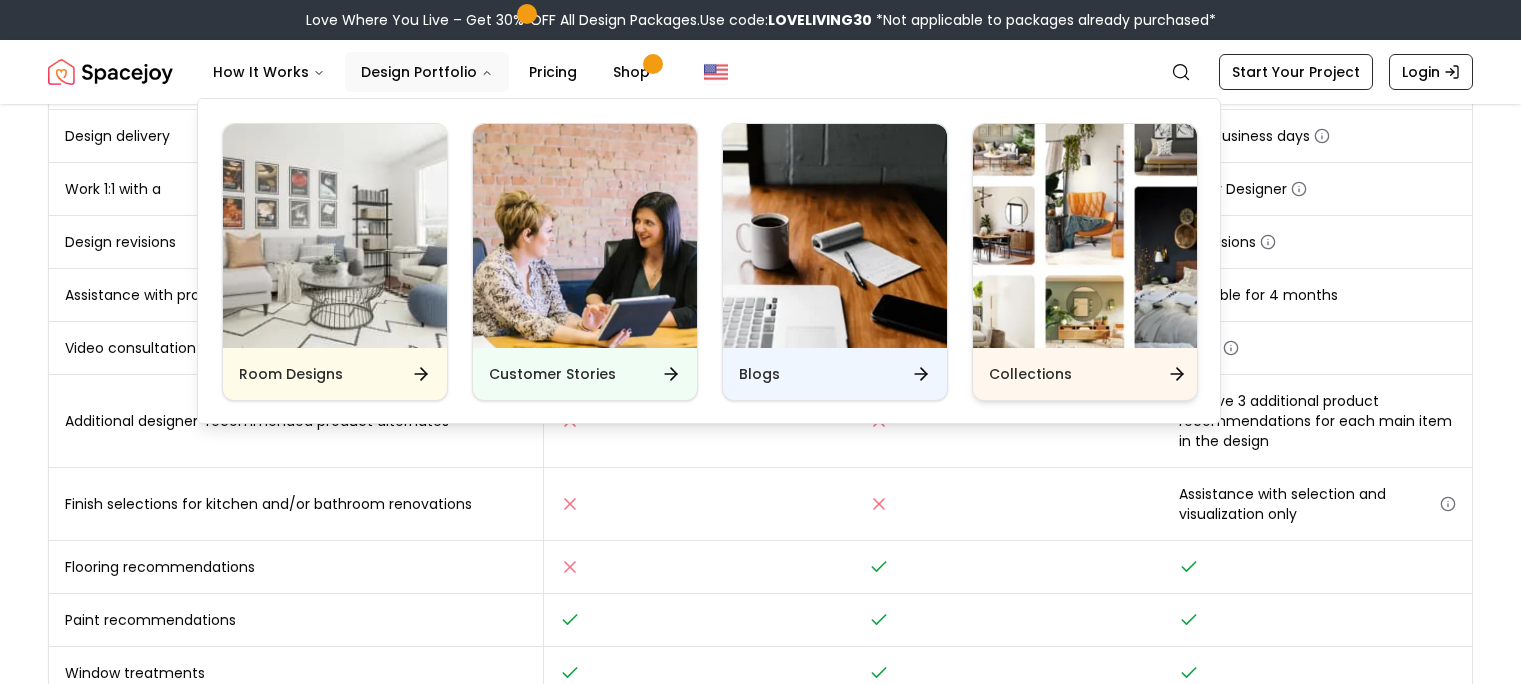 click on "Collections" at bounding box center (1085, 374) 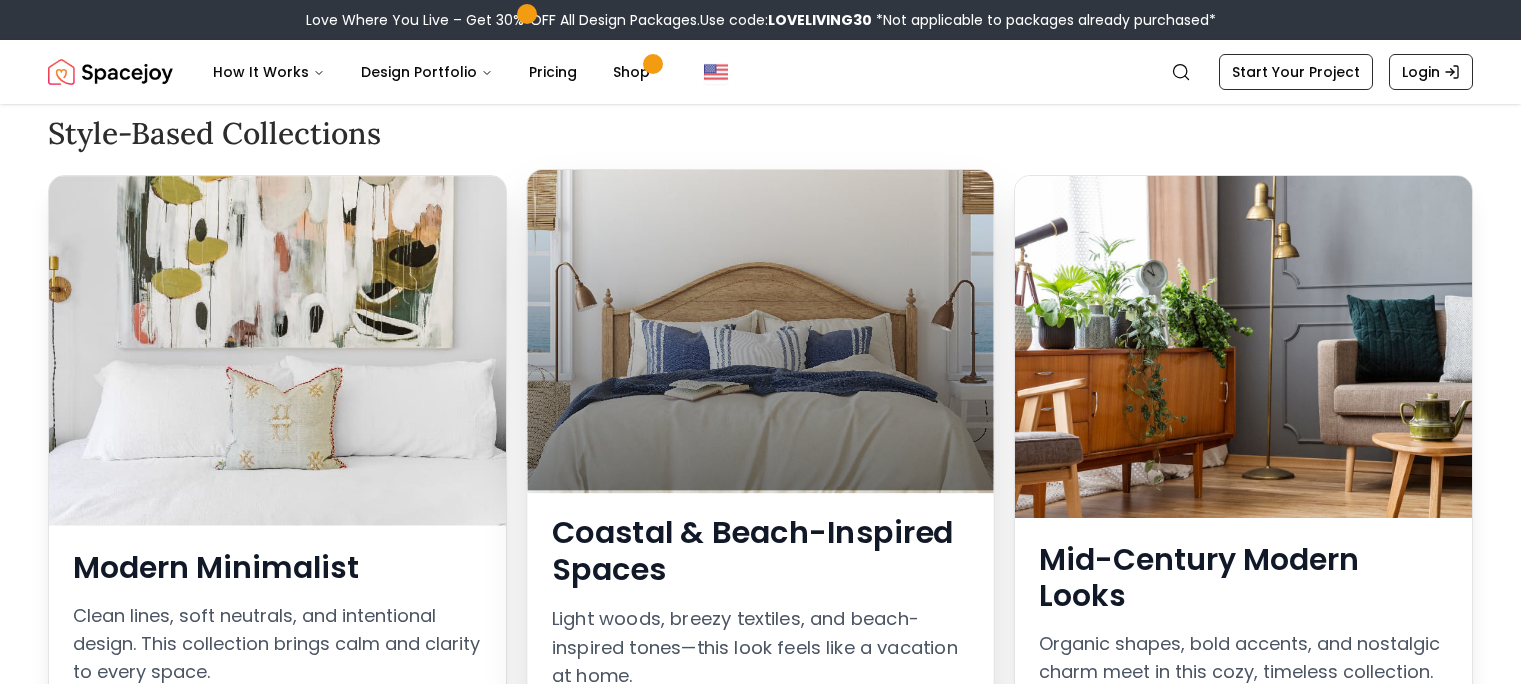 scroll, scrollTop: 395, scrollLeft: 0, axis: vertical 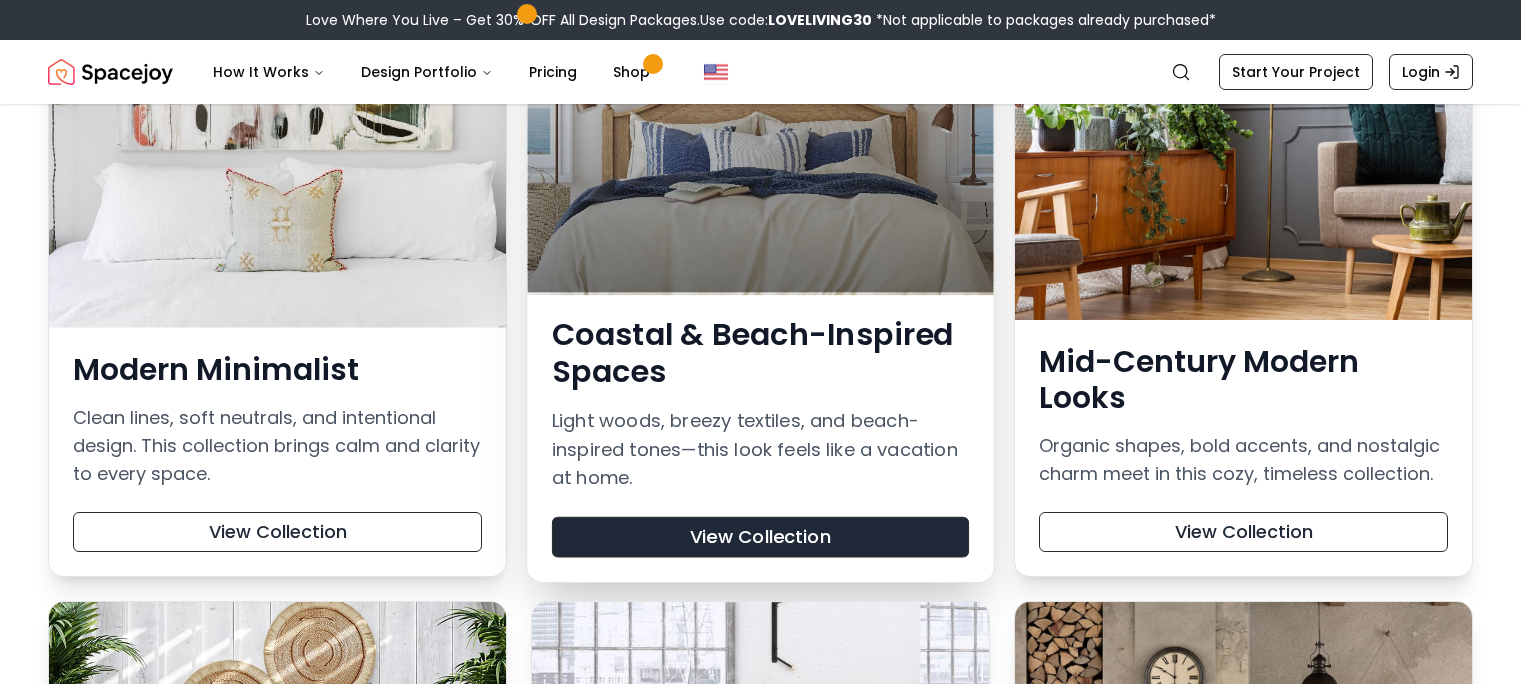 click on "View Collection" at bounding box center (760, 537) 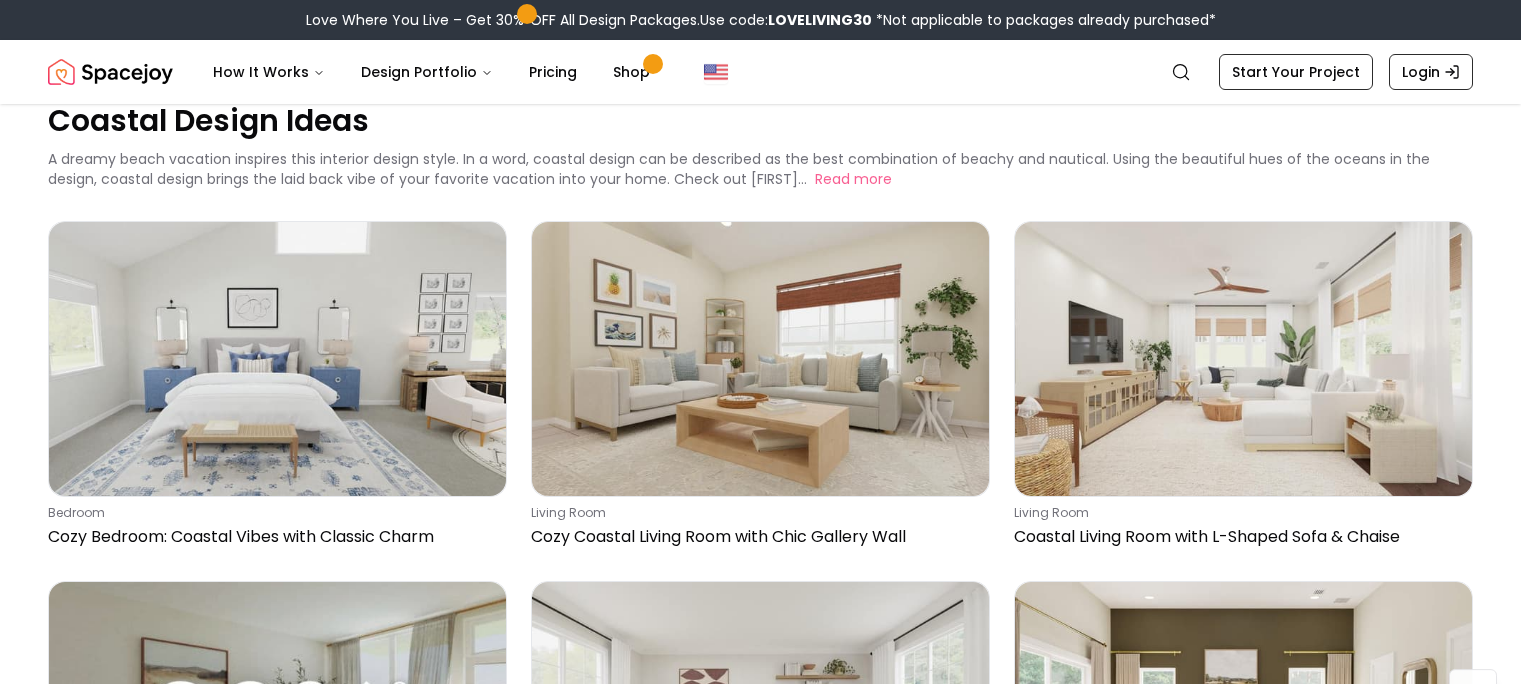 scroll, scrollTop: 0, scrollLeft: 0, axis: both 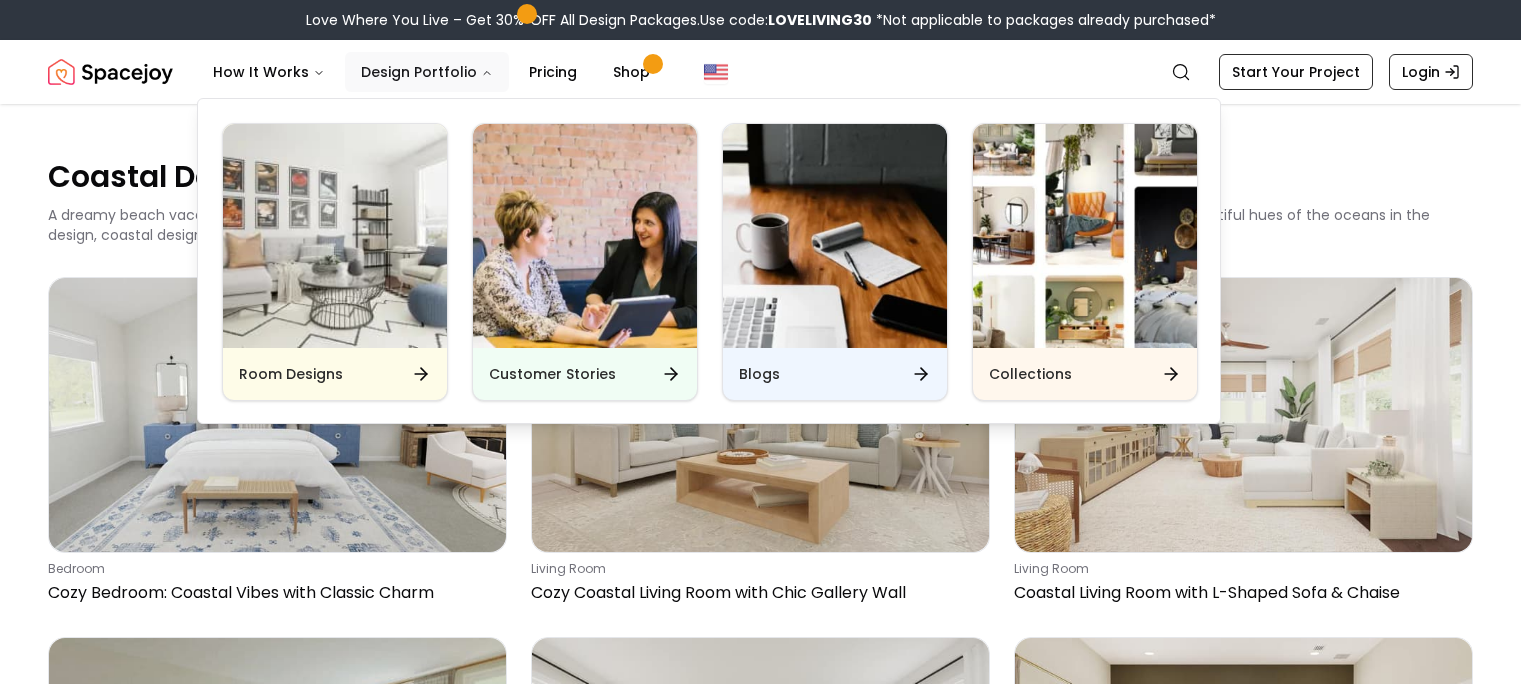 click 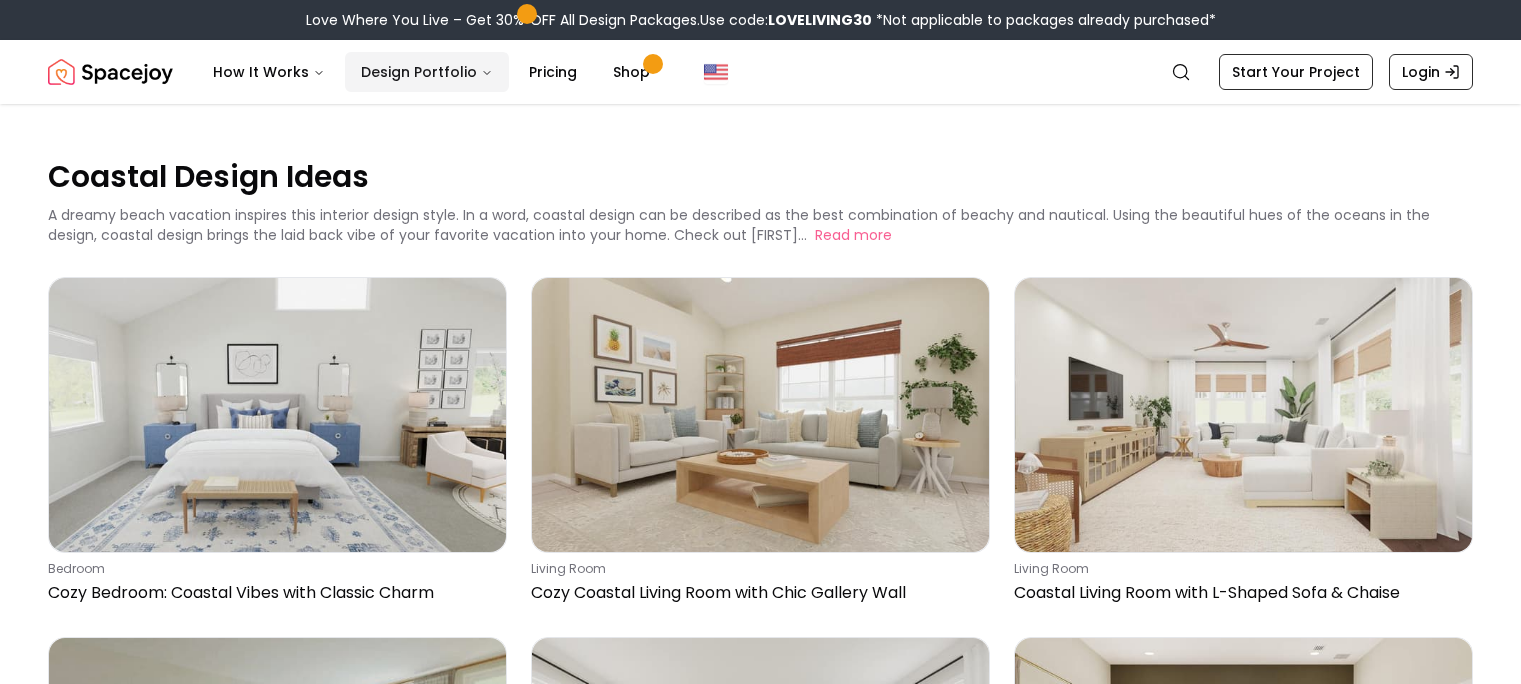 click 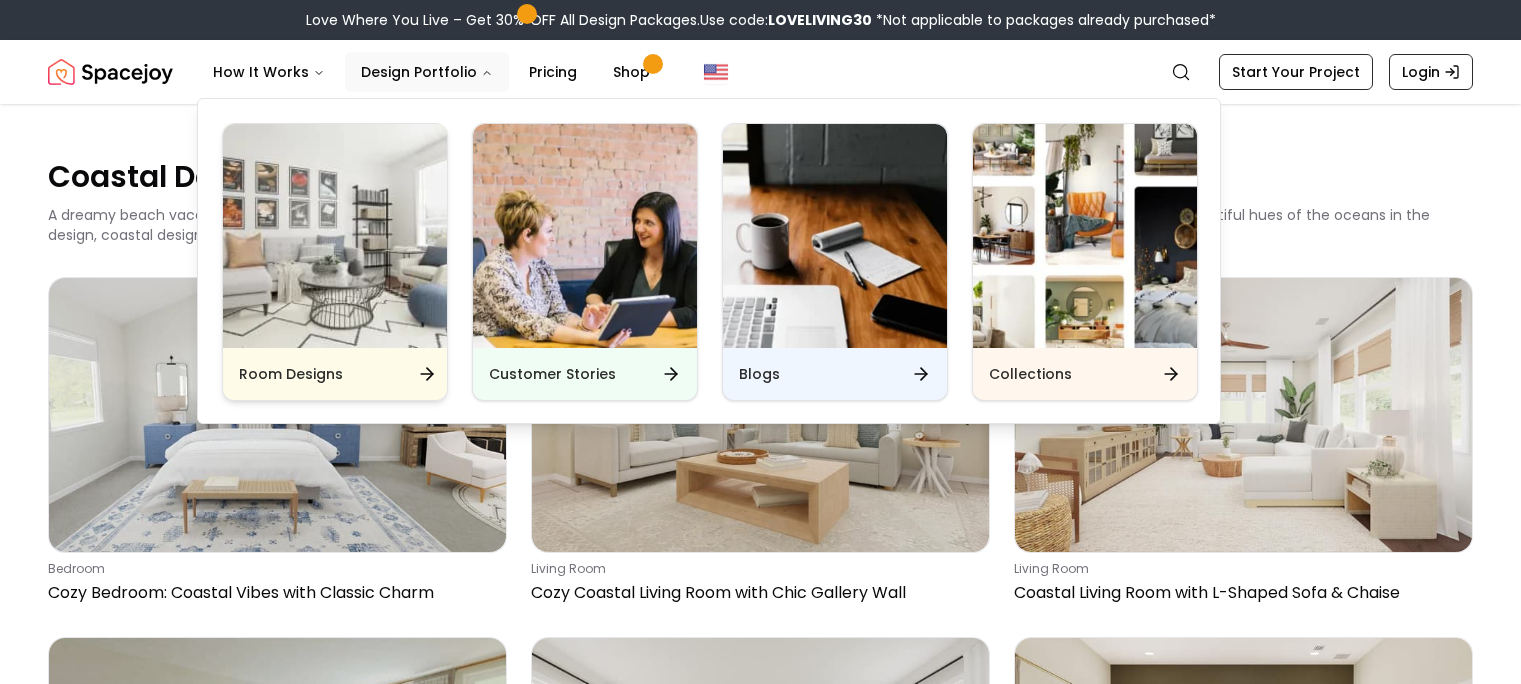 click on "Room Designs" at bounding box center (291, 374) 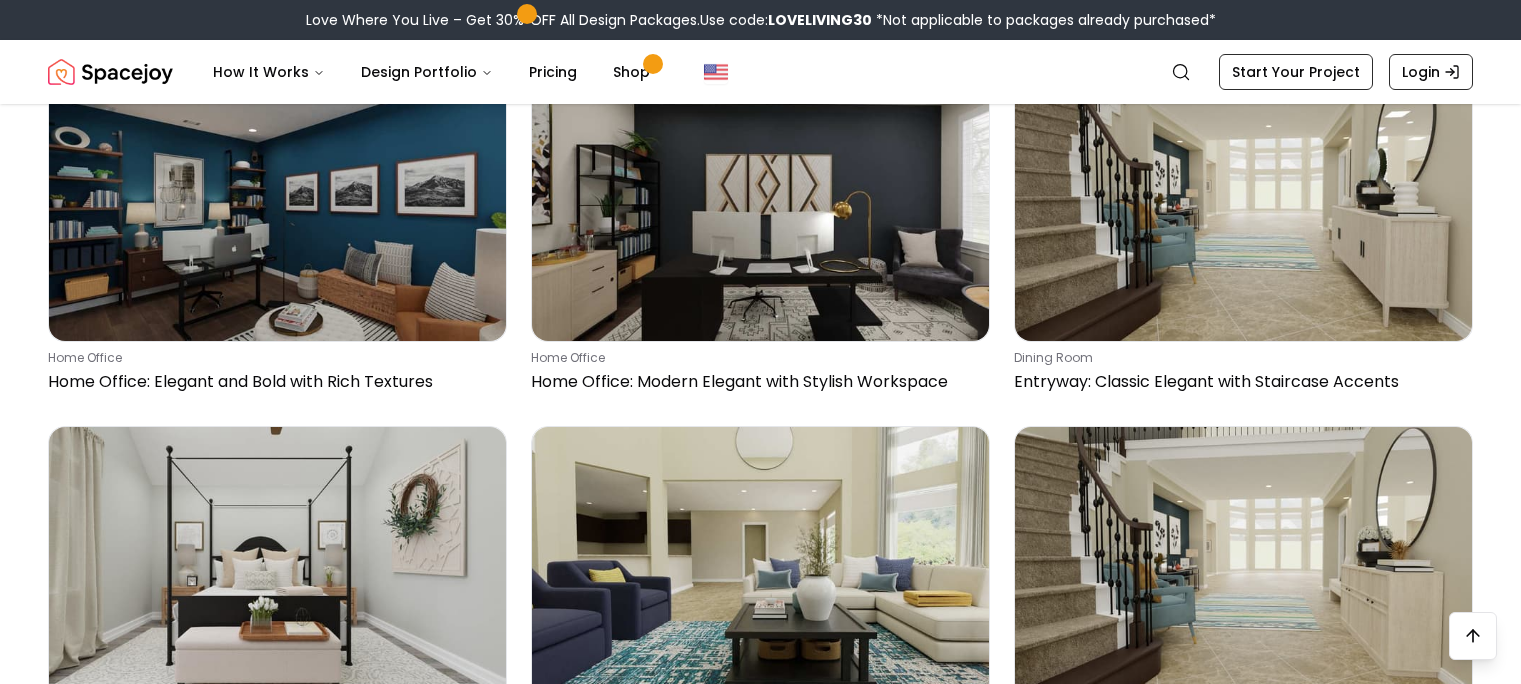 scroll, scrollTop: 2268, scrollLeft: 0, axis: vertical 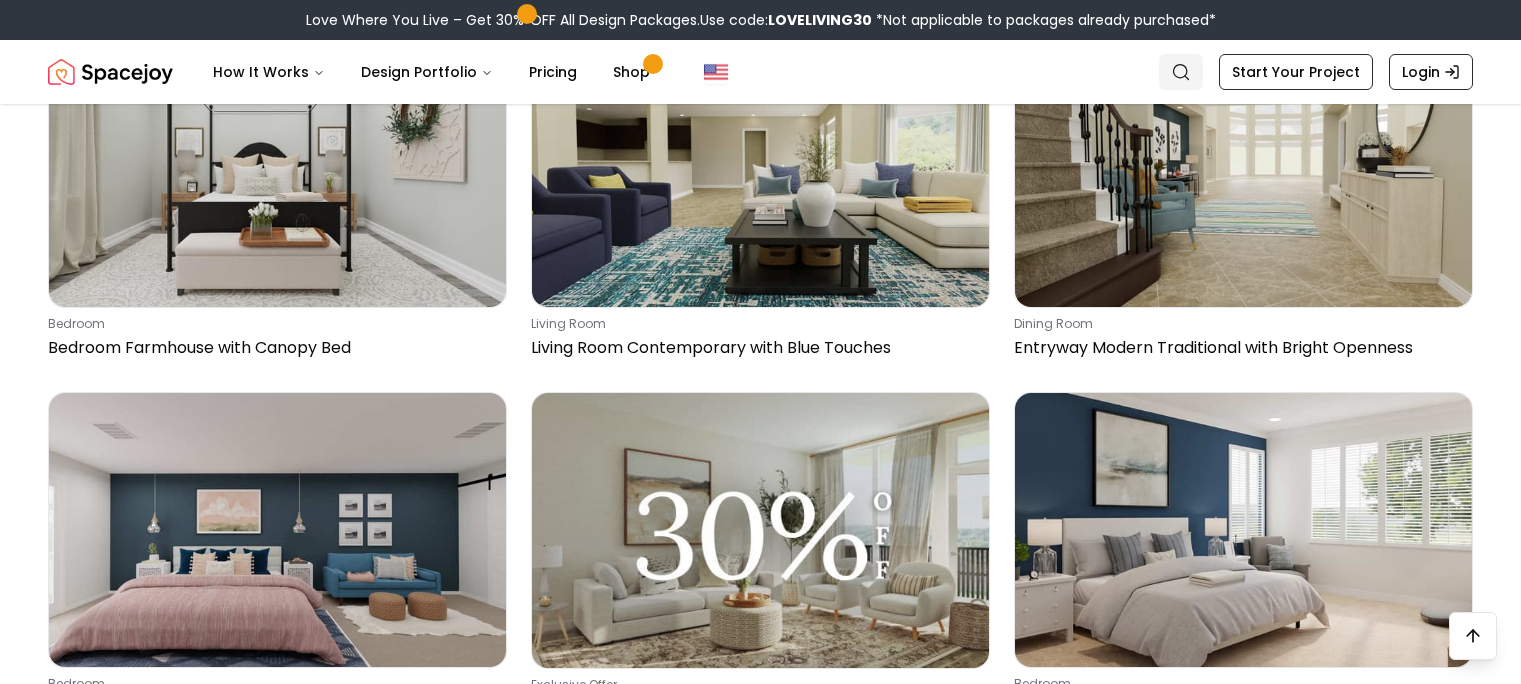 click 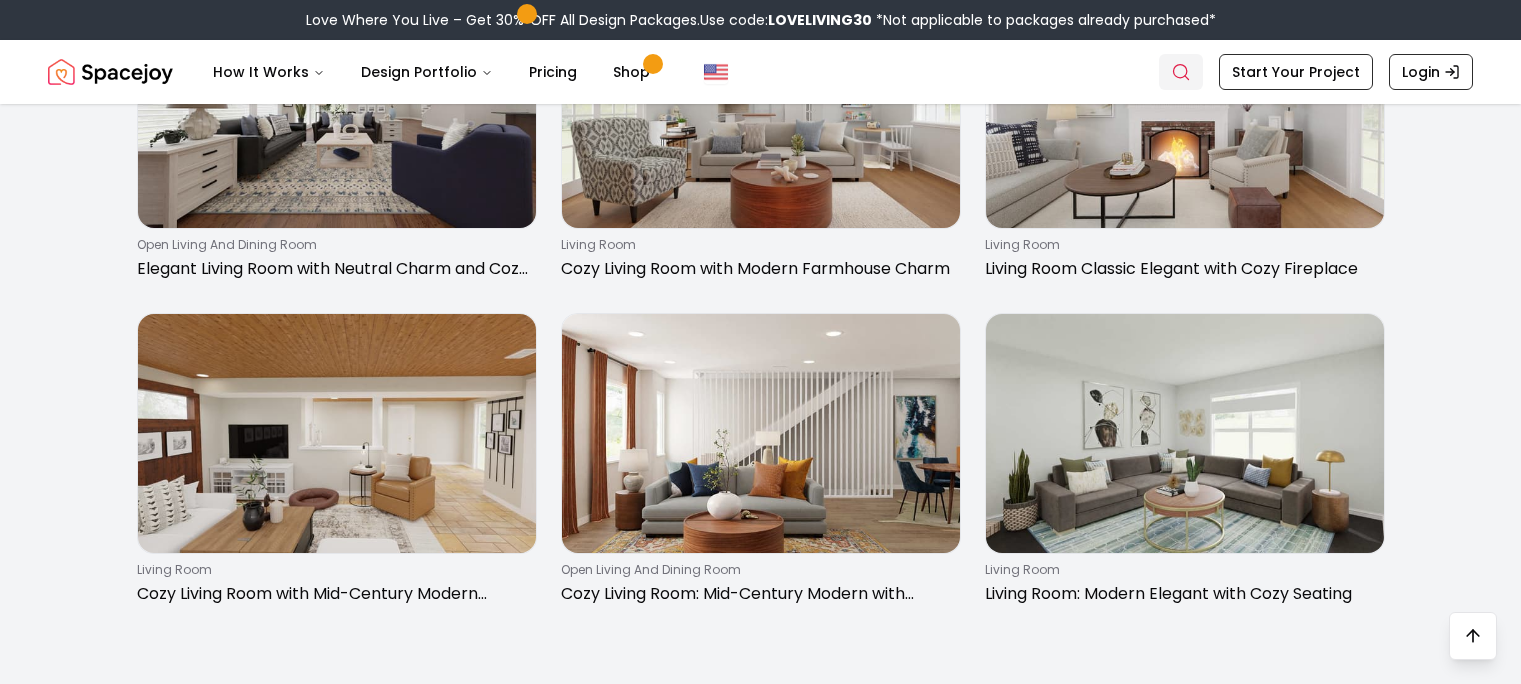 scroll, scrollTop: 0, scrollLeft: 0, axis: both 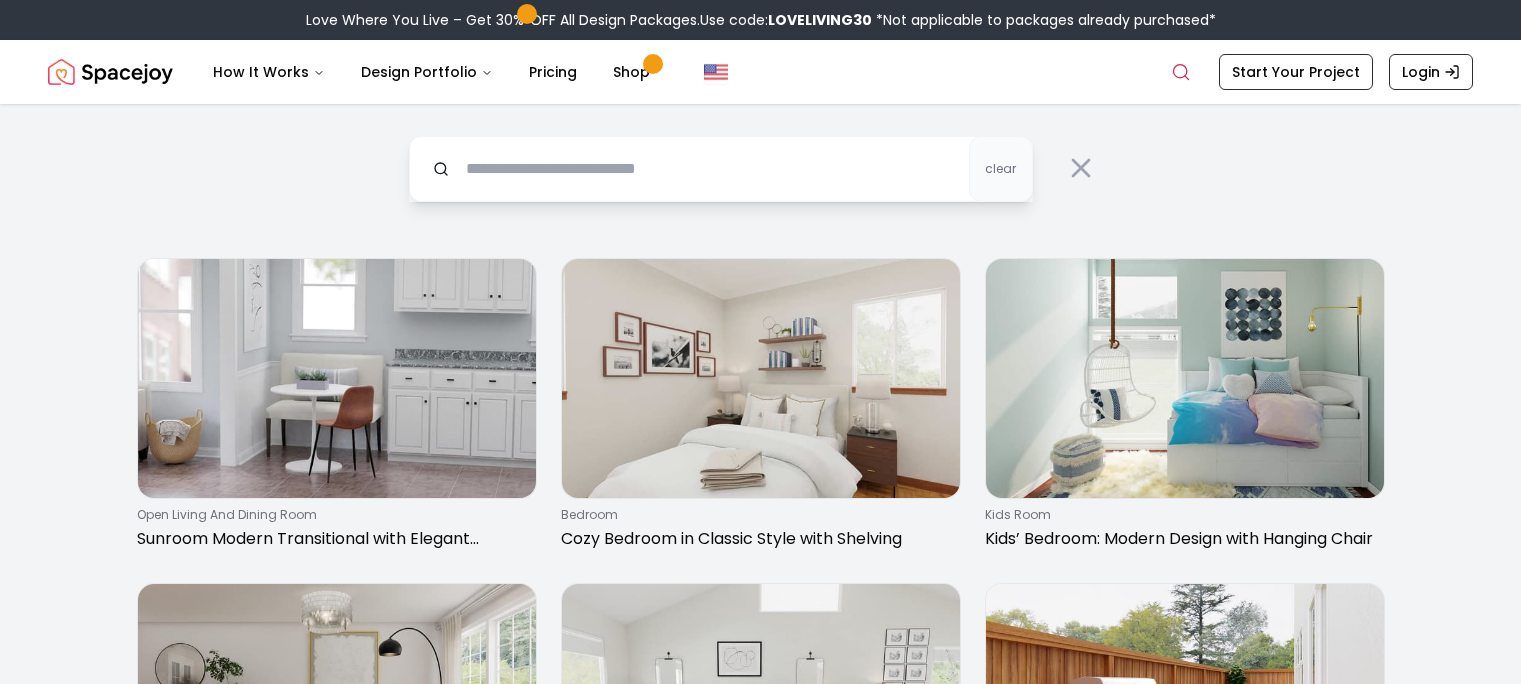 click at bounding box center (721, 169) 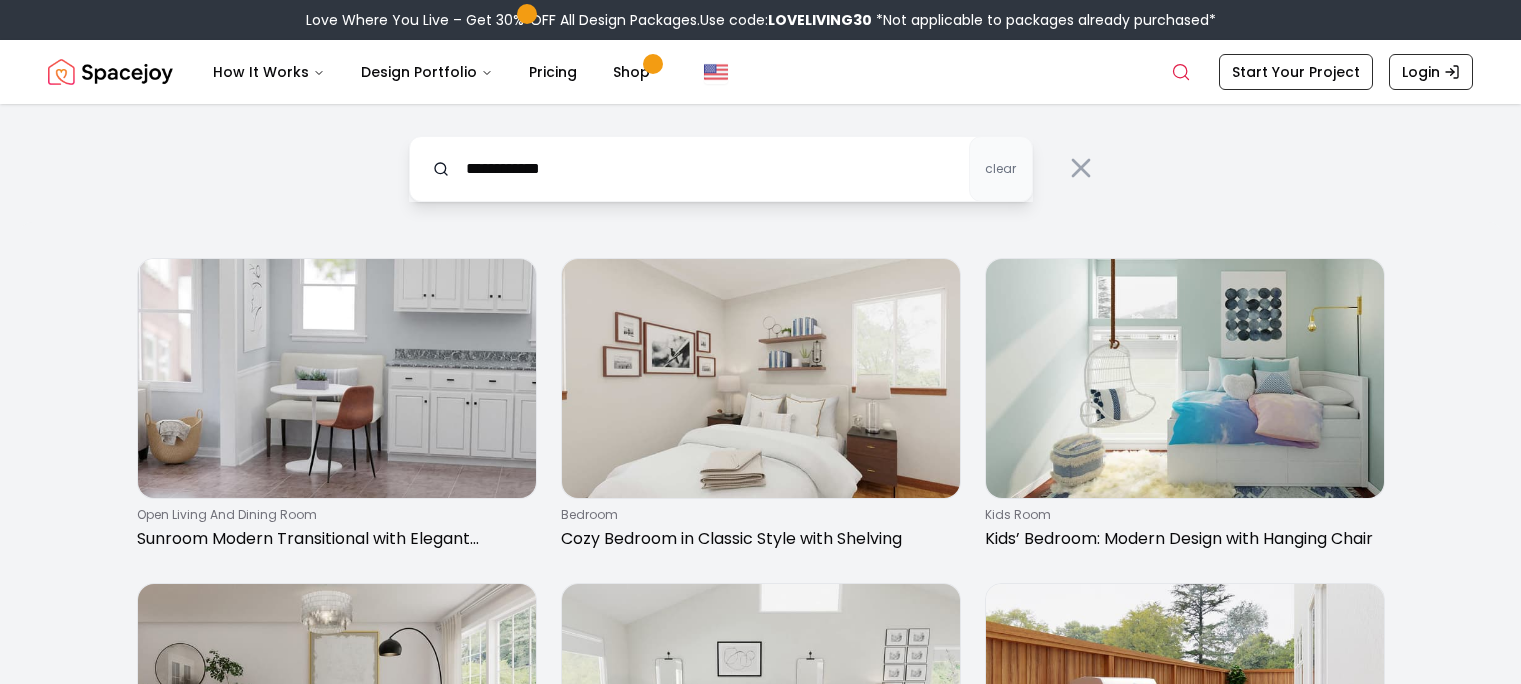 type on "**********" 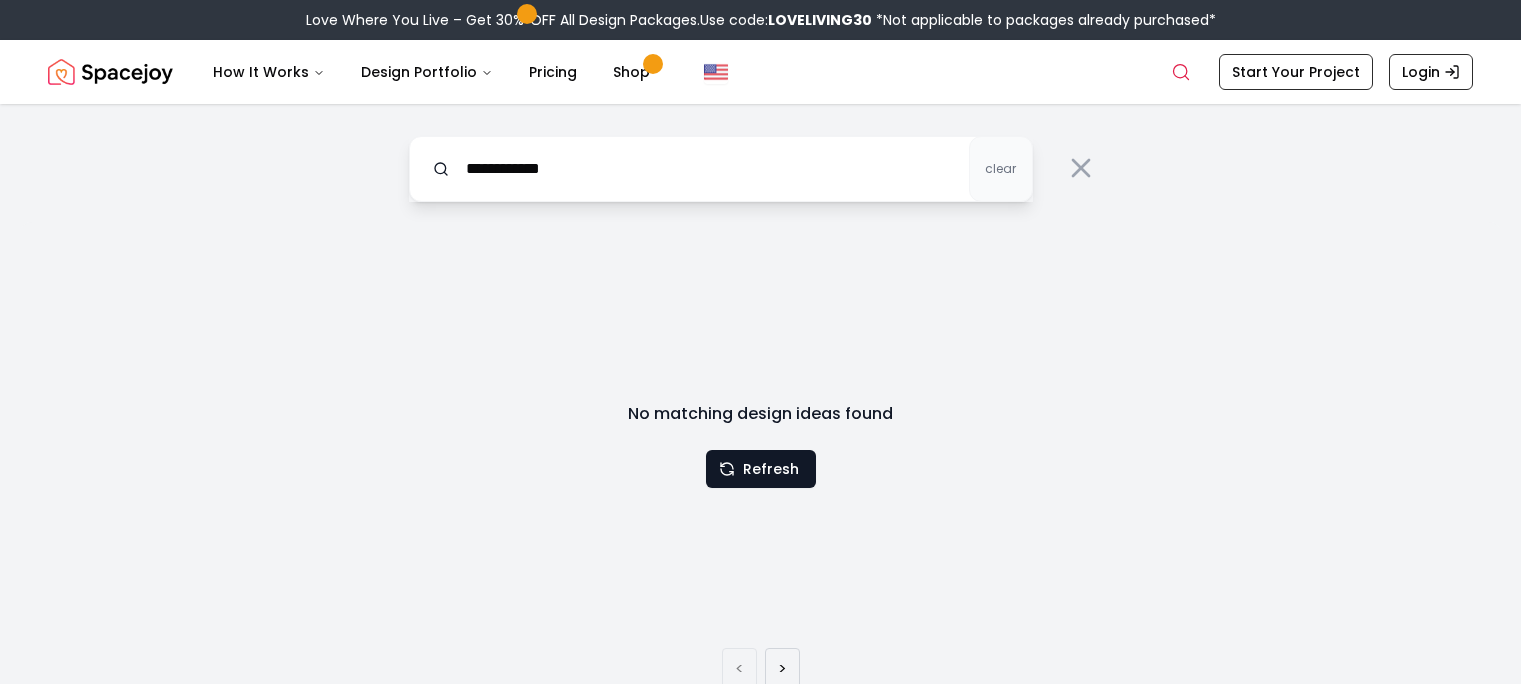 click at bounding box center [110, 72] 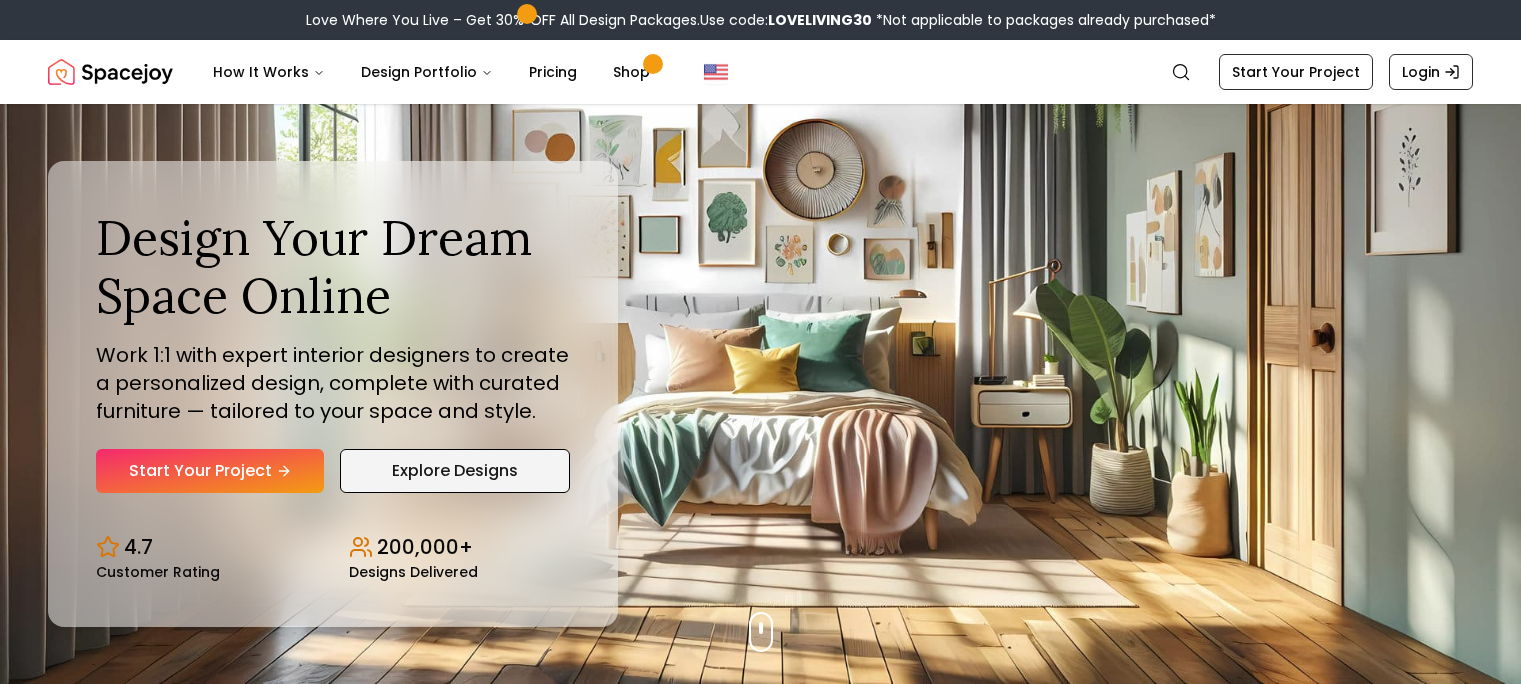 click on "Explore Designs" at bounding box center (455, 471) 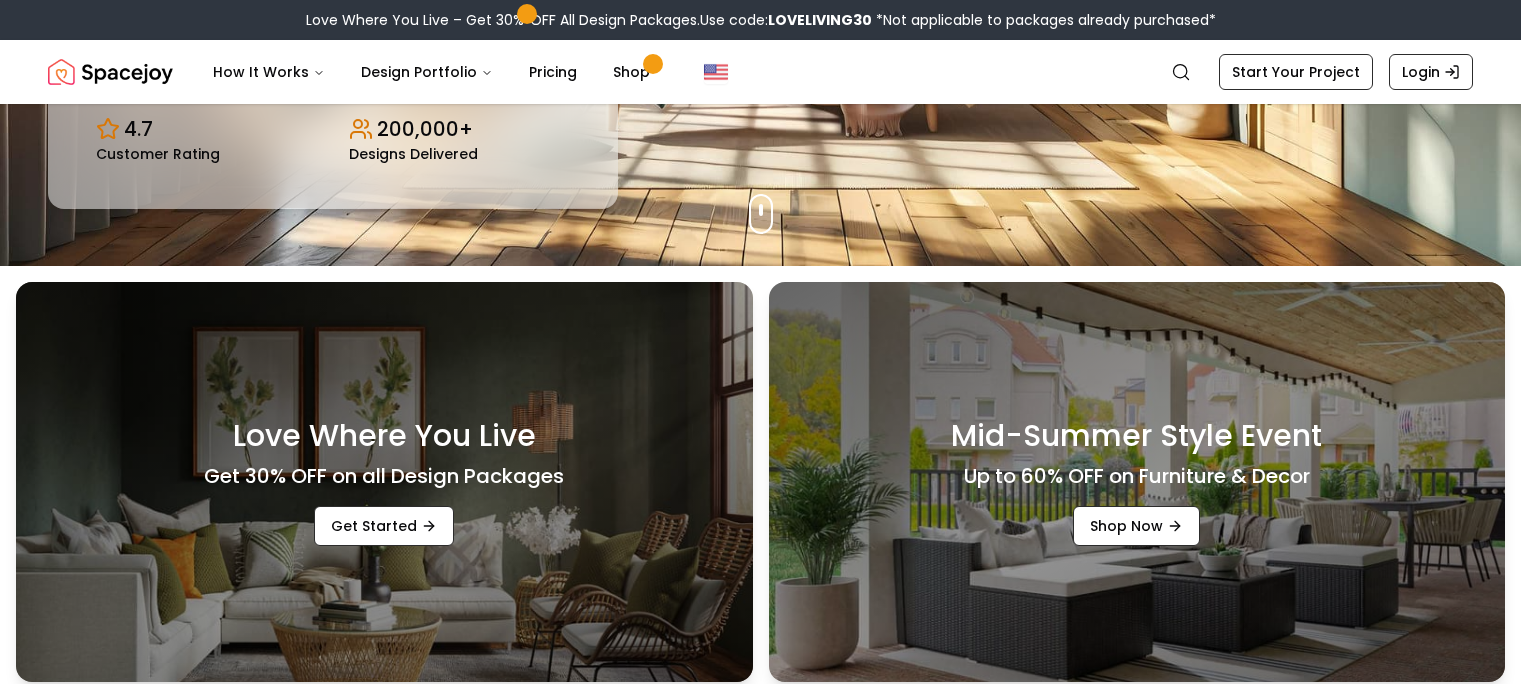 scroll, scrollTop: 0, scrollLeft: 0, axis: both 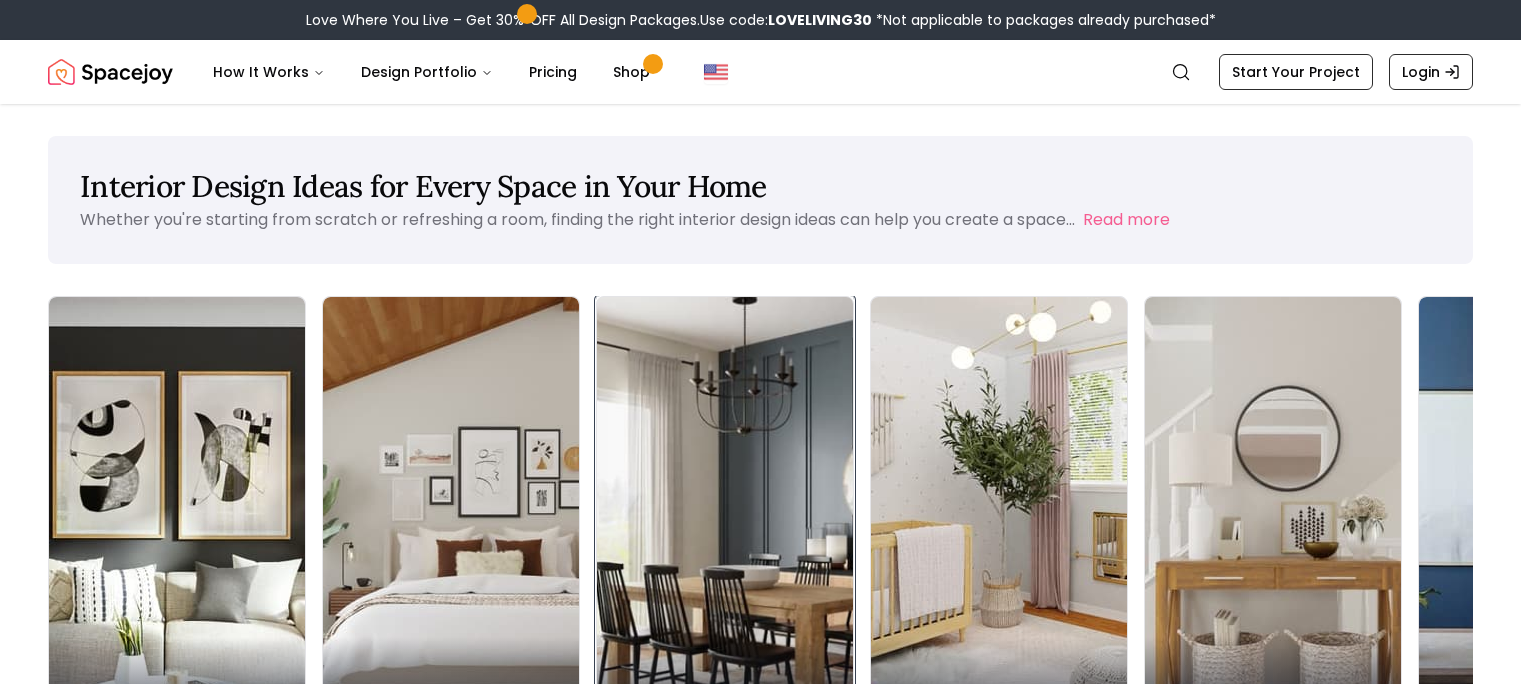 click on "Dining Room" at bounding box center [725, 693] 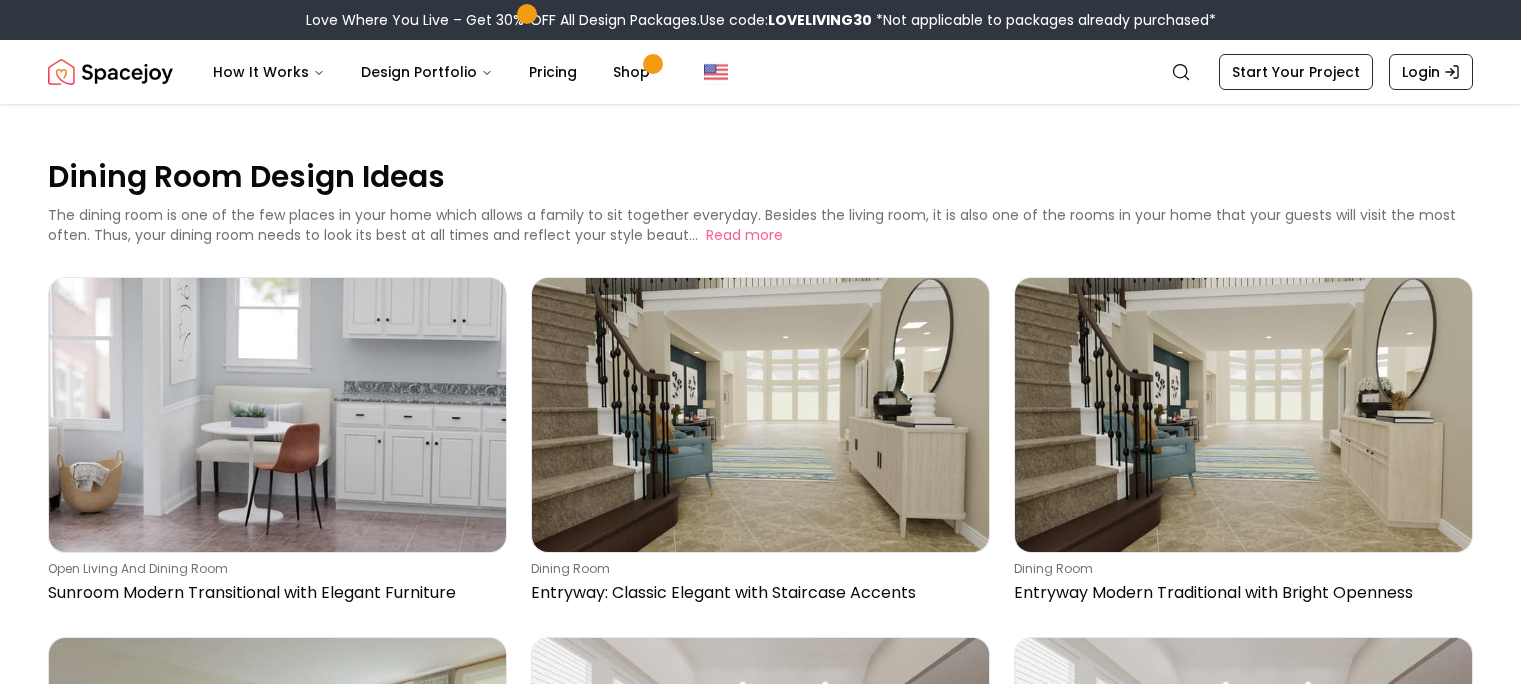 scroll, scrollTop: 0, scrollLeft: 0, axis: both 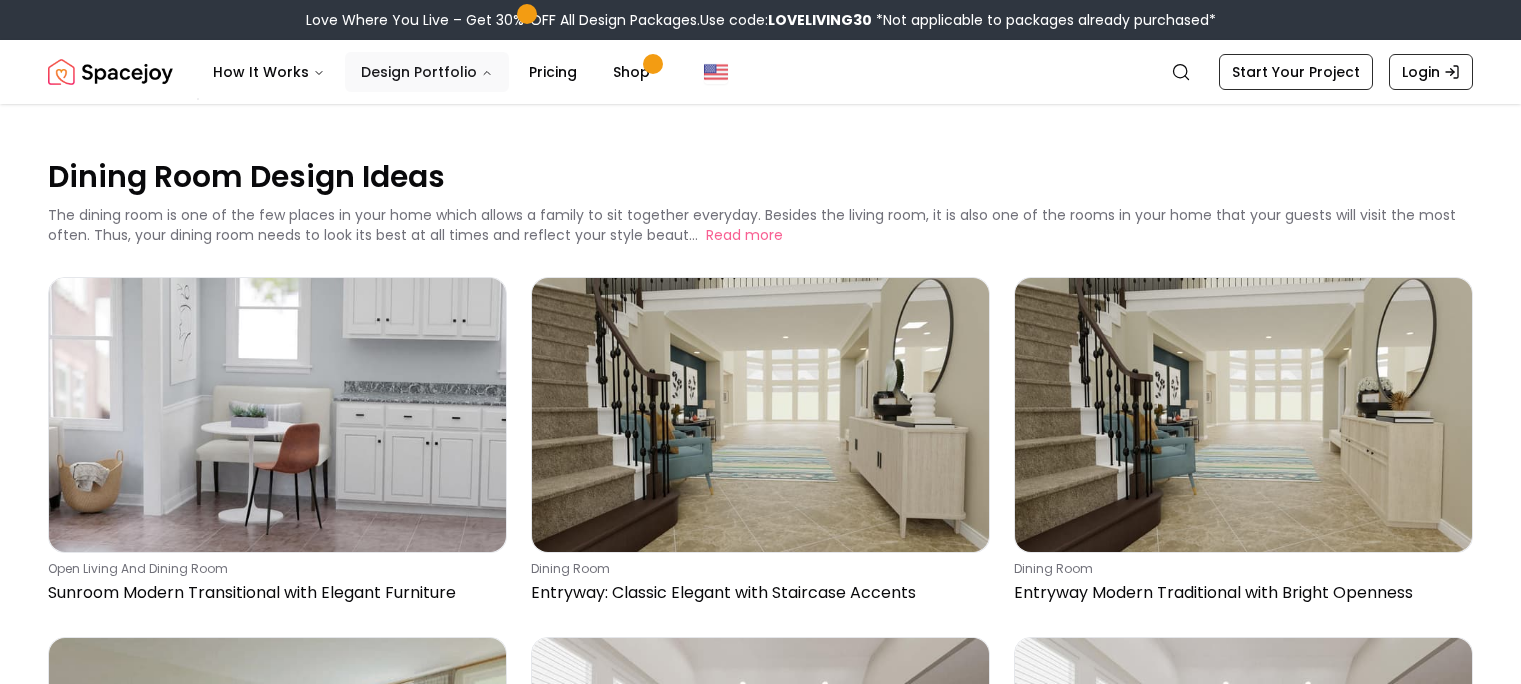click 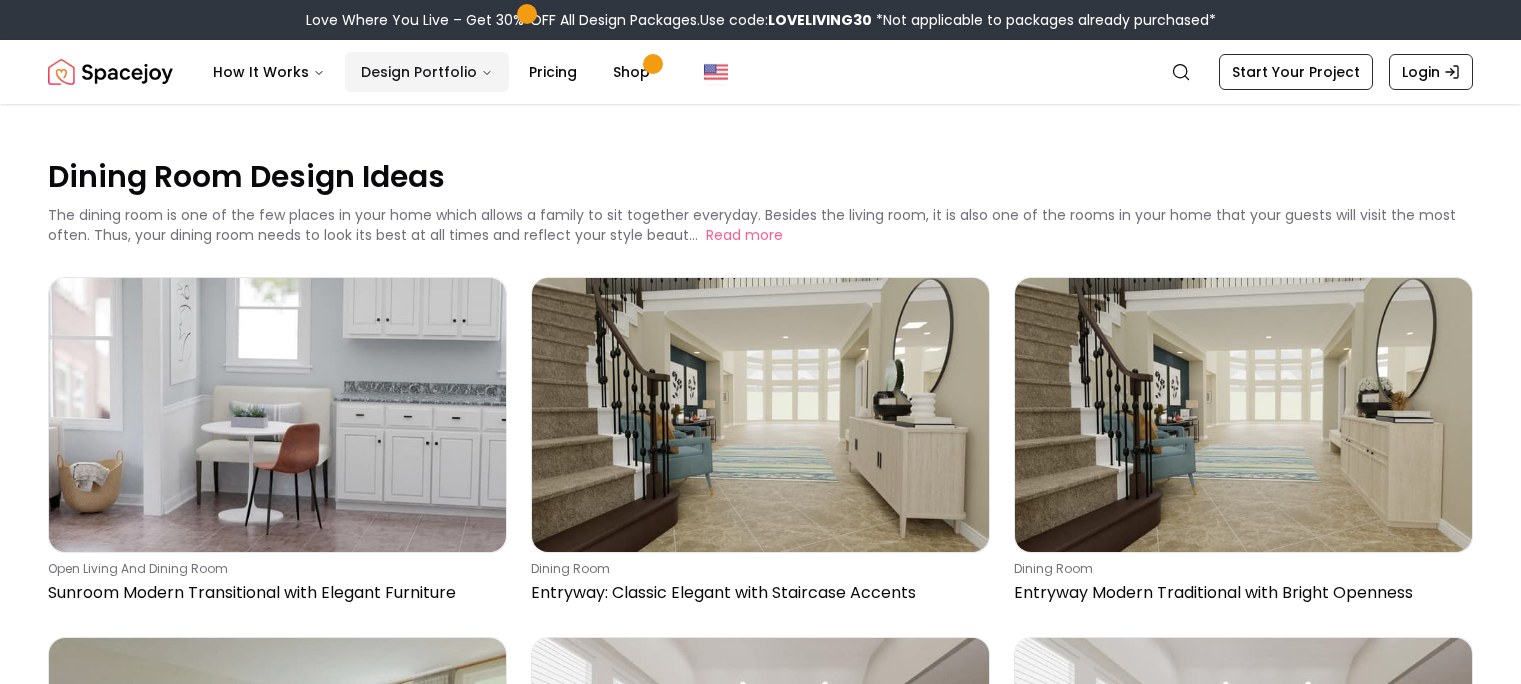 click 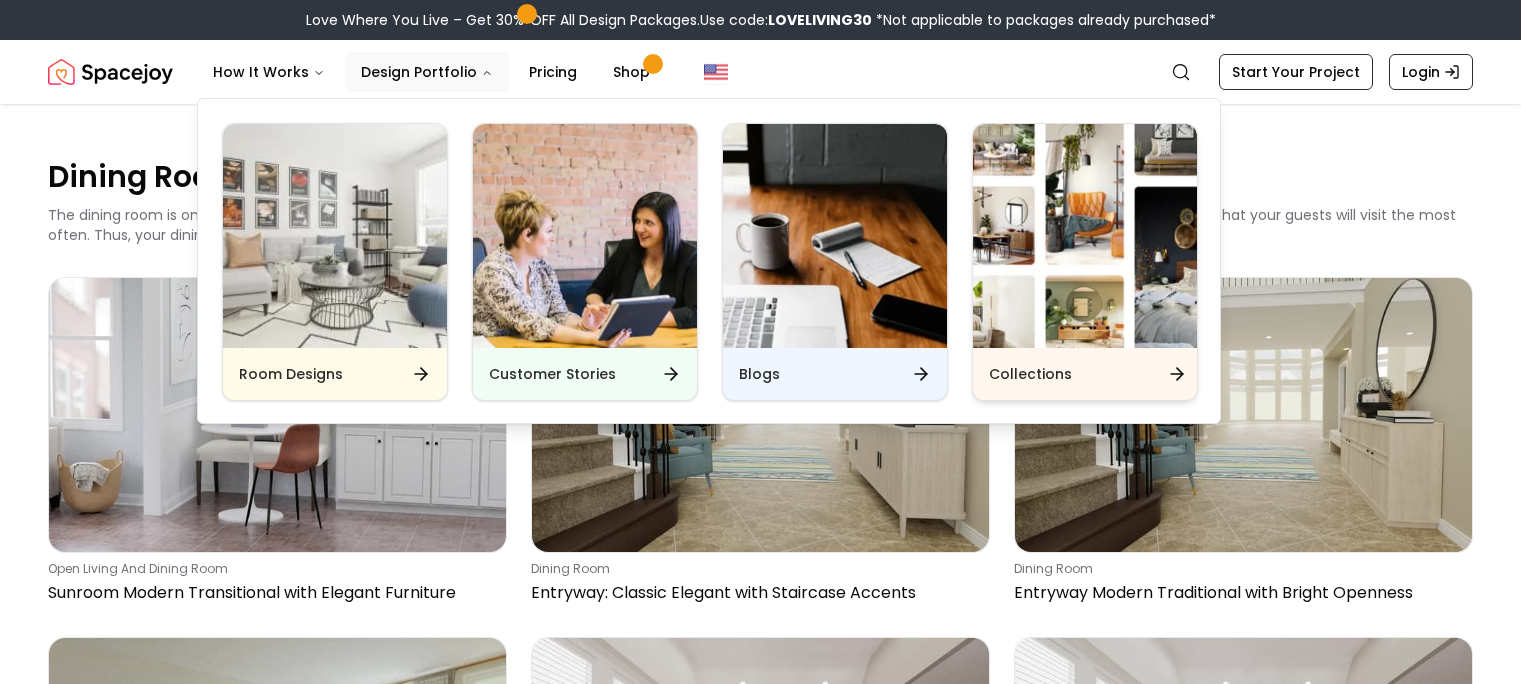 click on "Collections" at bounding box center (1030, 374) 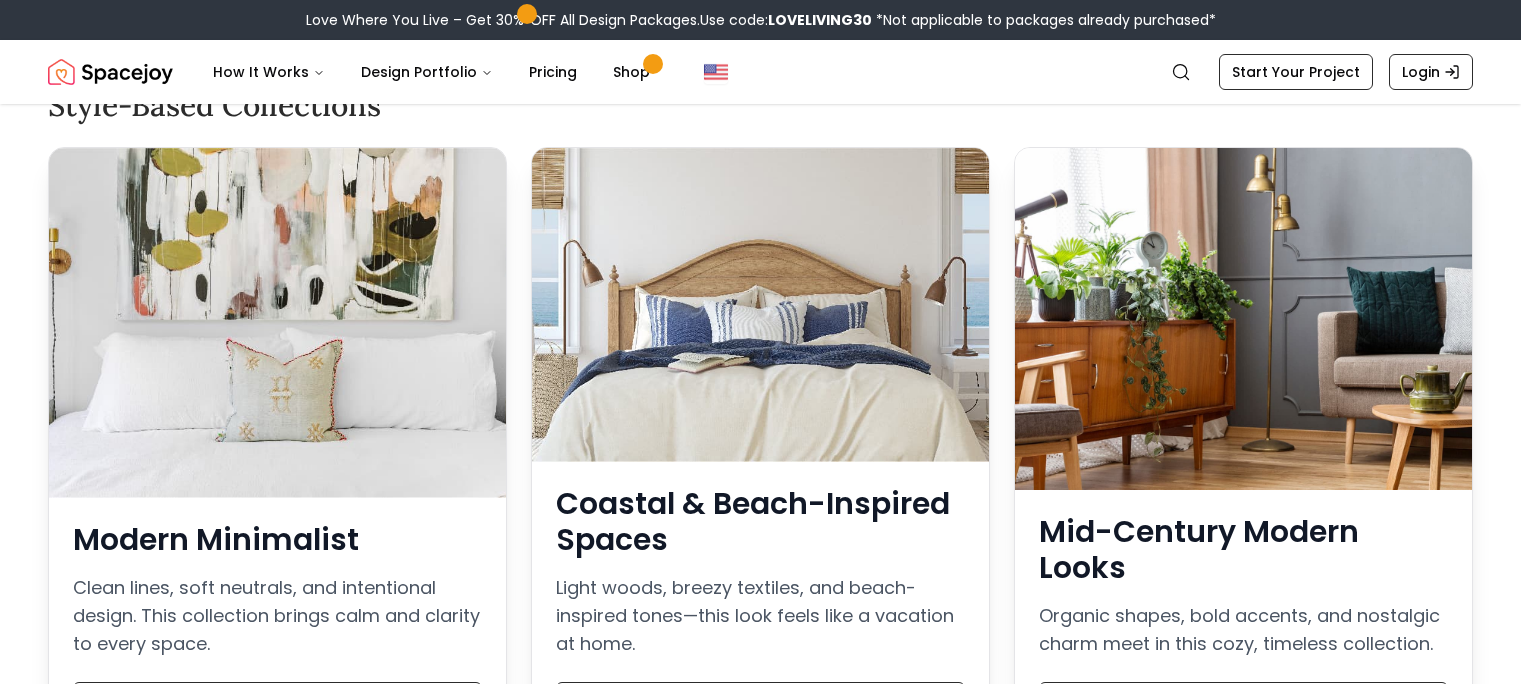 scroll, scrollTop: 197, scrollLeft: 0, axis: vertical 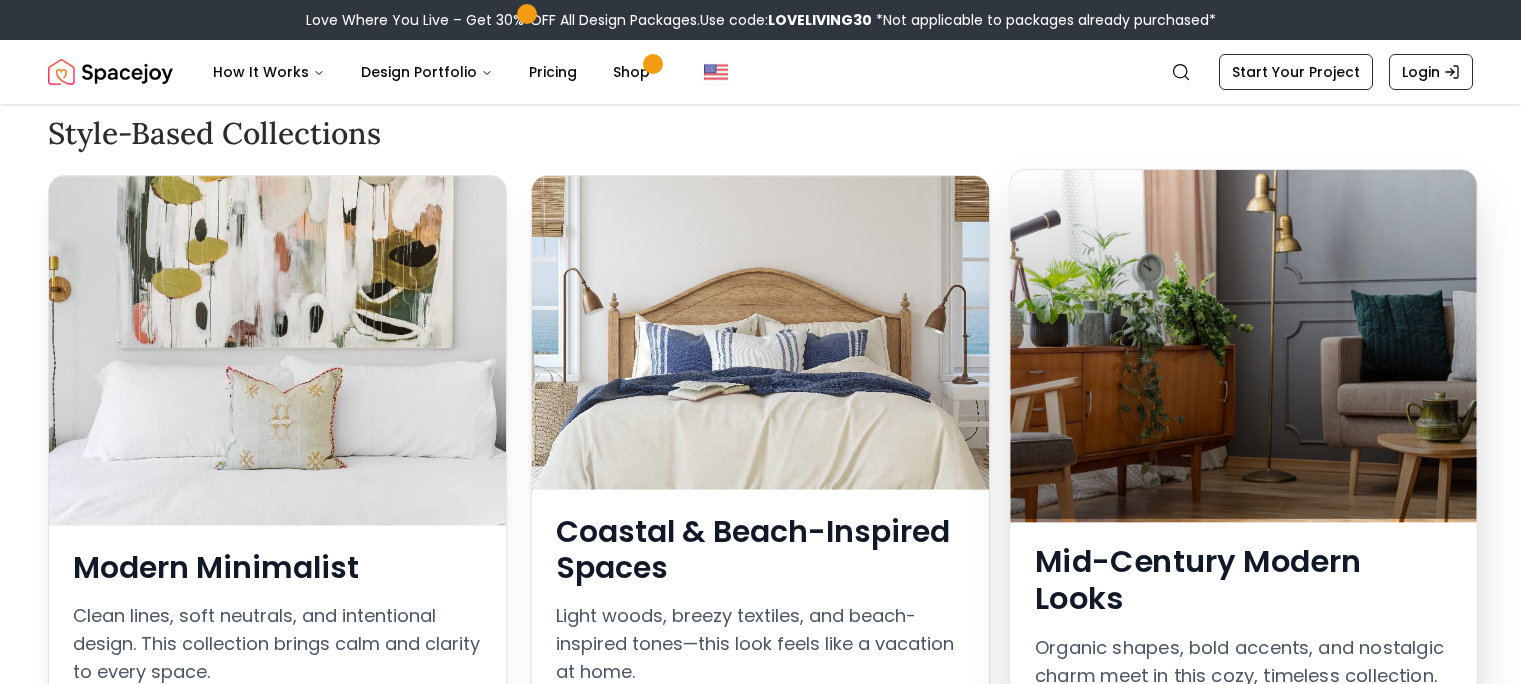 click on "Mid-Century Modern Looks" at bounding box center (1243, 579) 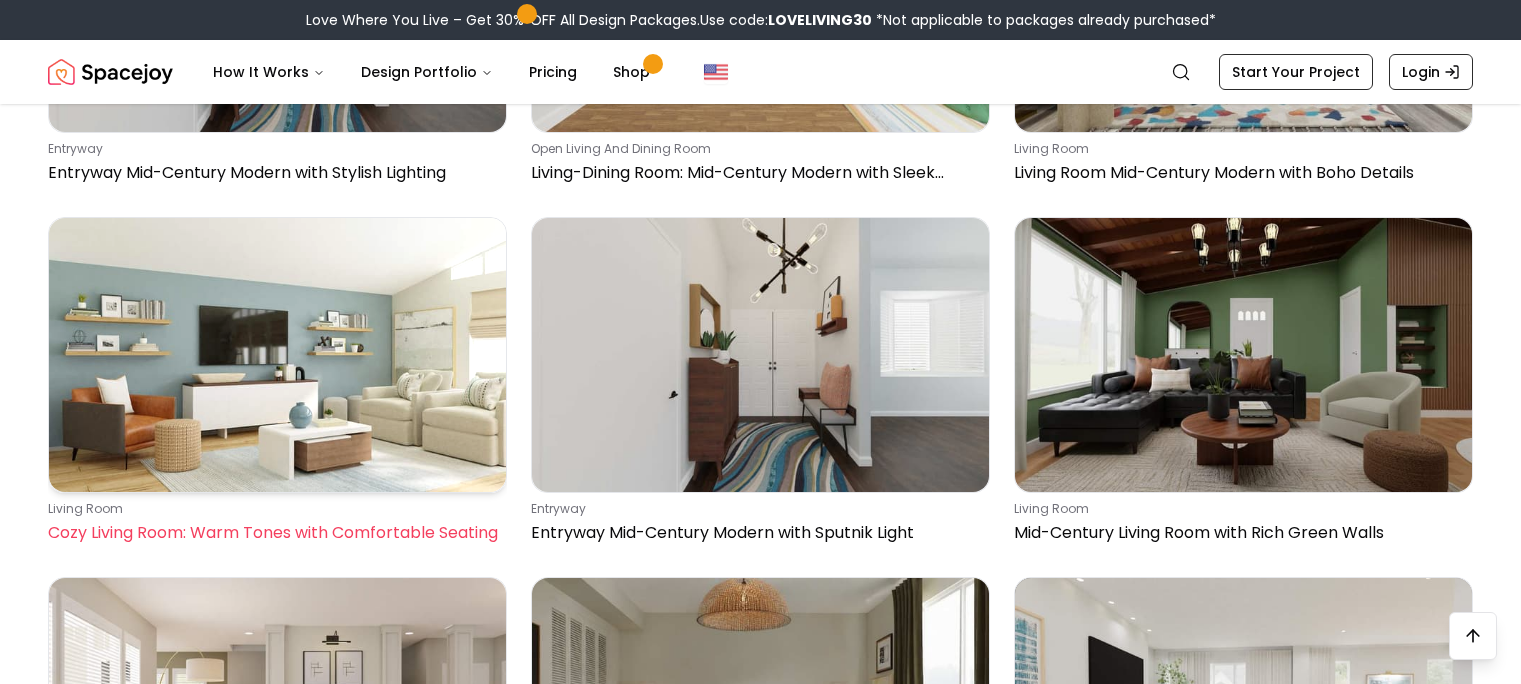scroll, scrollTop: 1347, scrollLeft: 0, axis: vertical 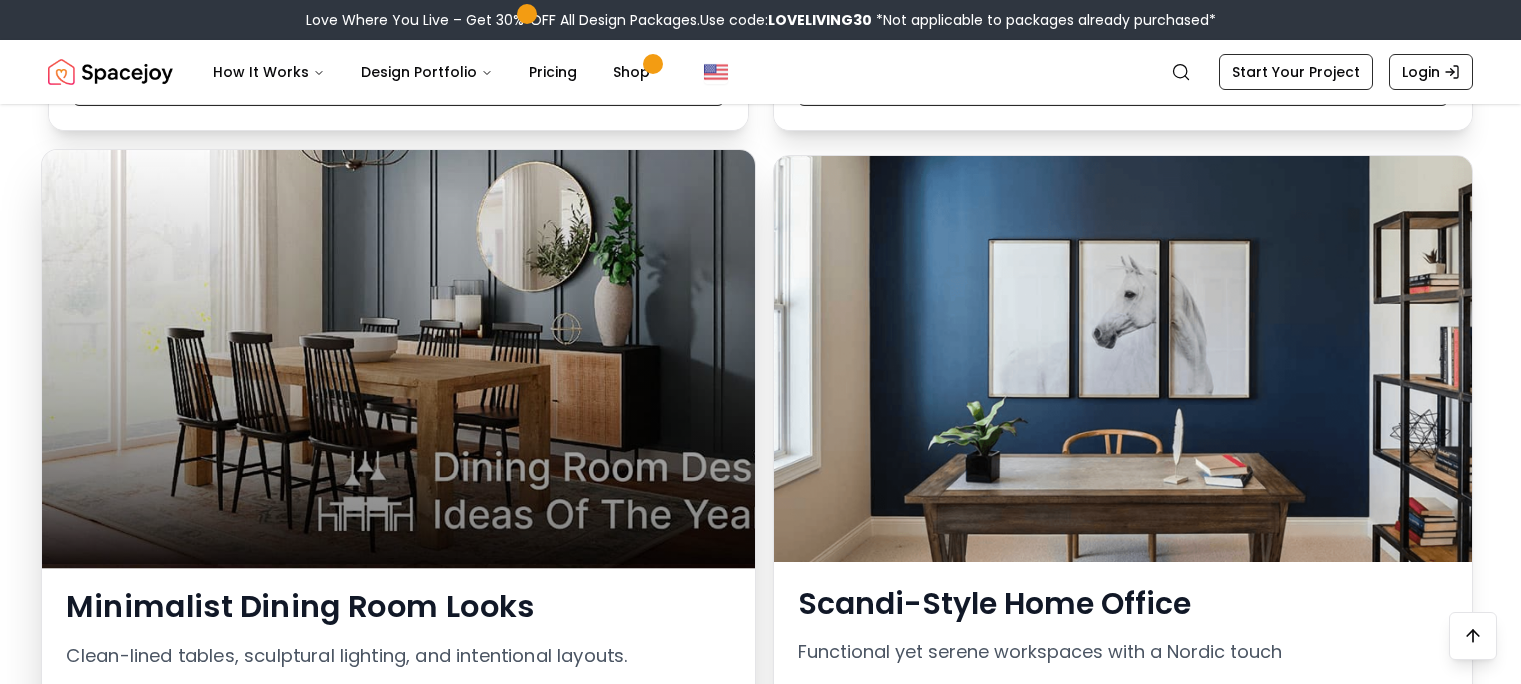 click at bounding box center (398, 357) 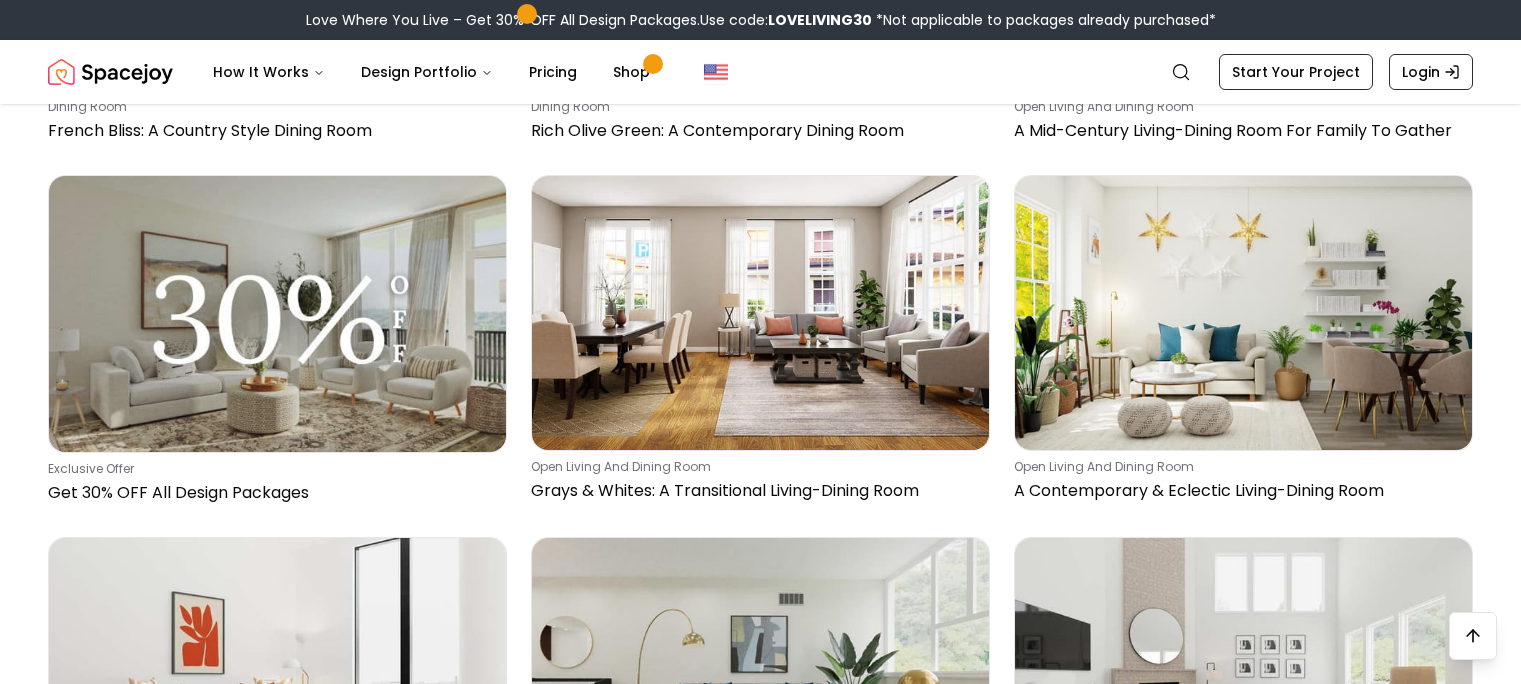 scroll, scrollTop: 4890, scrollLeft: 0, axis: vertical 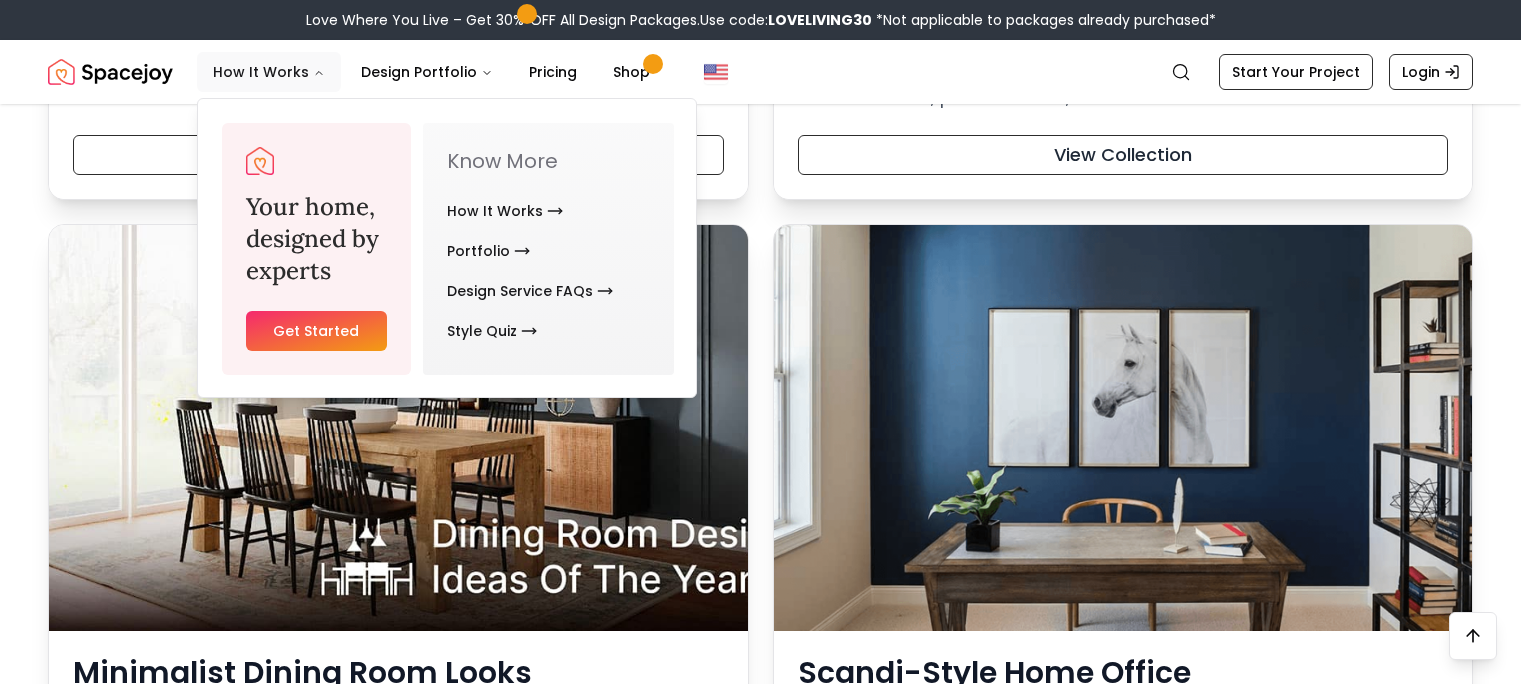 click on "How It Works" at bounding box center [269, 72] 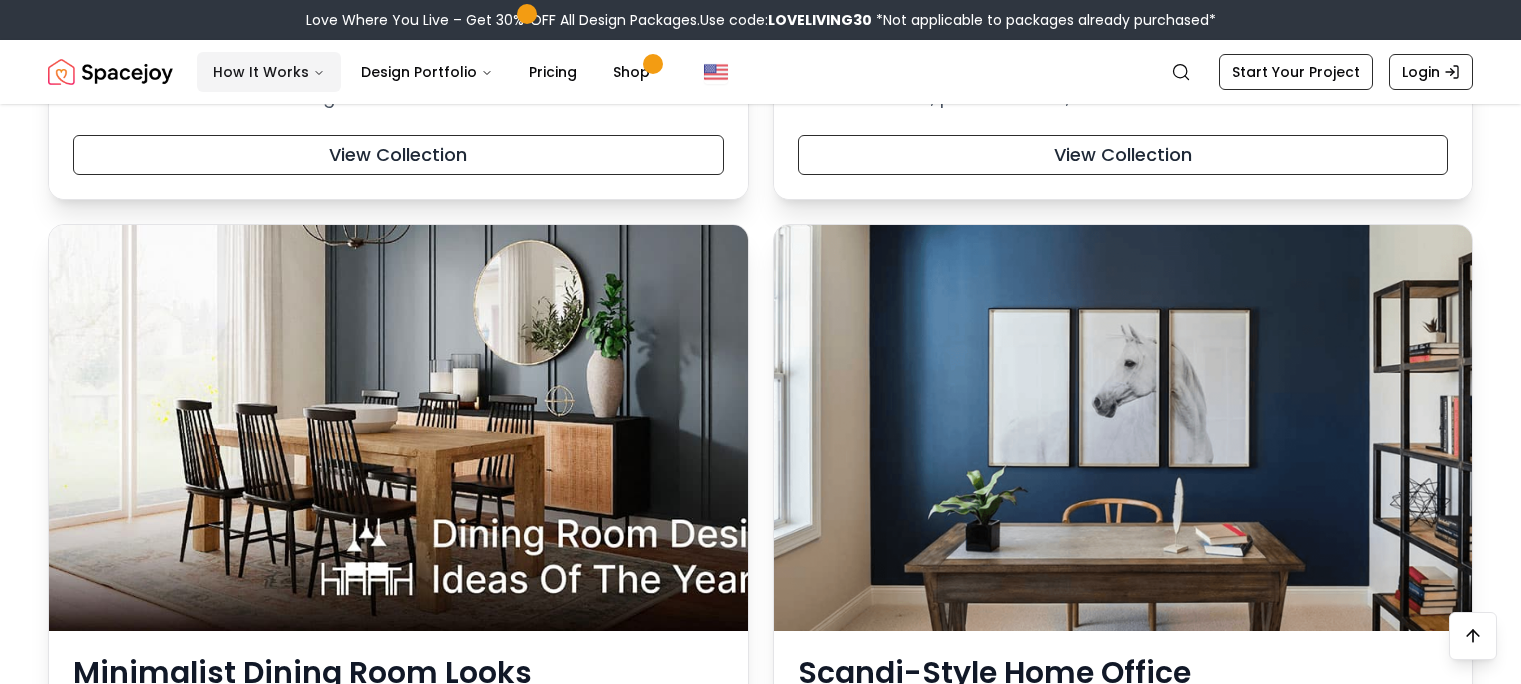 click on "How It Works" at bounding box center (269, 72) 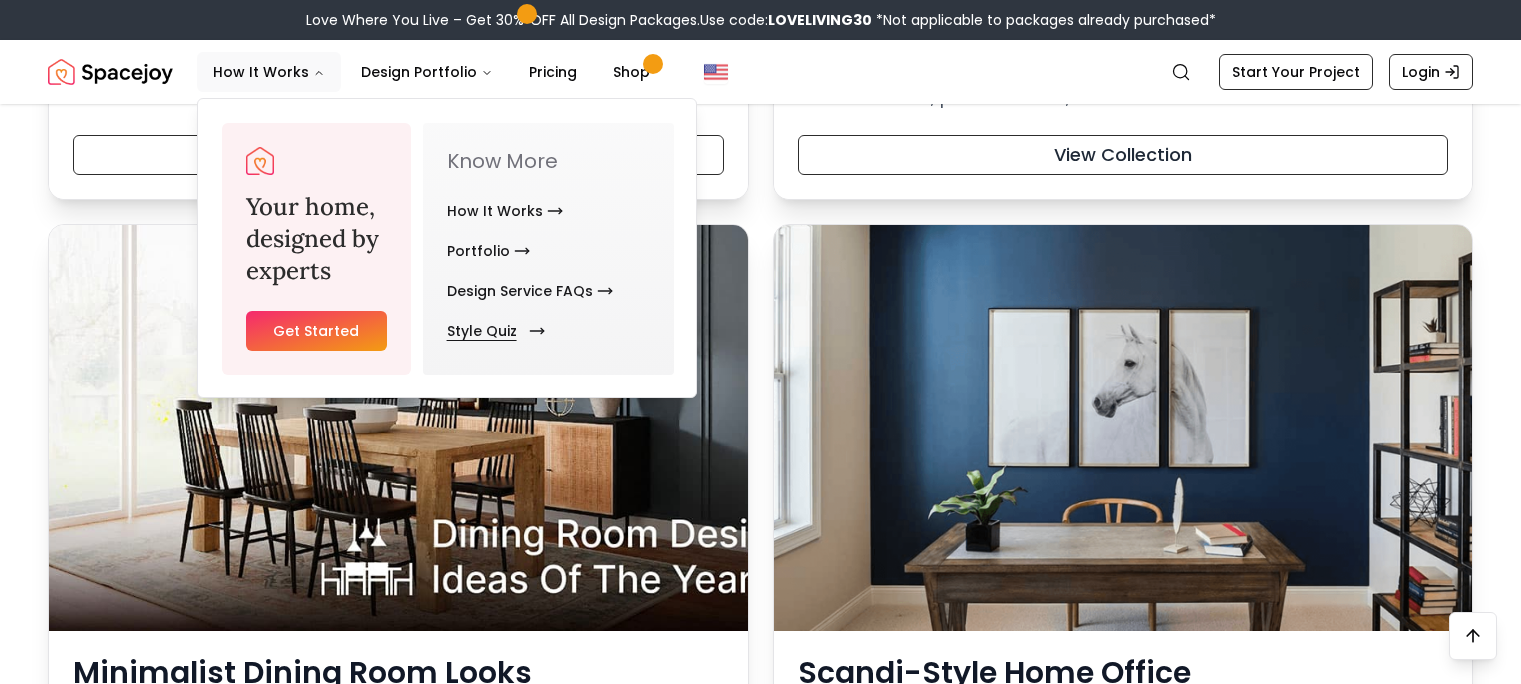 click on "Style Quiz" at bounding box center (492, 331) 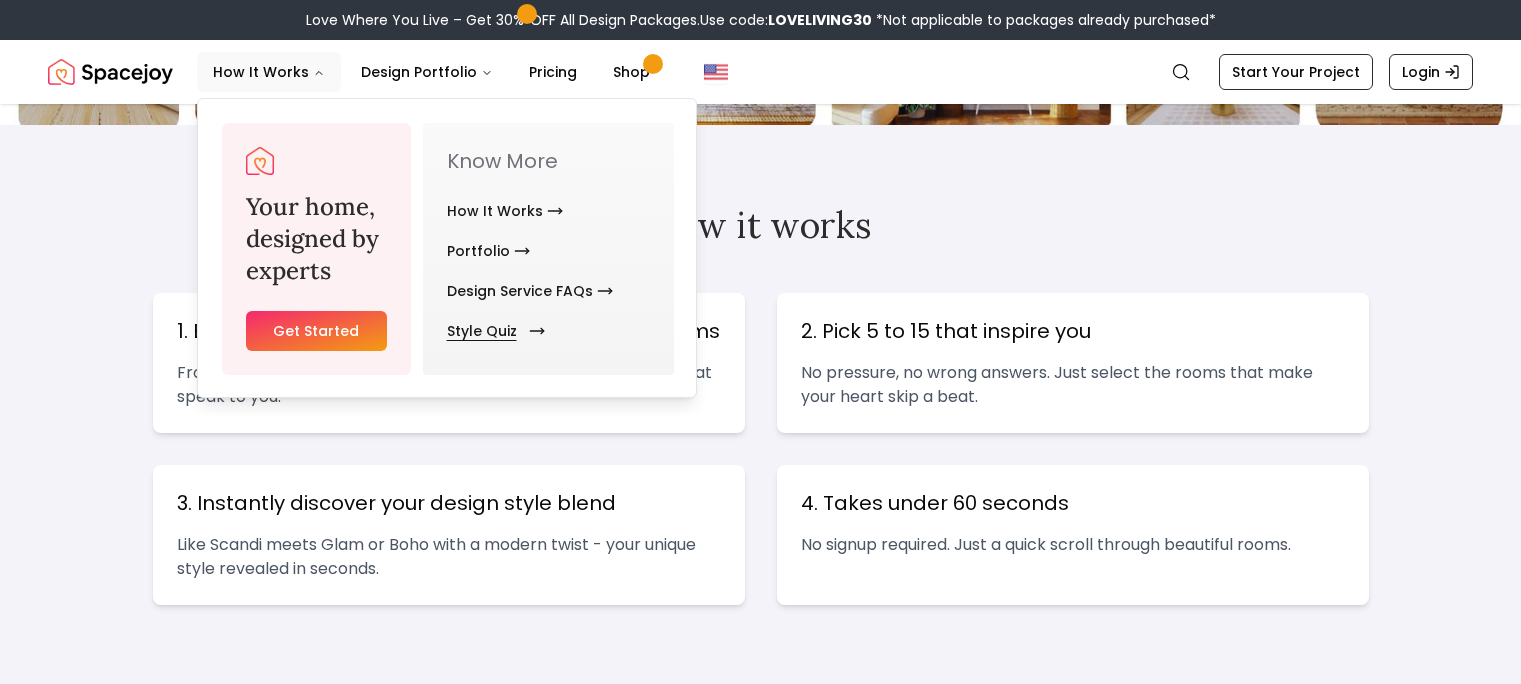 scroll, scrollTop: 0, scrollLeft: 0, axis: both 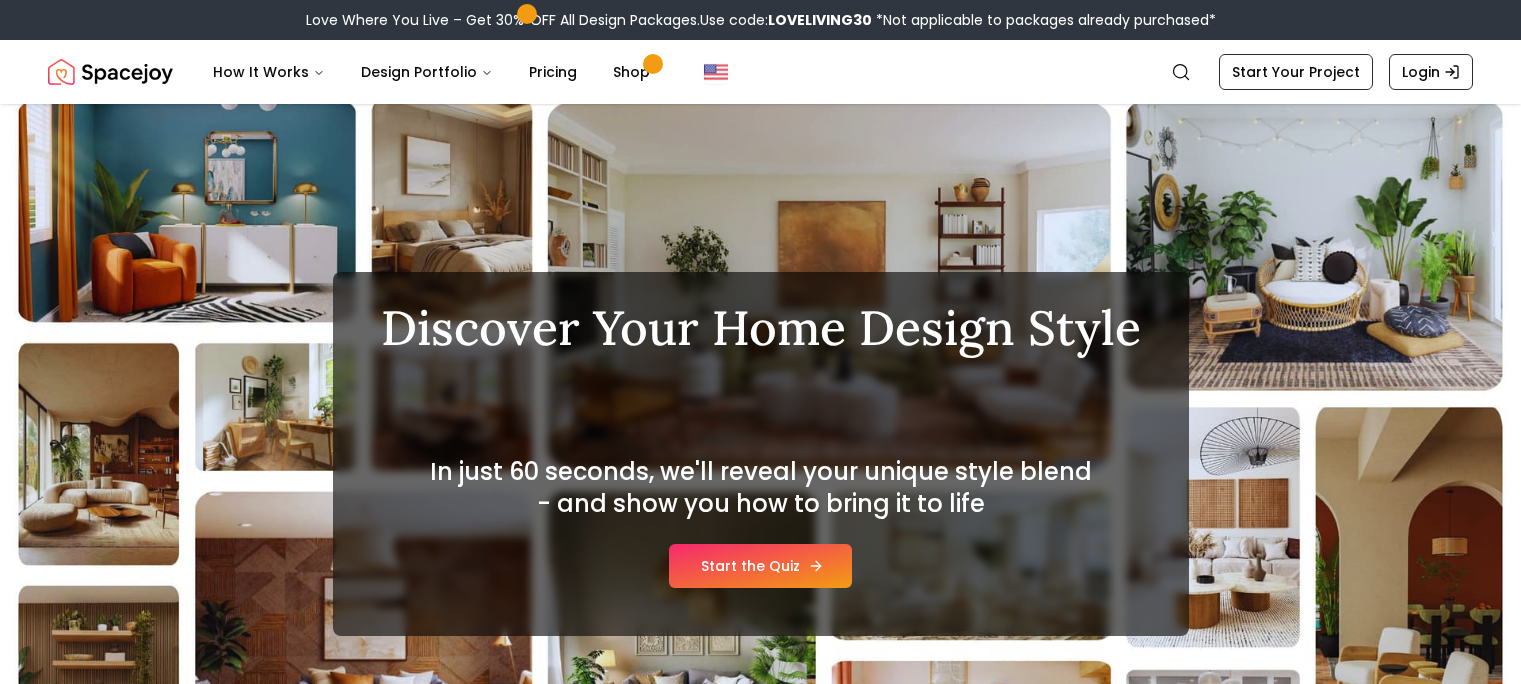 click on "Start the Quiz" at bounding box center (760, 566) 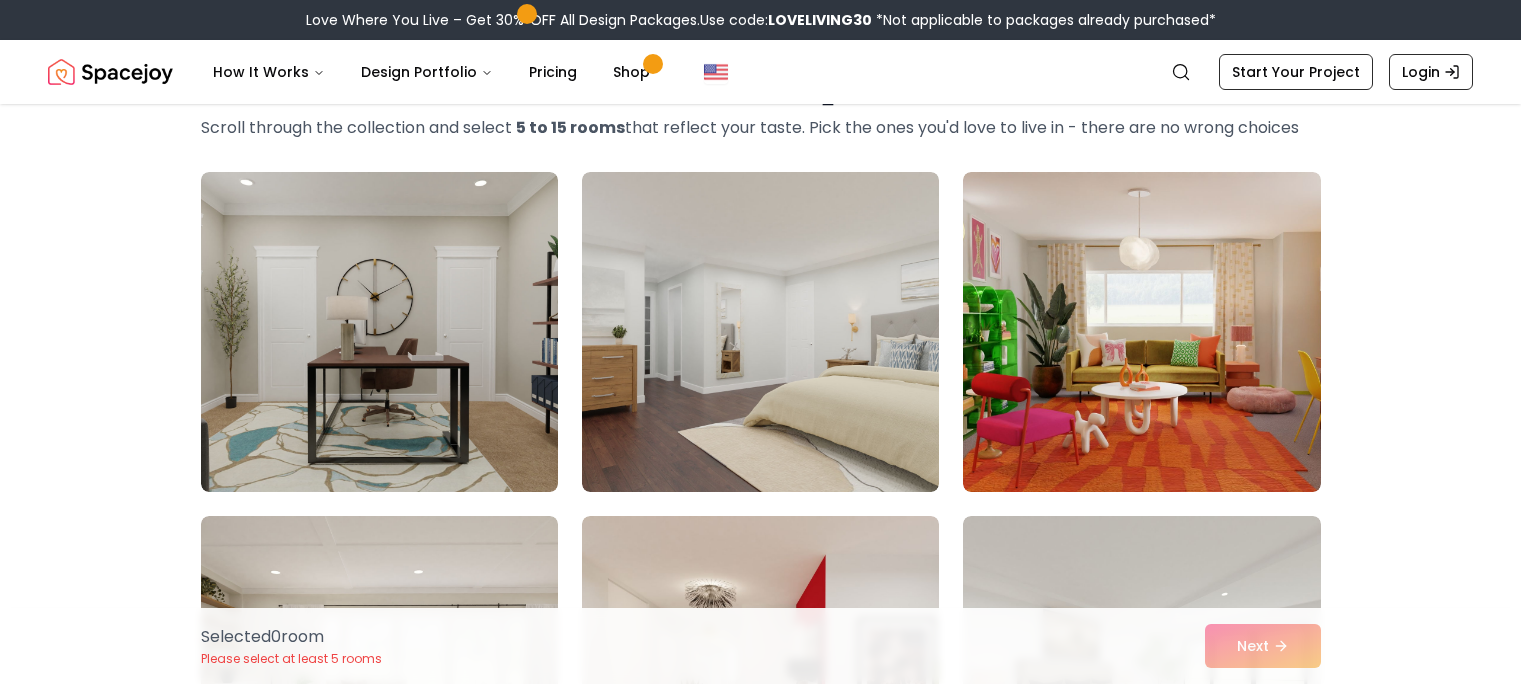 scroll, scrollTop: 200, scrollLeft: 0, axis: vertical 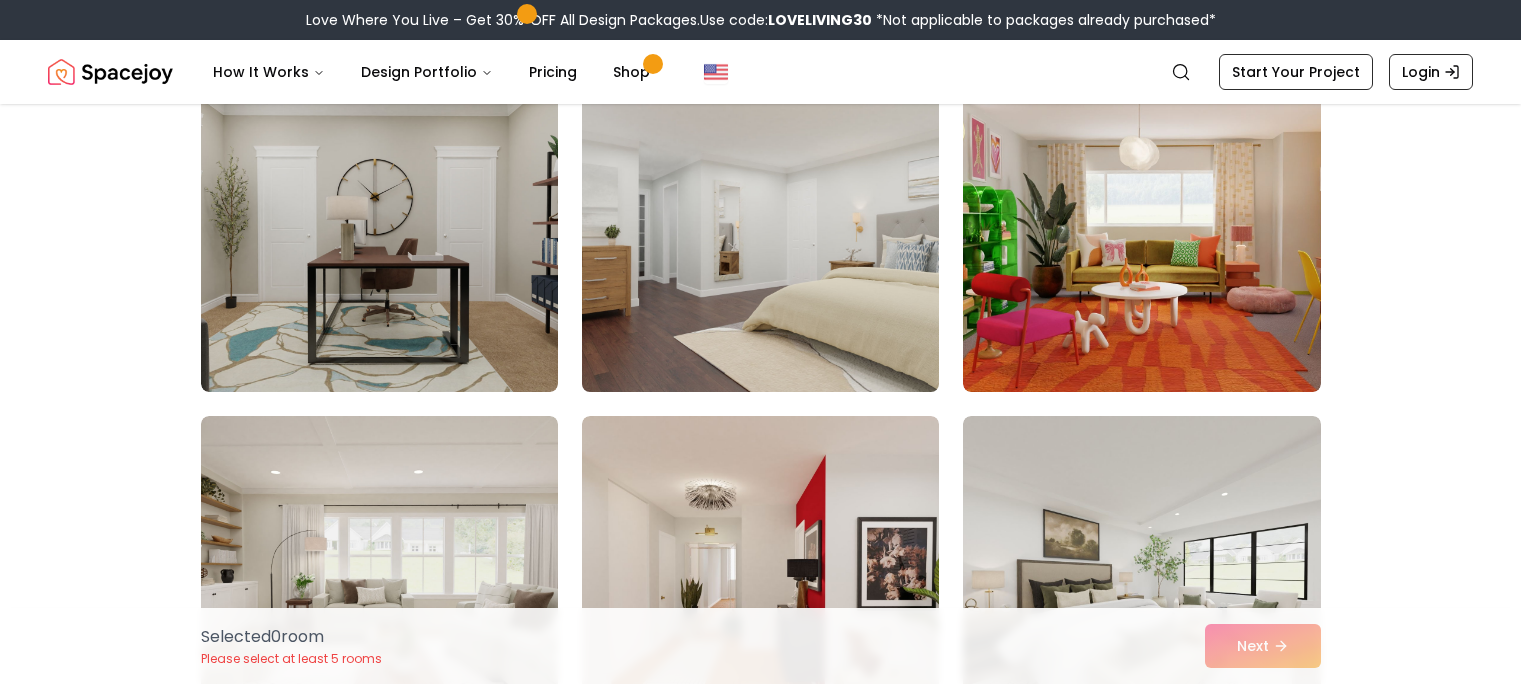 click at bounding box center (760, 232) 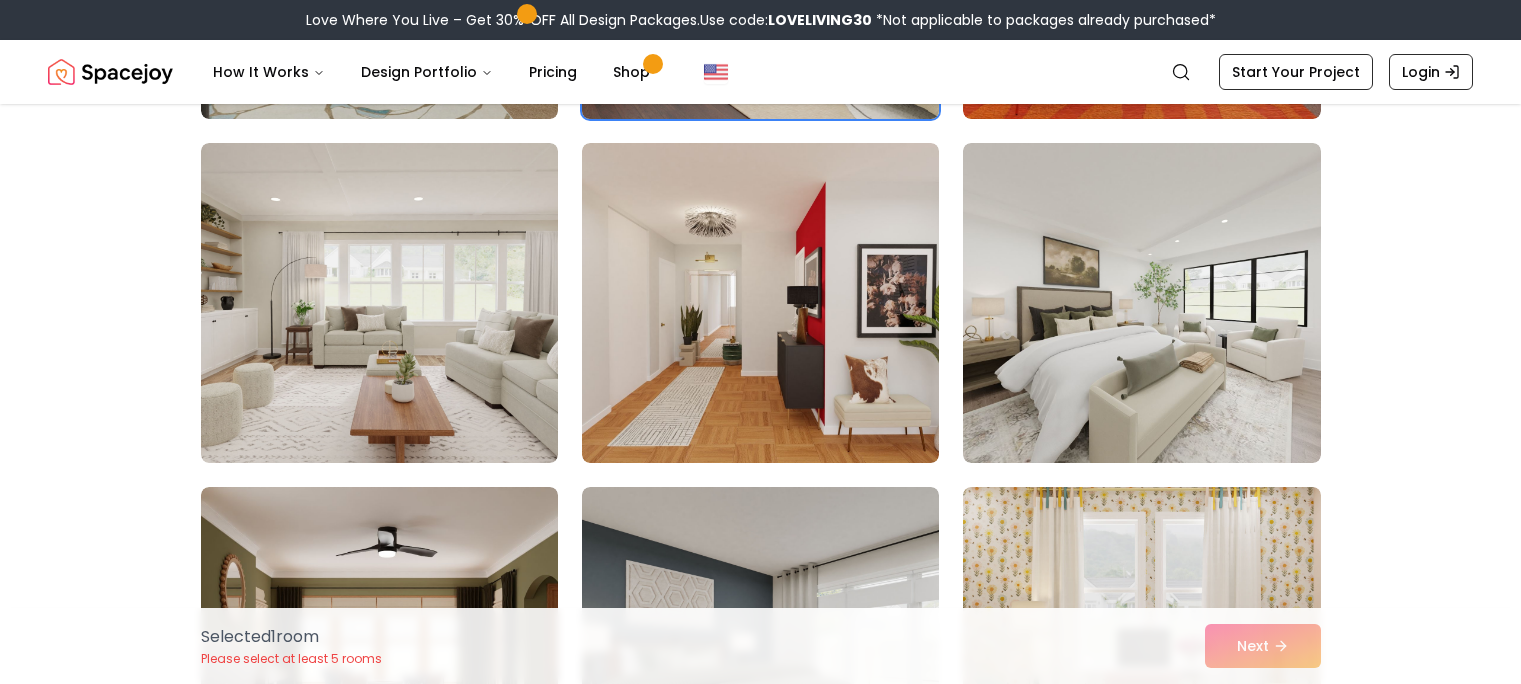 scroll, scrollTop: 500, scrollLeft: 0, axis: vertical 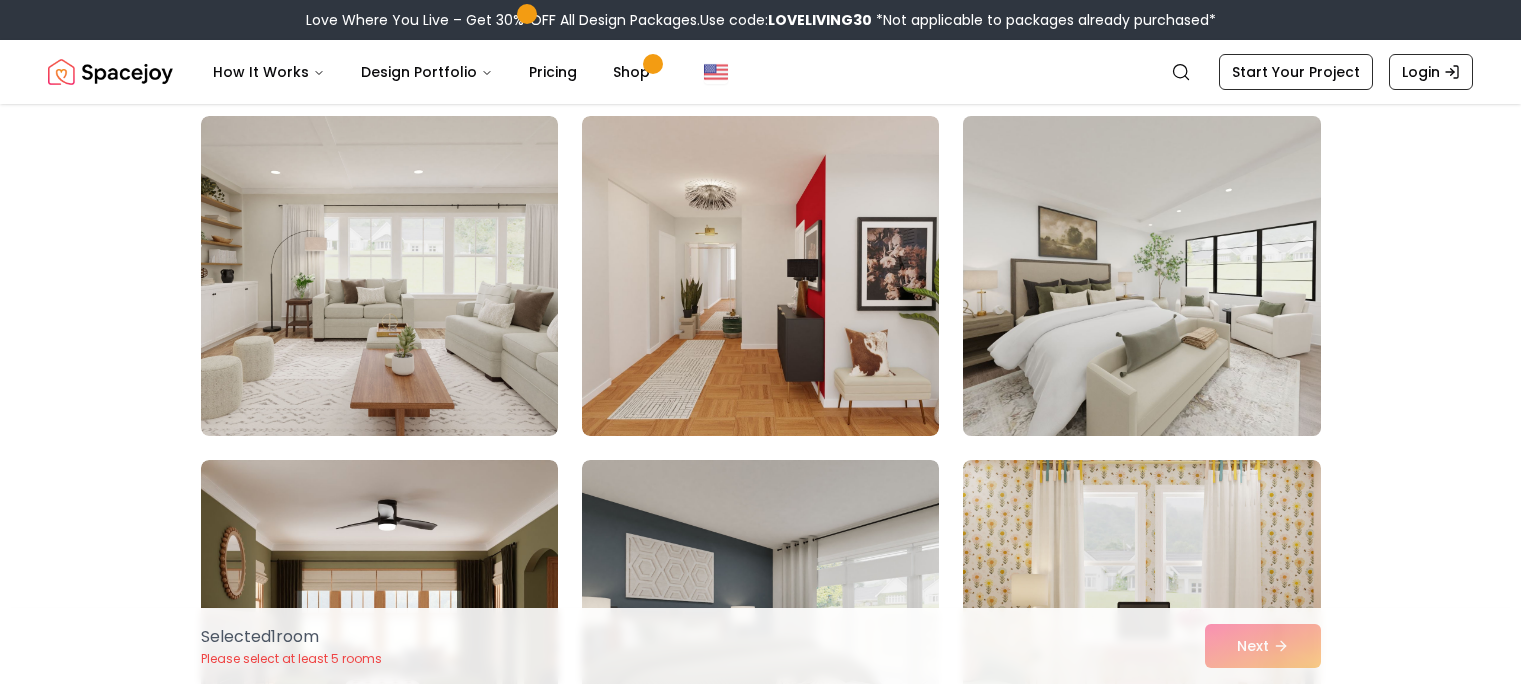 click at bounding box center [1141, 276] 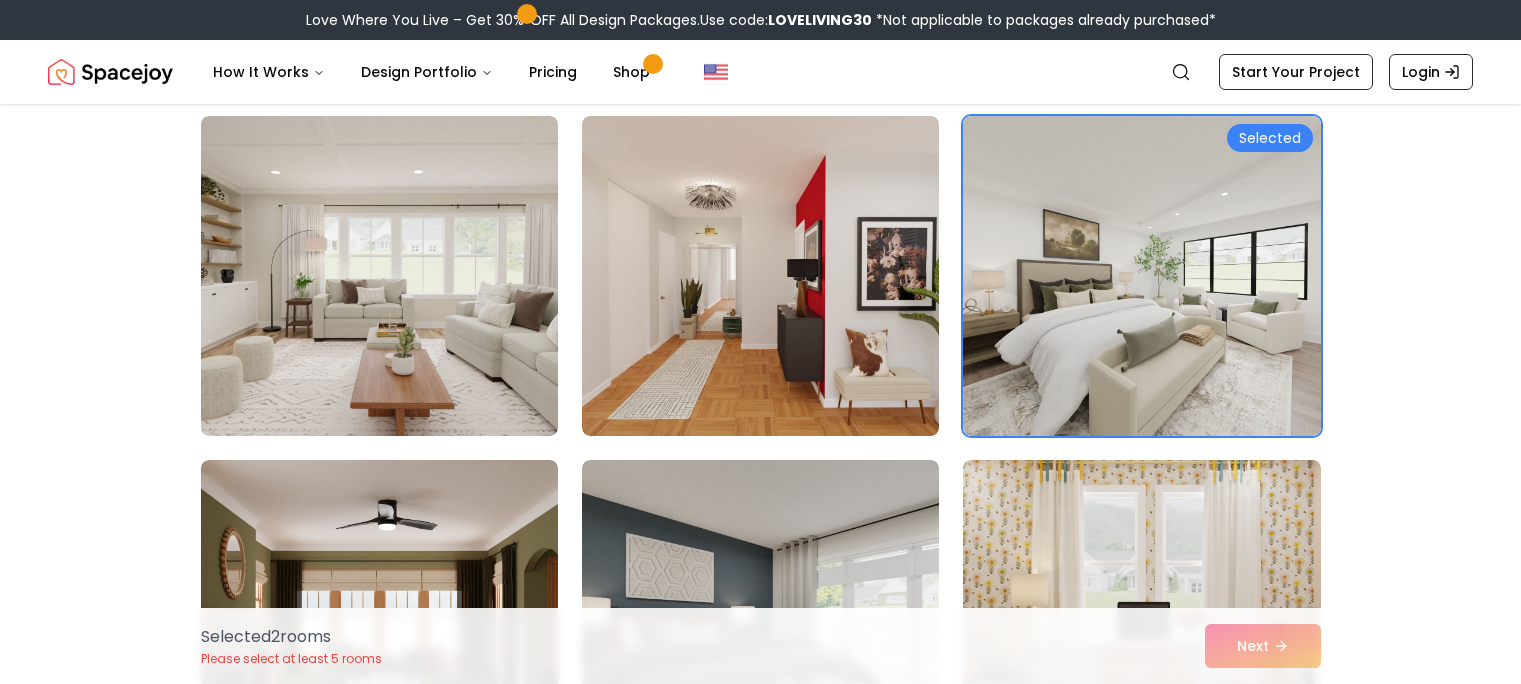 scroll, scrollTop: 800, scrollLeft: 0, axis: vertical 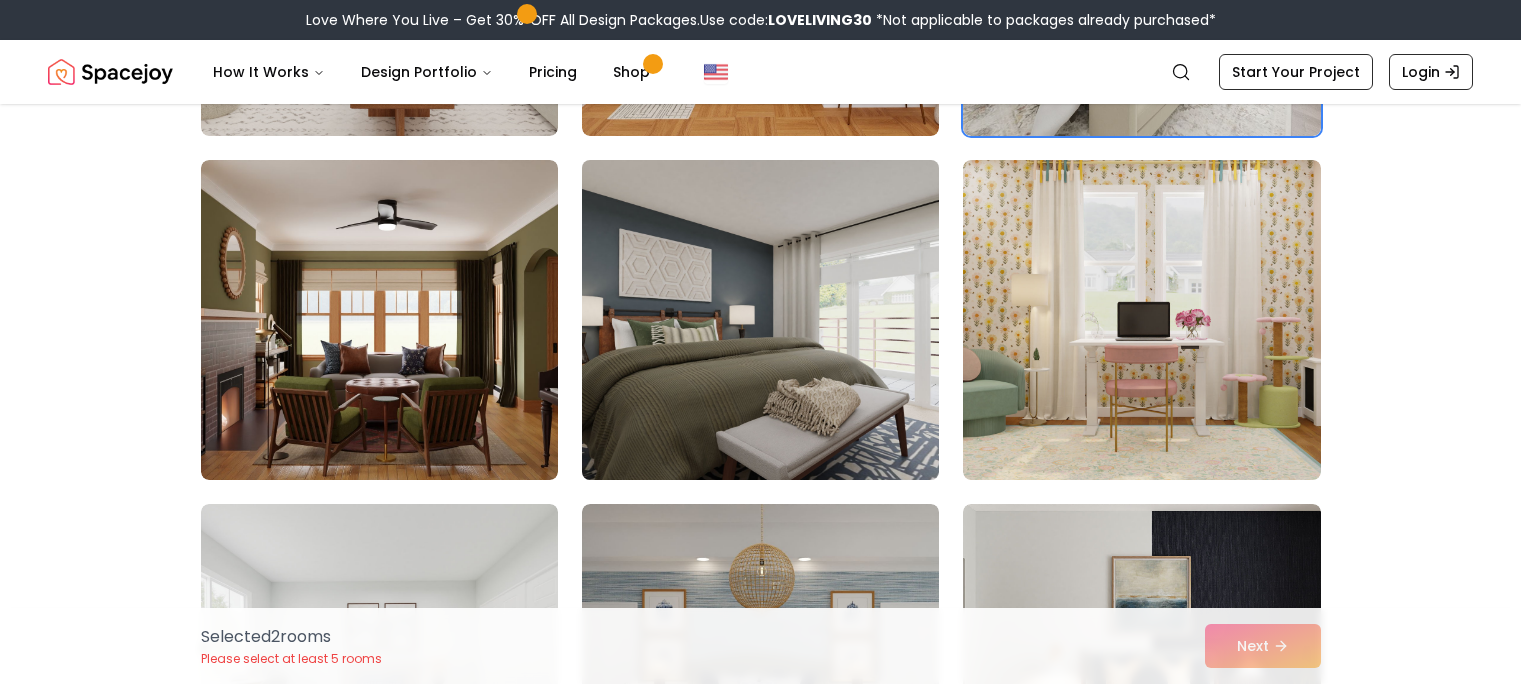 click at bounding box center (760, 320) 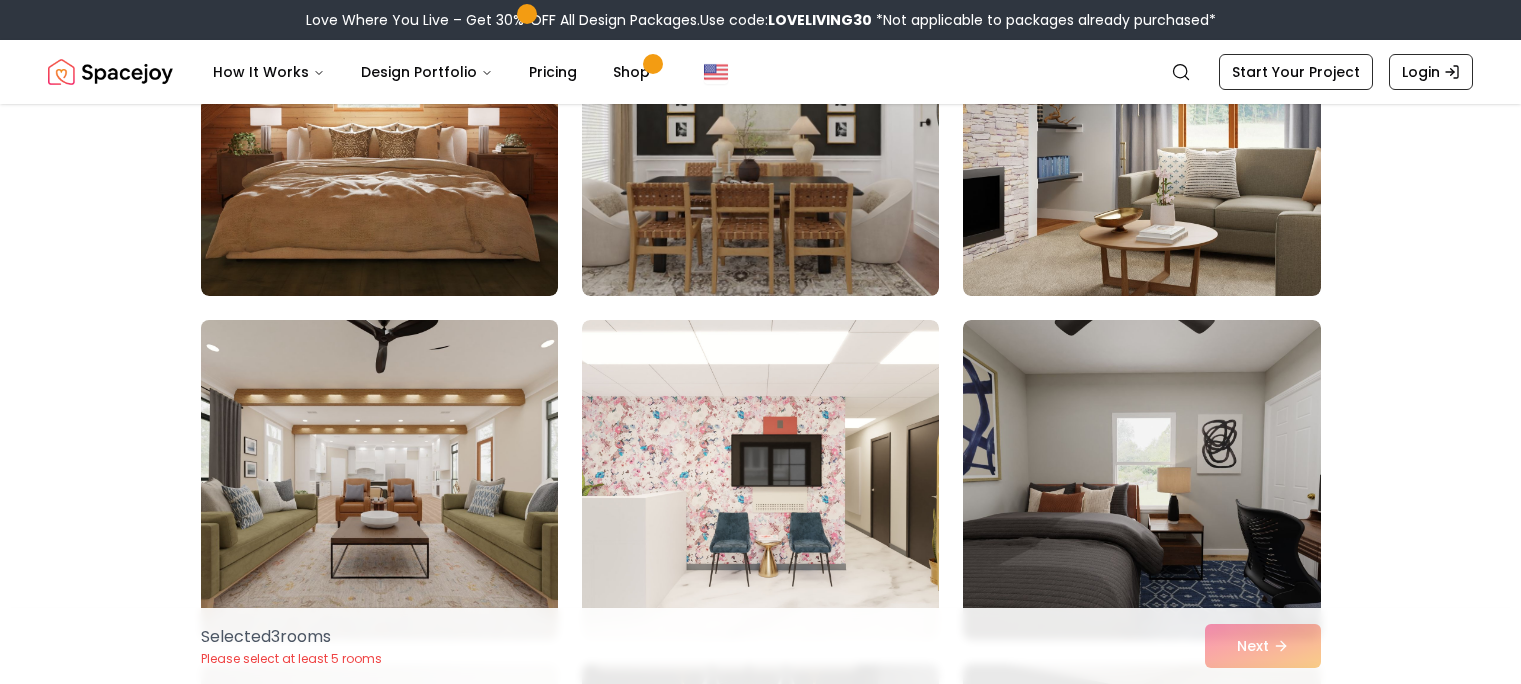 scroll, scrollTop: 5600, scrollLeft: 0, axis: vertical 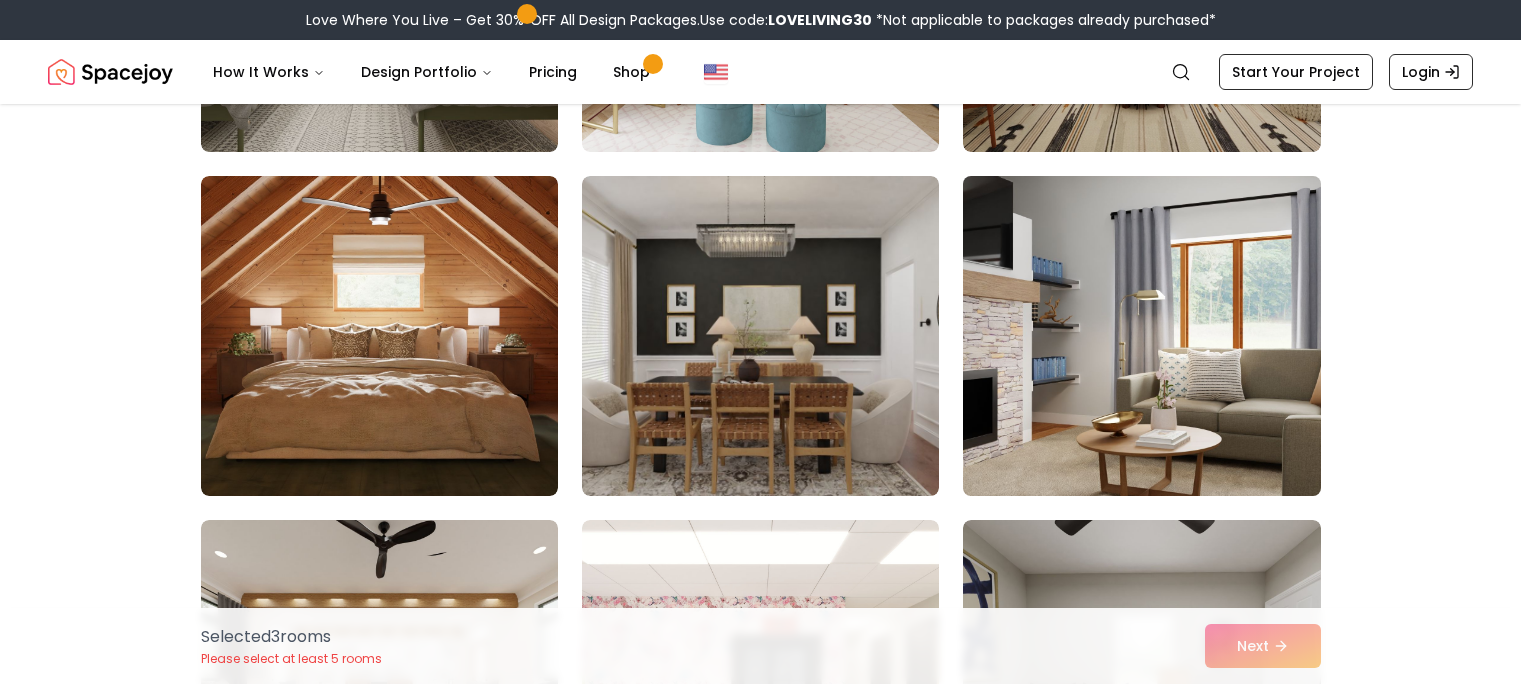 click at bounding box center (1141, 336) 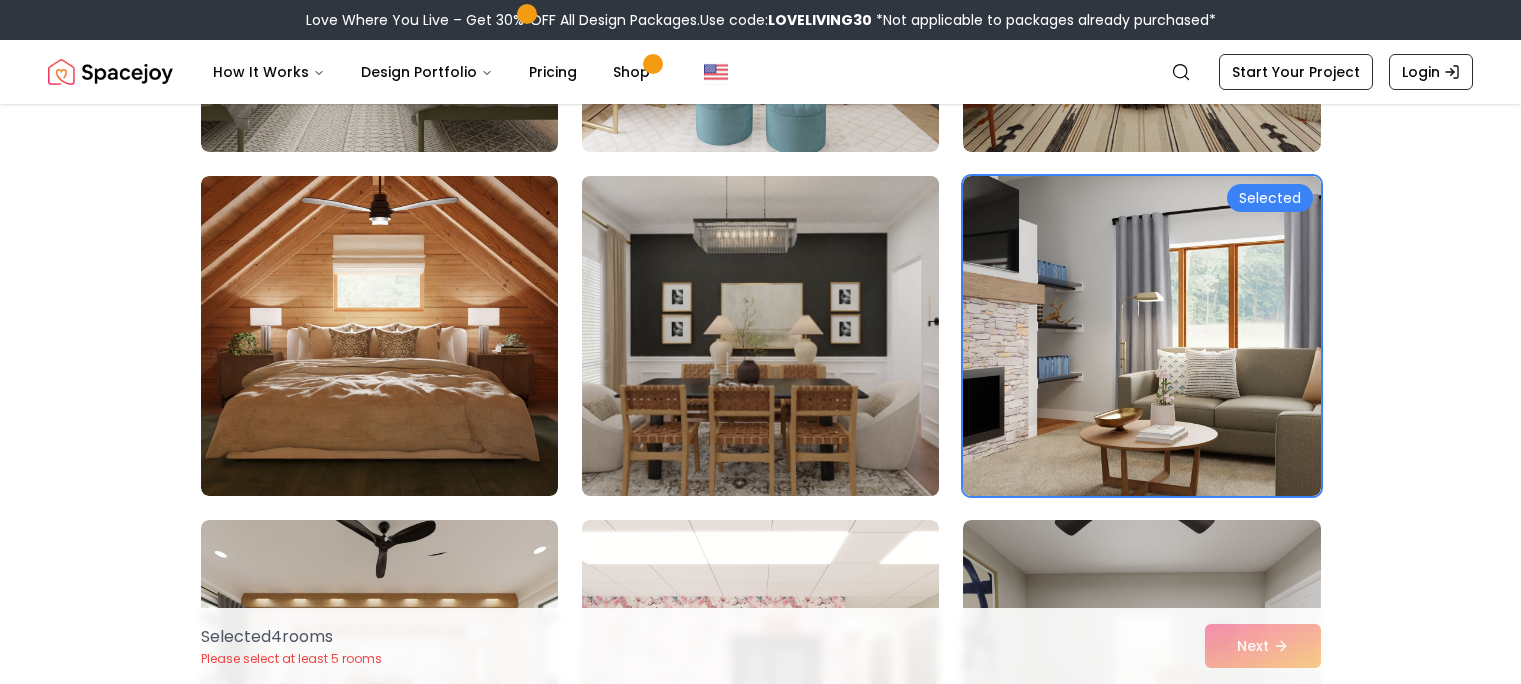 click at bounding box center (760, 336) 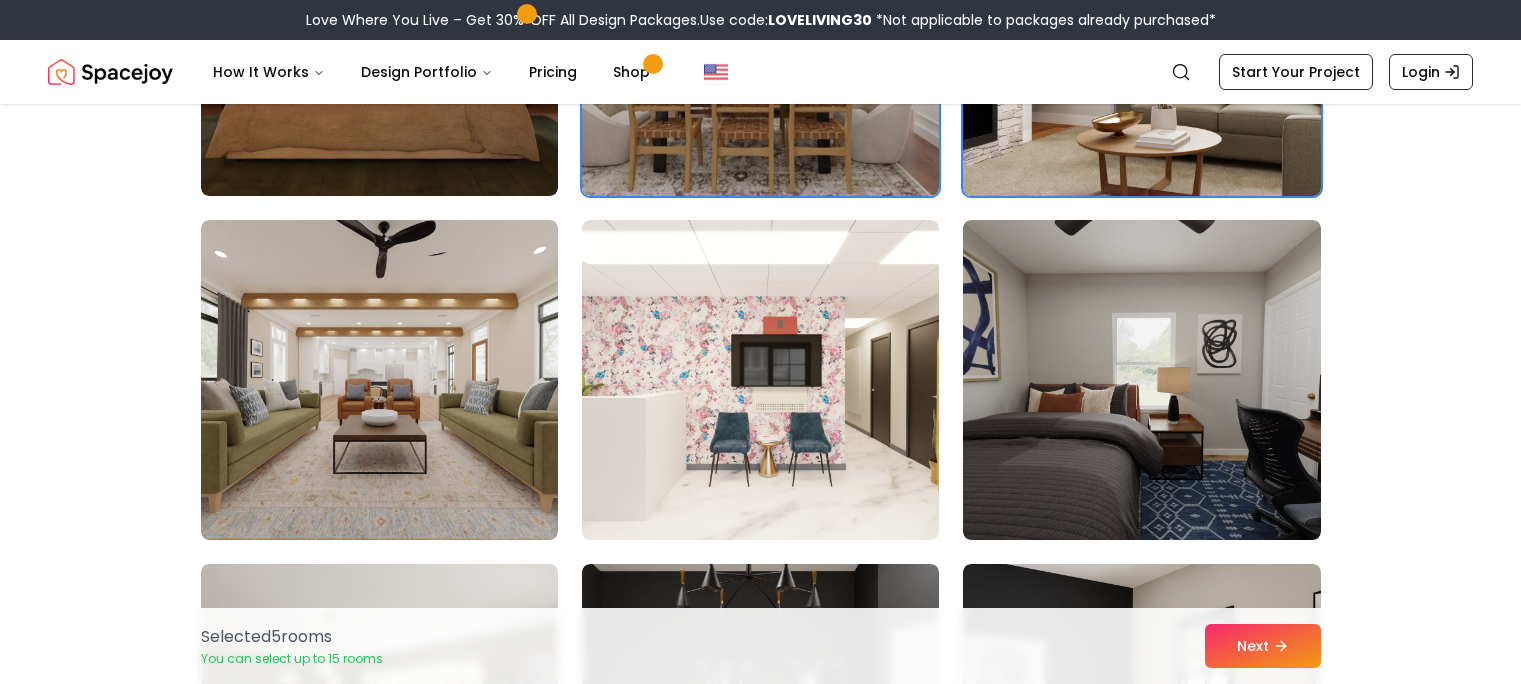 scroll, scrollTop: 6200, scrollLeft: 0, axis: vertical 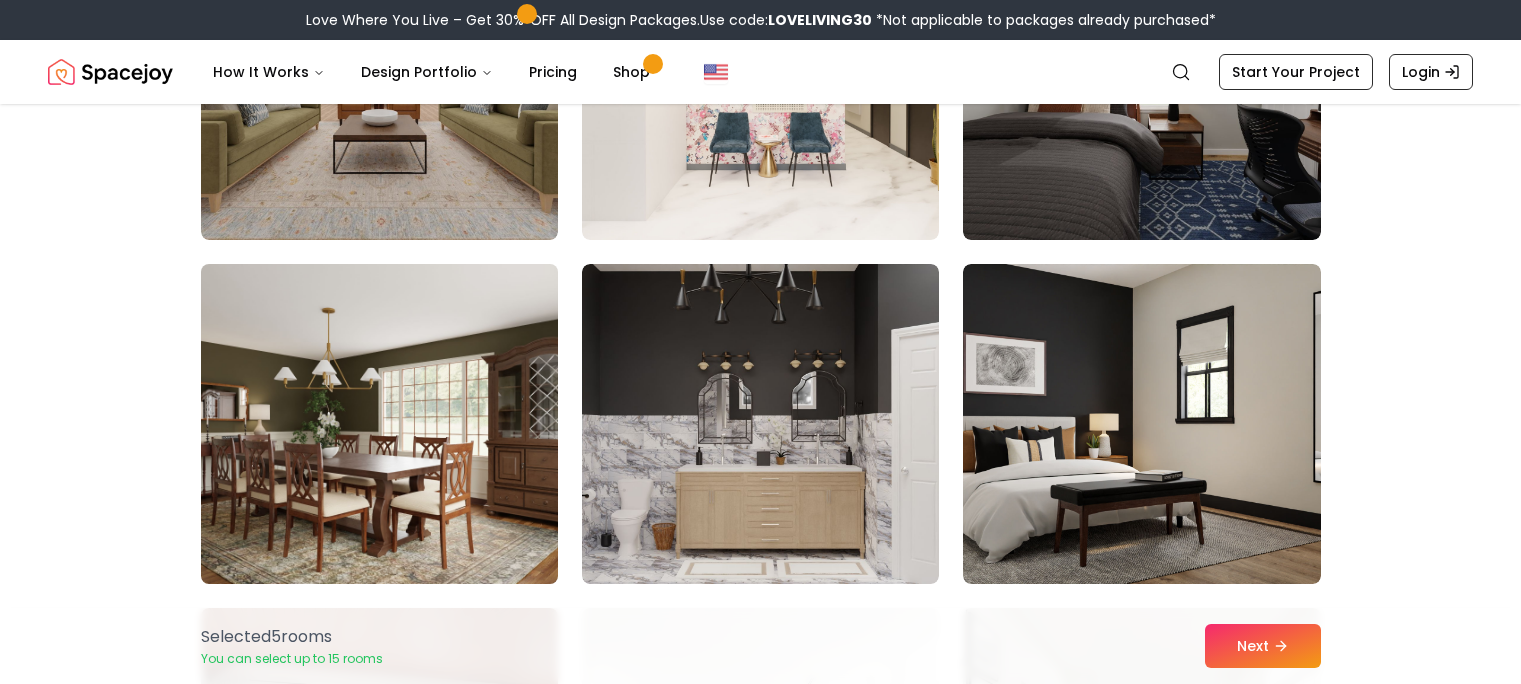 click at bounding box center [379, 424] 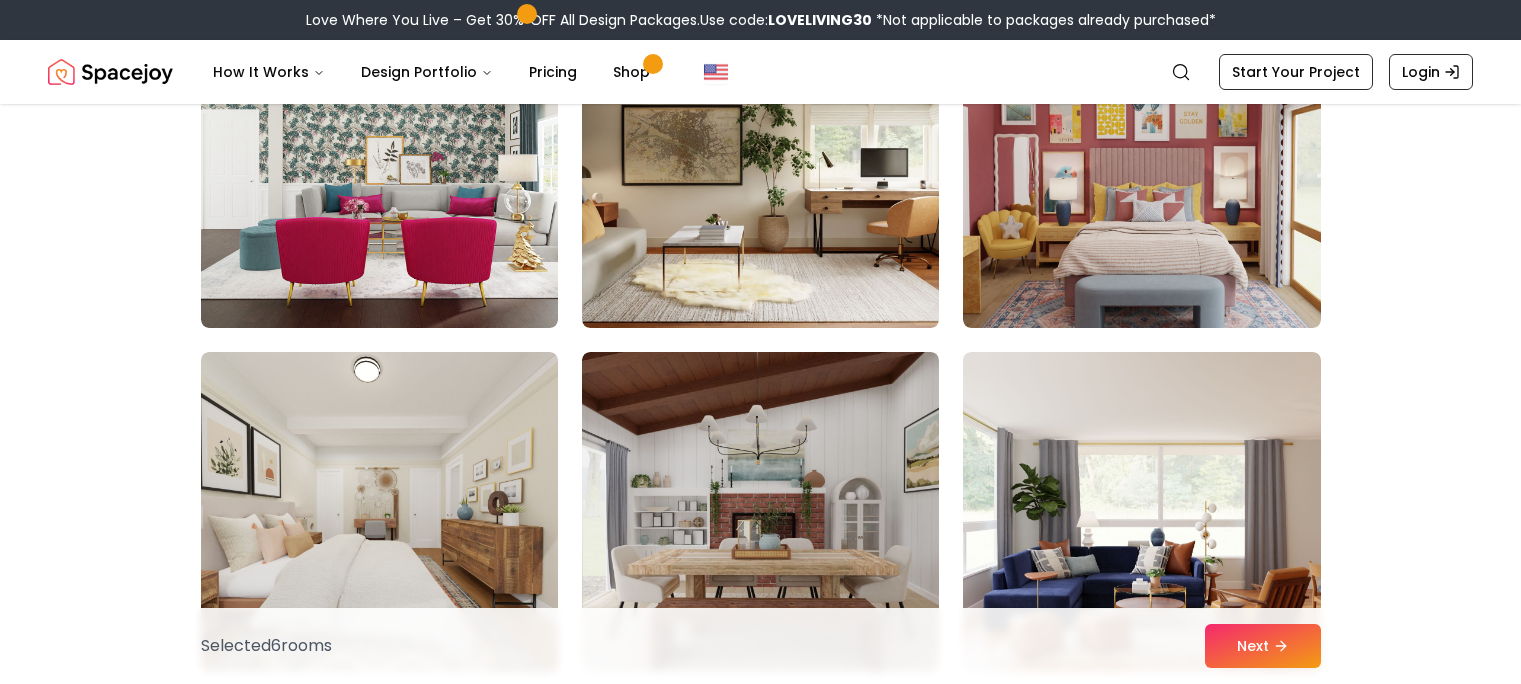 scroll, scrollTop: 8446, scrollLeft: 0, axis: vertical 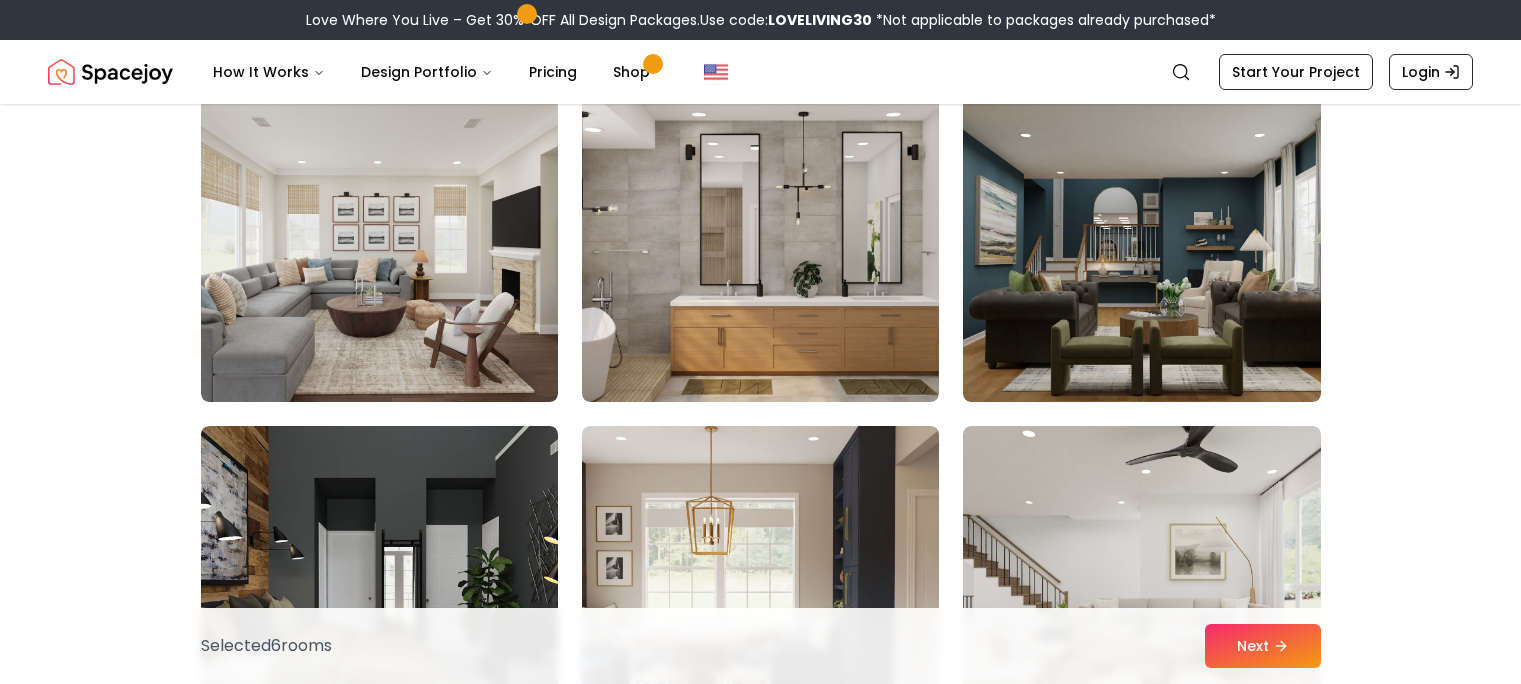 click at bounding box center [379, -446] 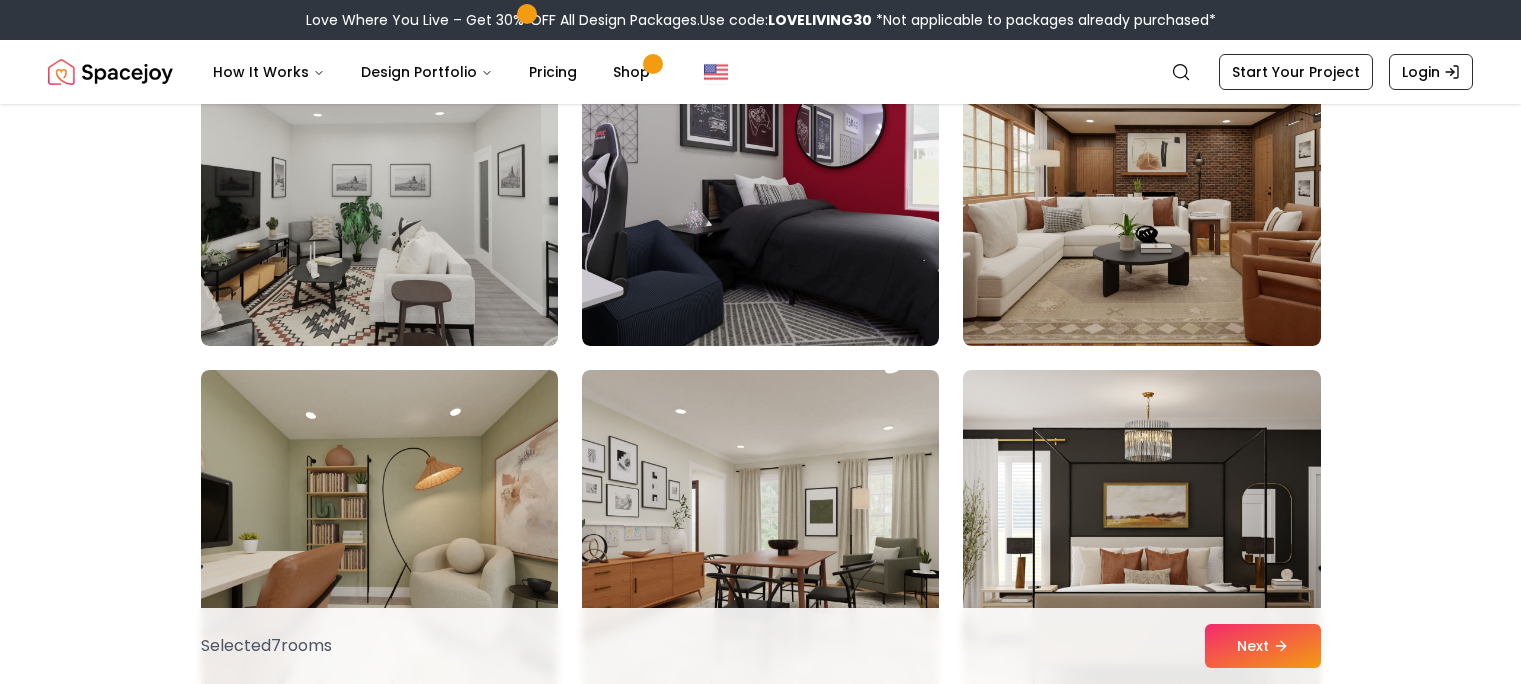 scroll, scrollTop: 9400, scrollLeft: 0, axis: vertical 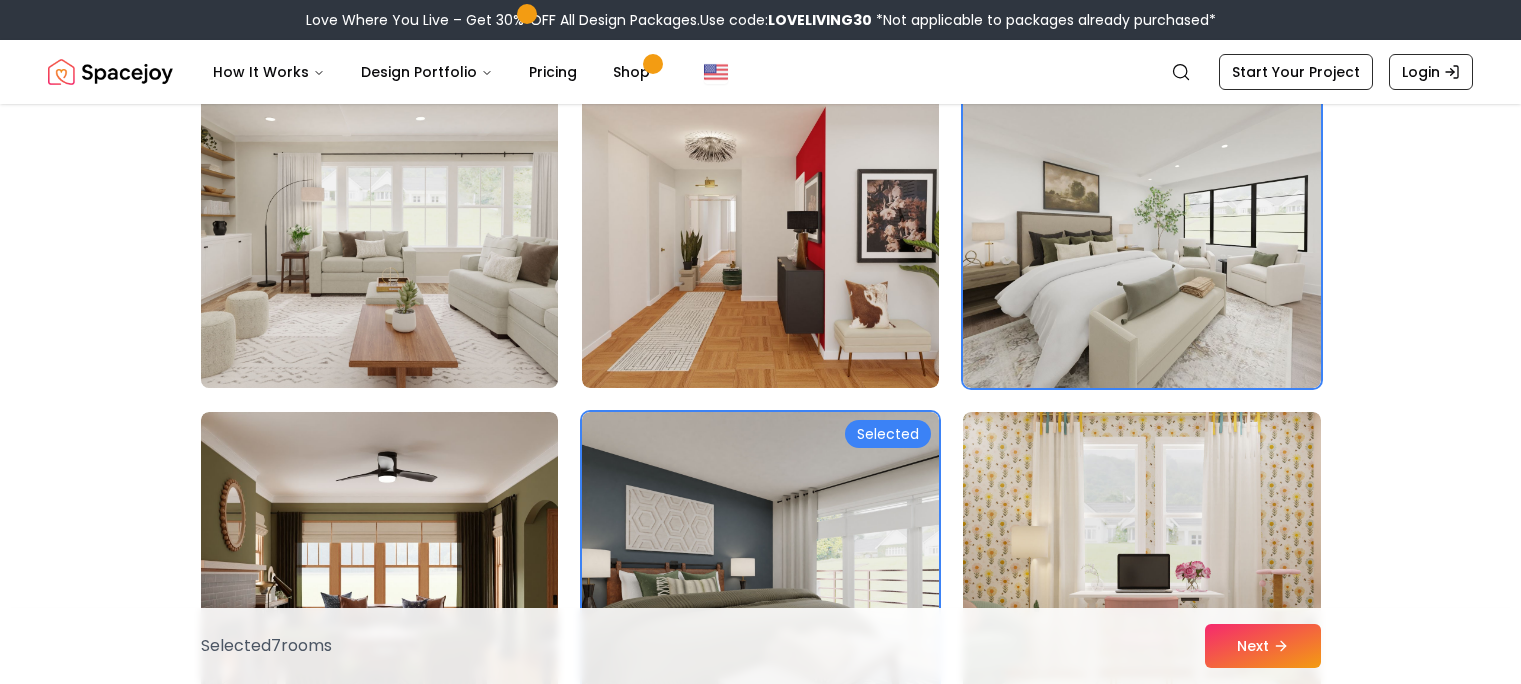 click at bounding box center [379, 228] 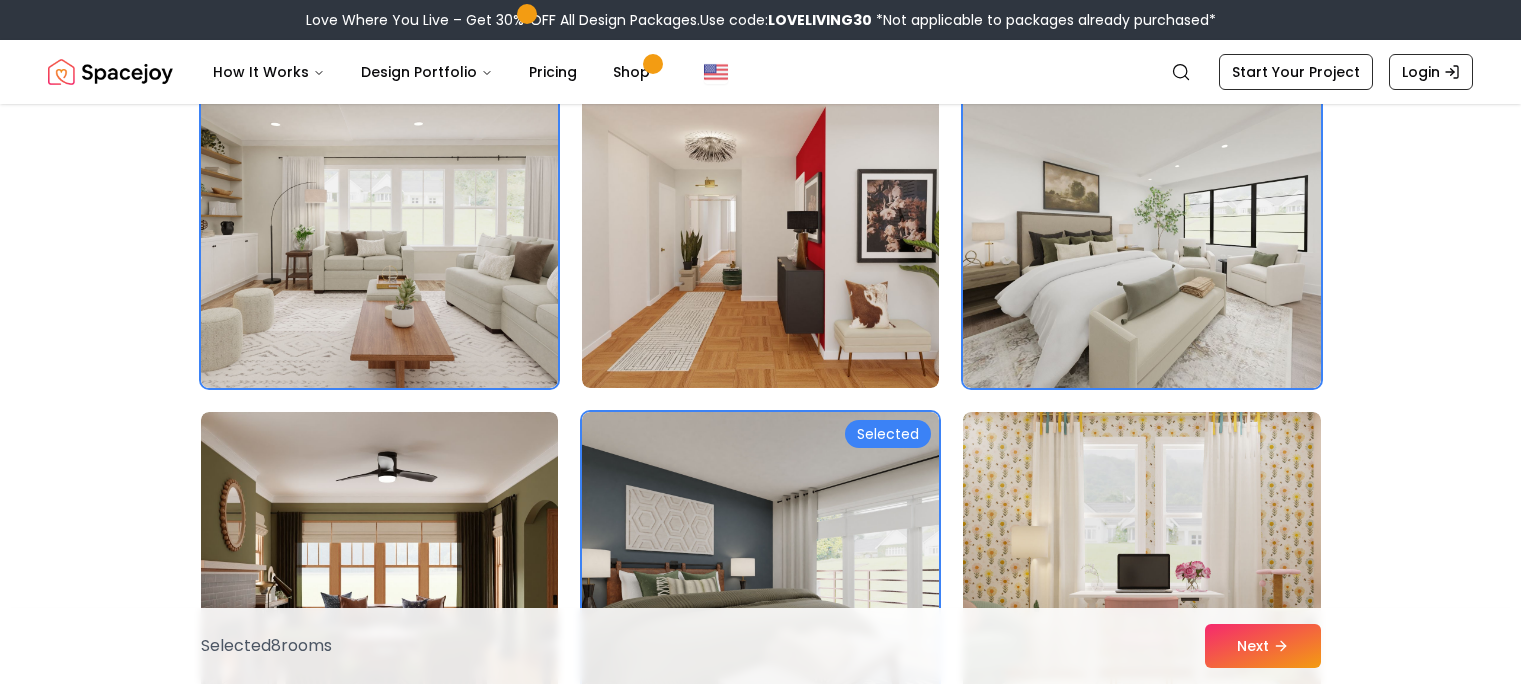 scroll, scrollTop: 848, scrollLeft: 0, axis: vertical 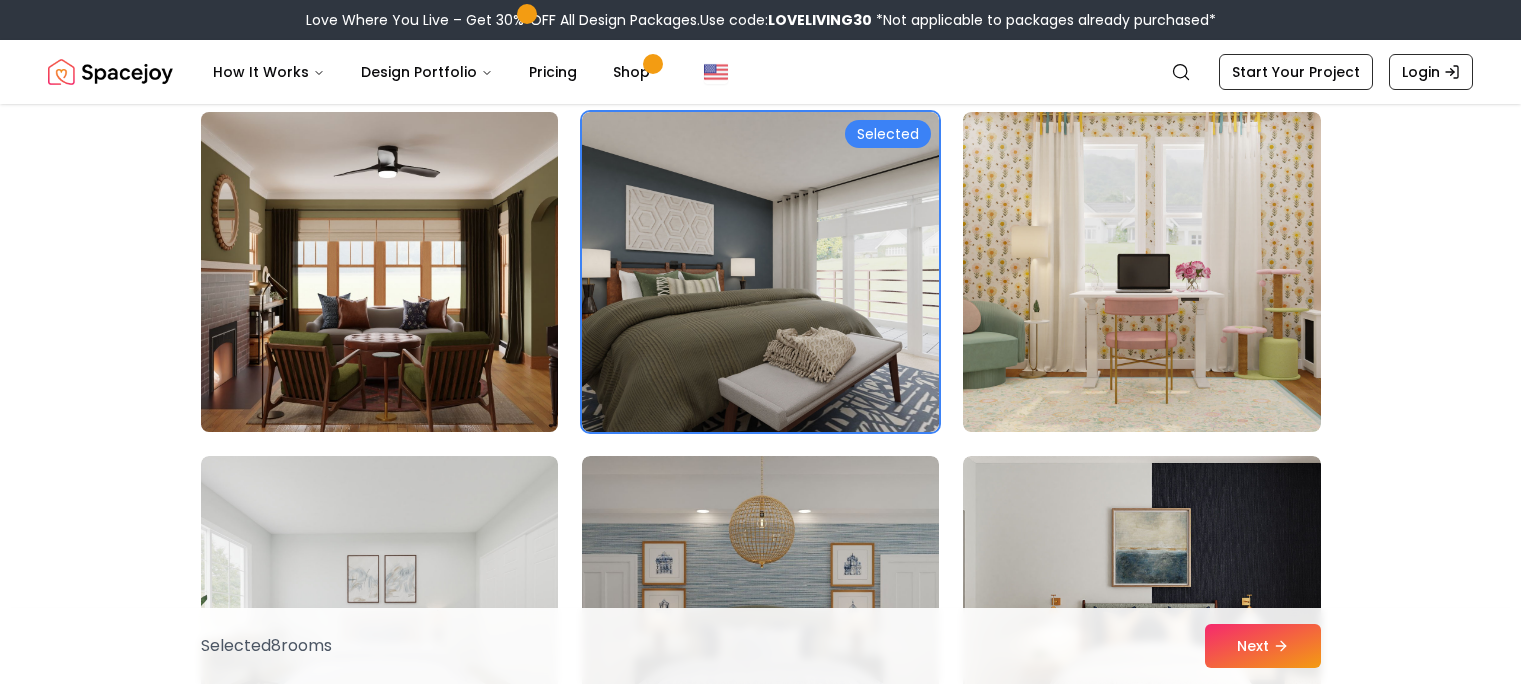 click at bounding box center (379, 272) 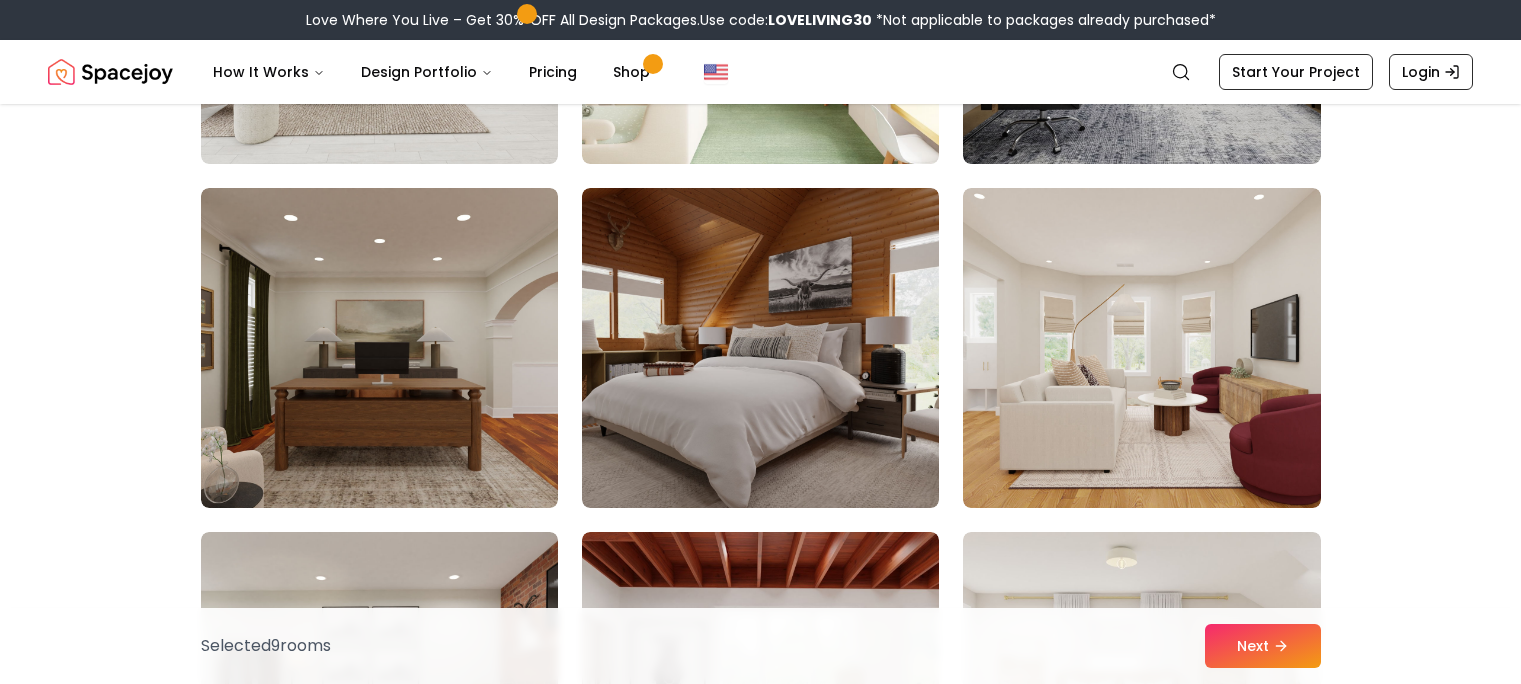 scroll, scrollTop: 2248, scrollLeft: 0, axis: vertical 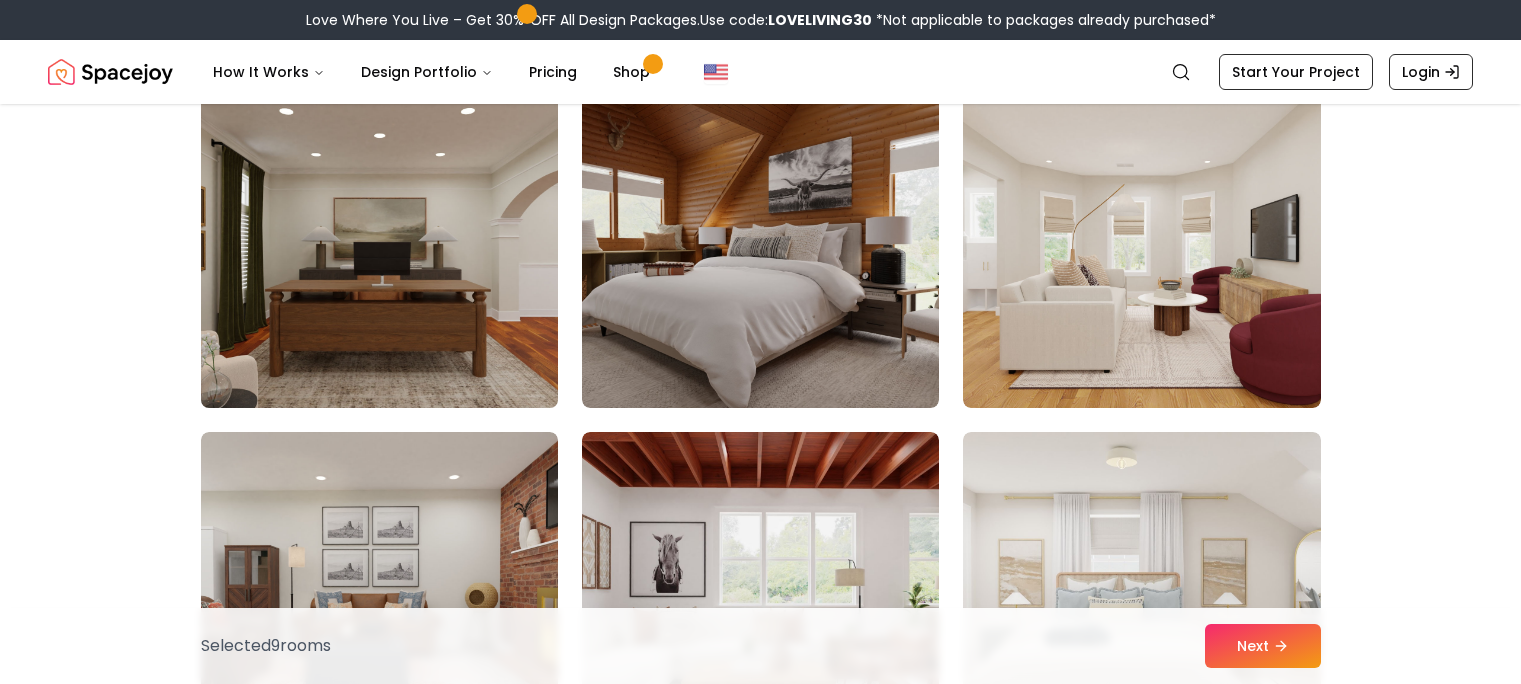 click at bounding box center [379, 248] 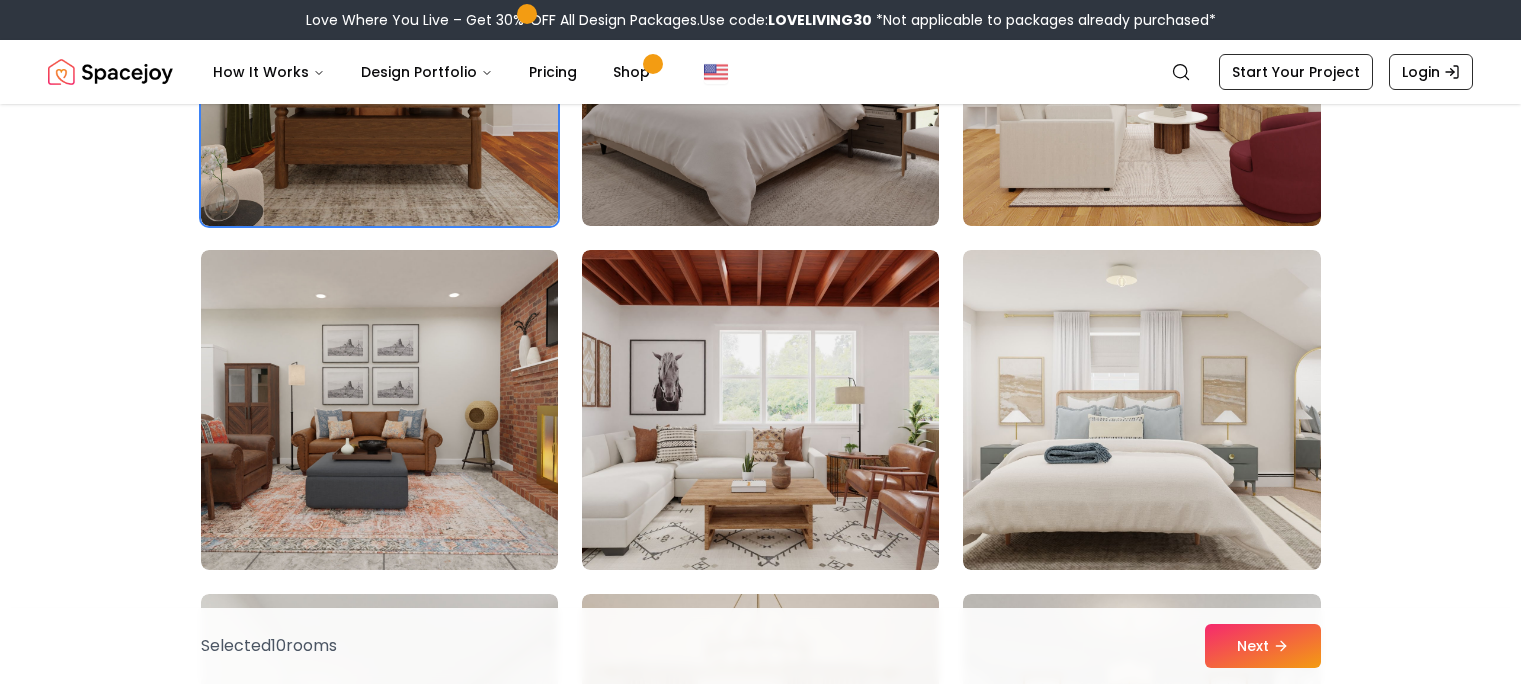 scroll, scrollTop: 2548, scrollLeft: 0, axis: vertical 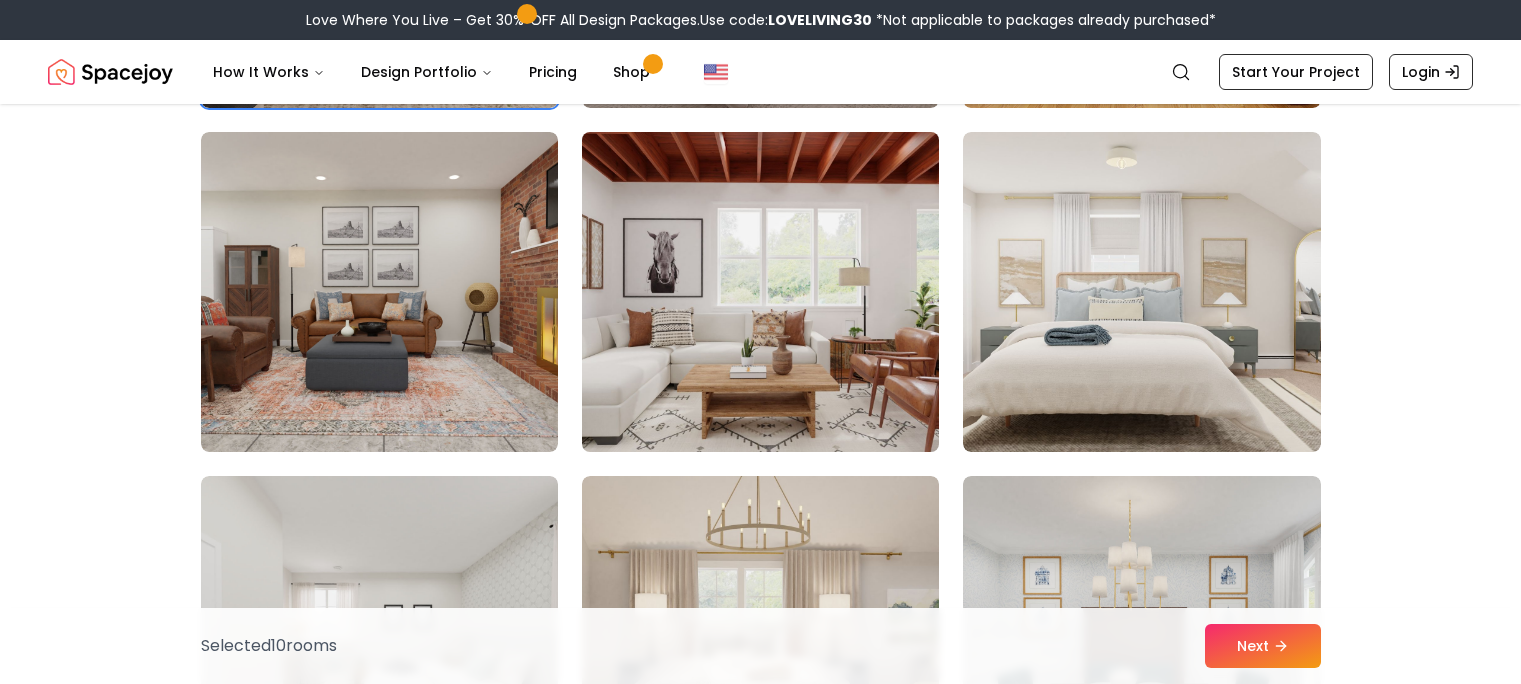 click at bounding box center [760, 292] 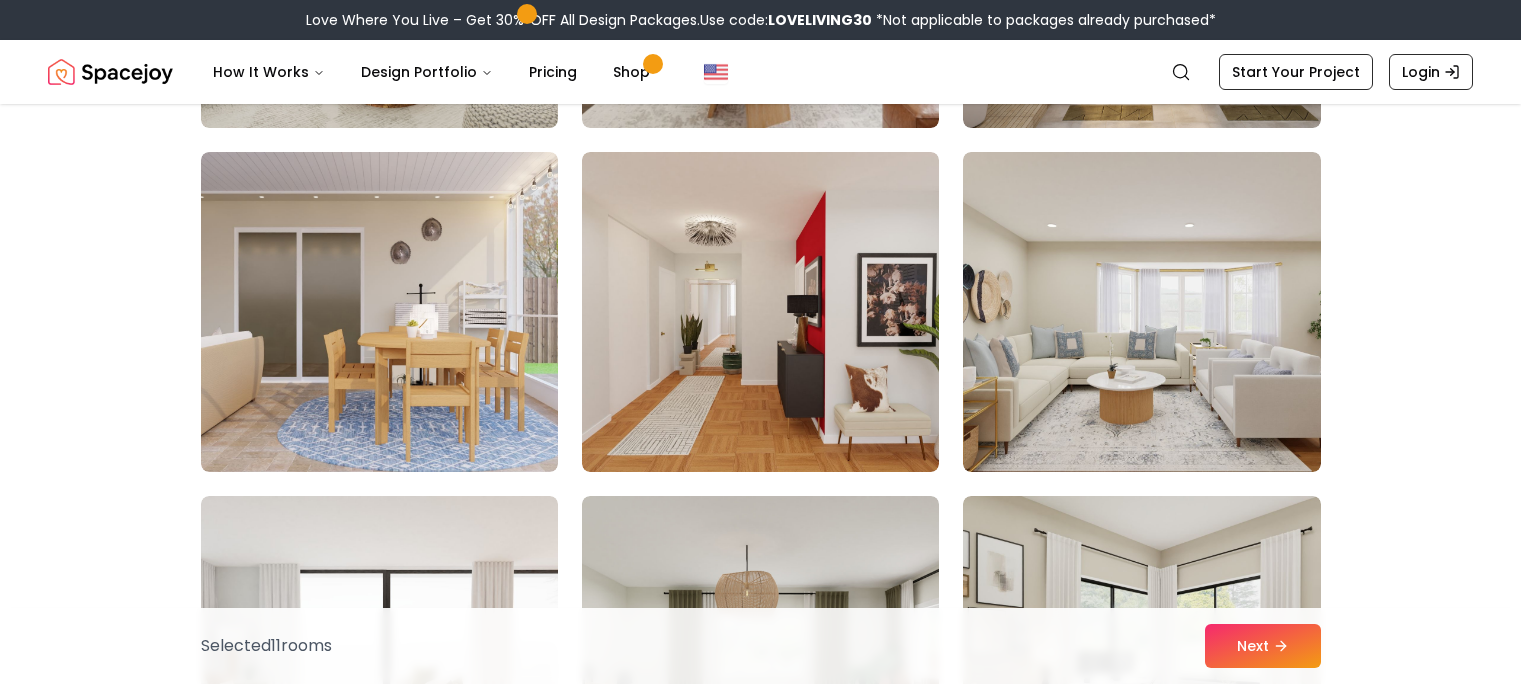 scroll, scrollTop: 4648, scrollLeft: 0, axis: vertical 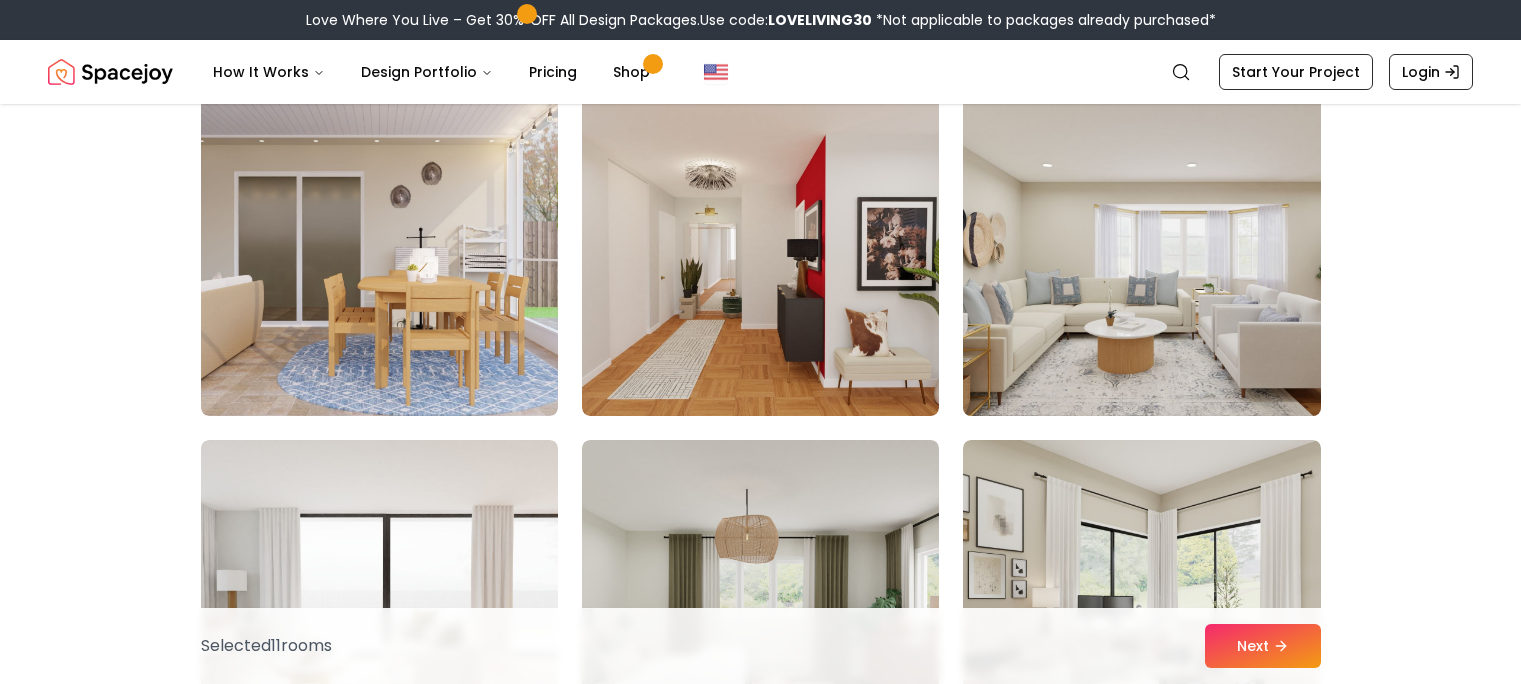click at bounding box center [1141, 256] 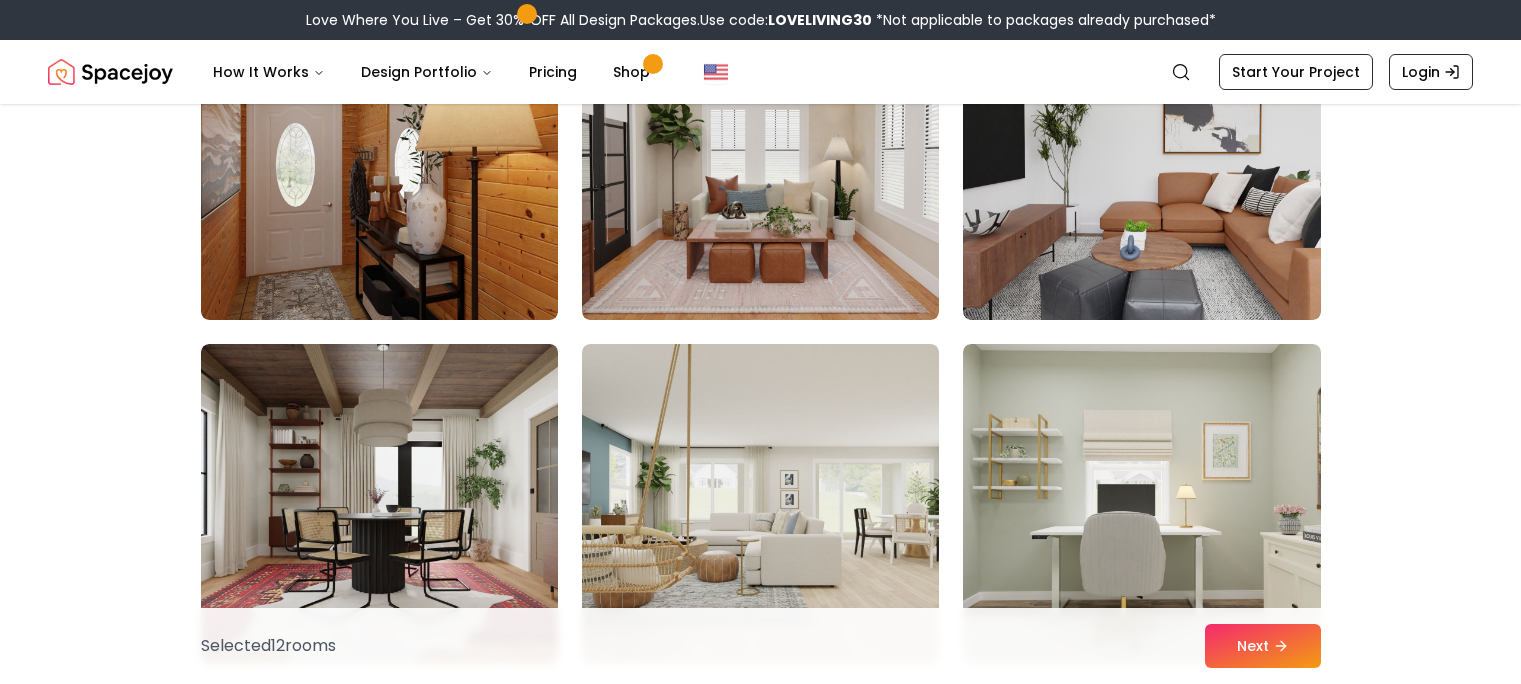 scroll, scrollTop: 10348, scrollLeft: 0, axis: vertical 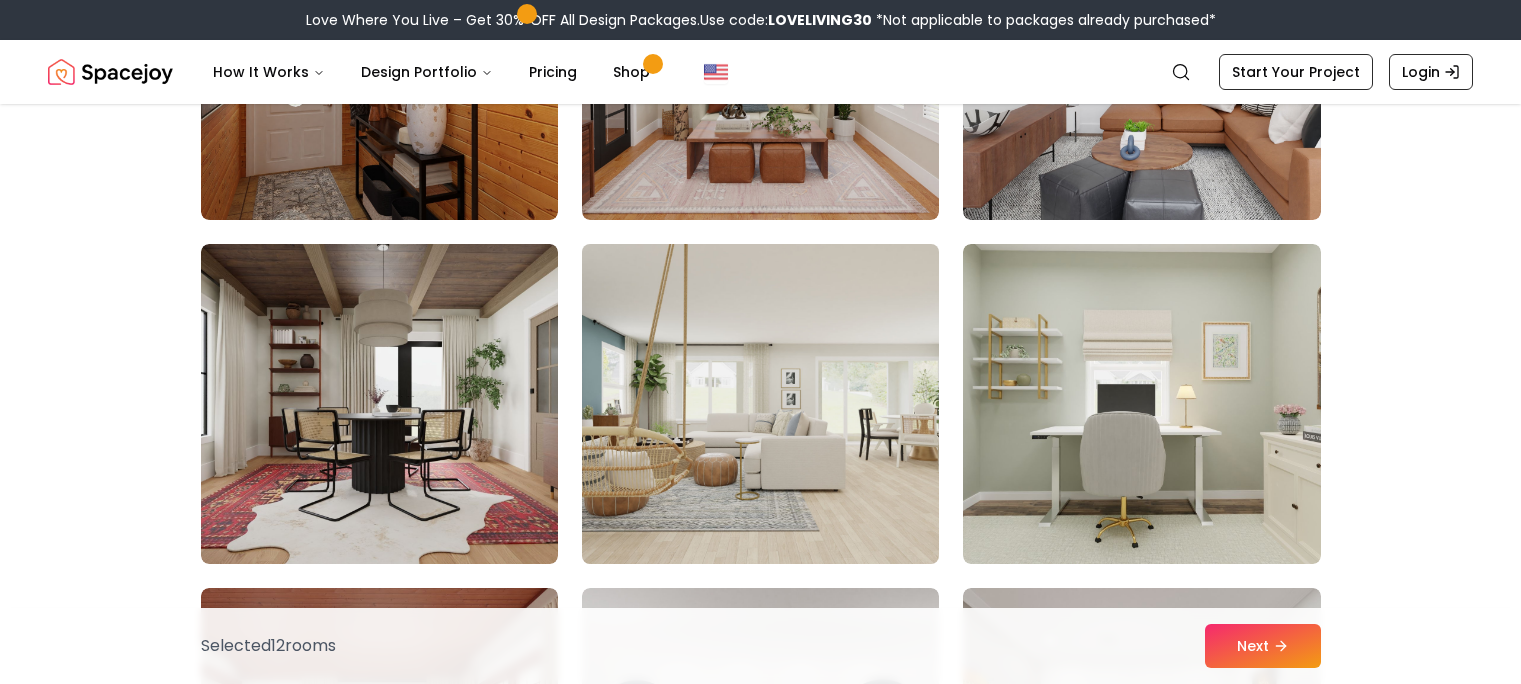 click at bounding box center (760, 404) 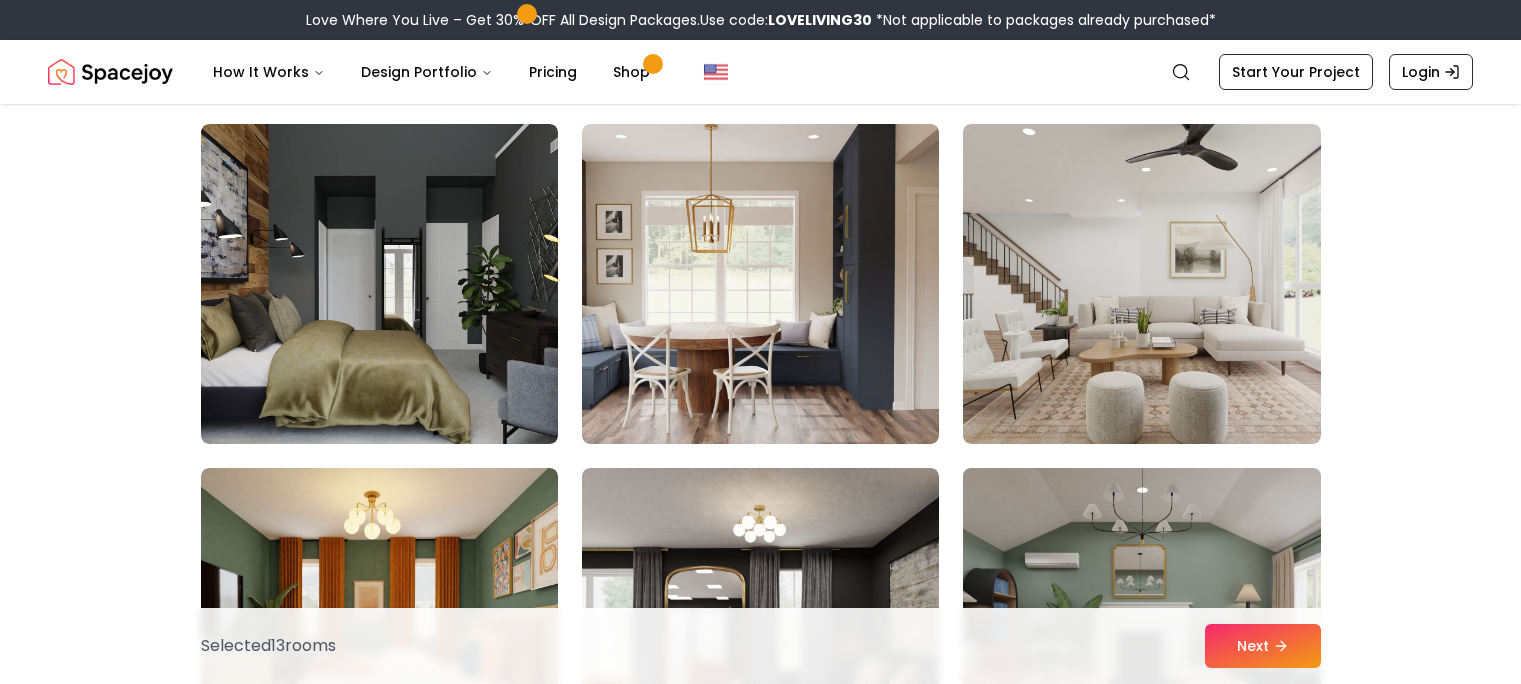 scroll, scrollTop: 9048, scrollLeft: 0, axis: vertical 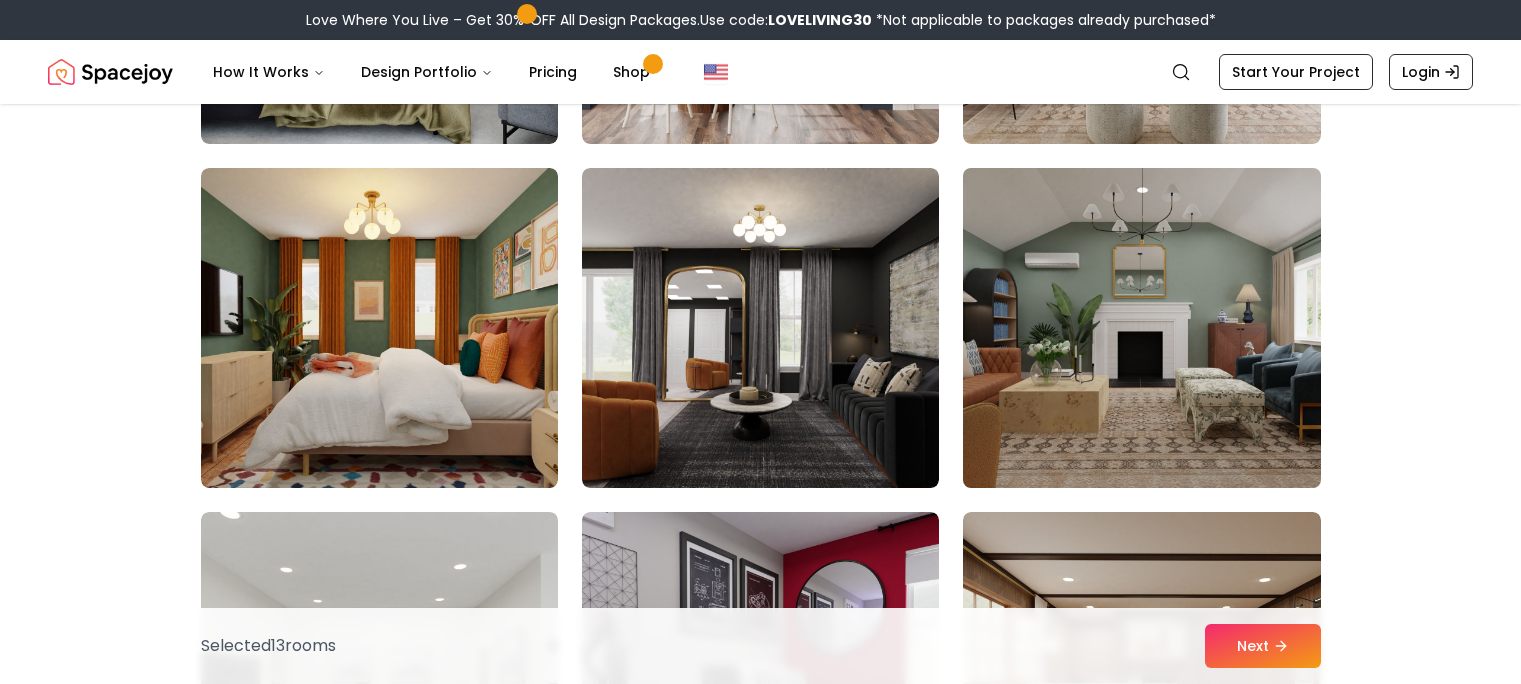 click at bounding box center [1141, 328] 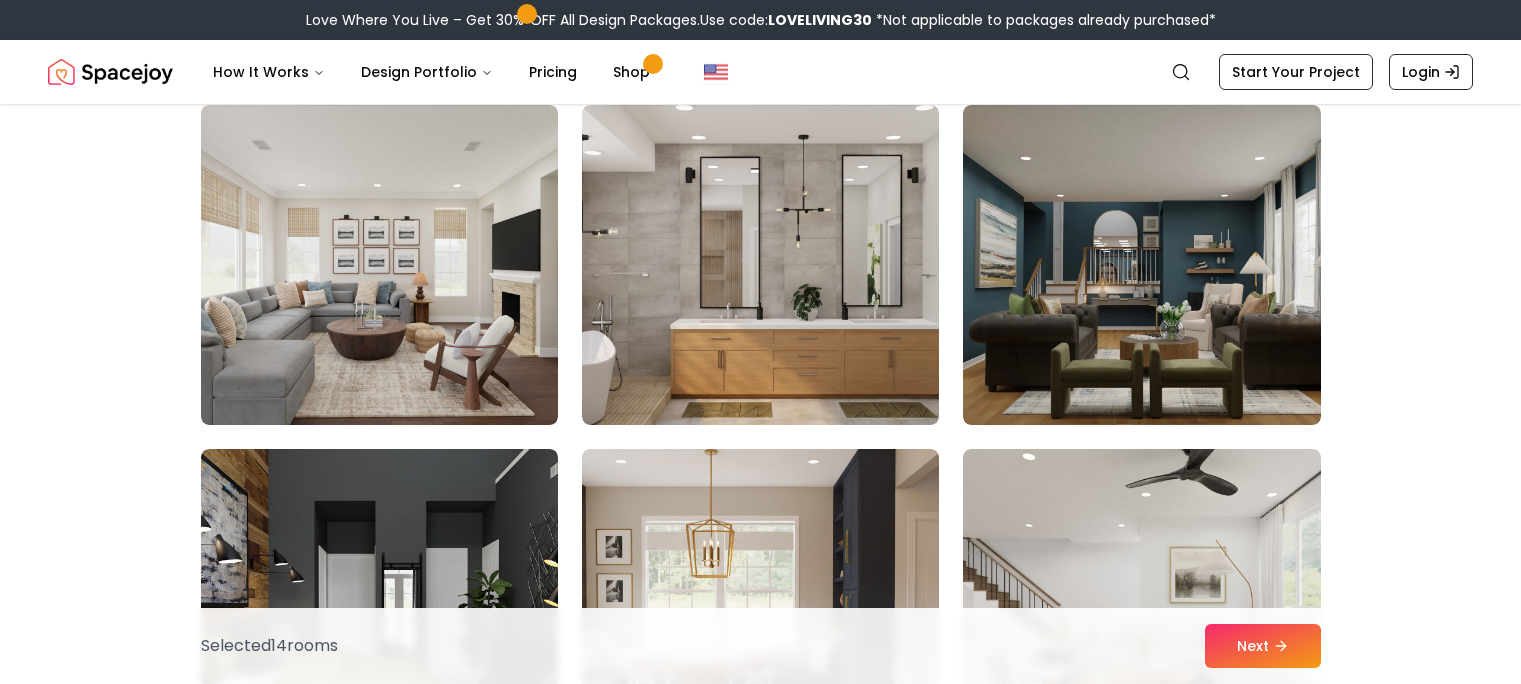 scroll, scrollTop: 8348, scrollLeft: 0, axis: vertical 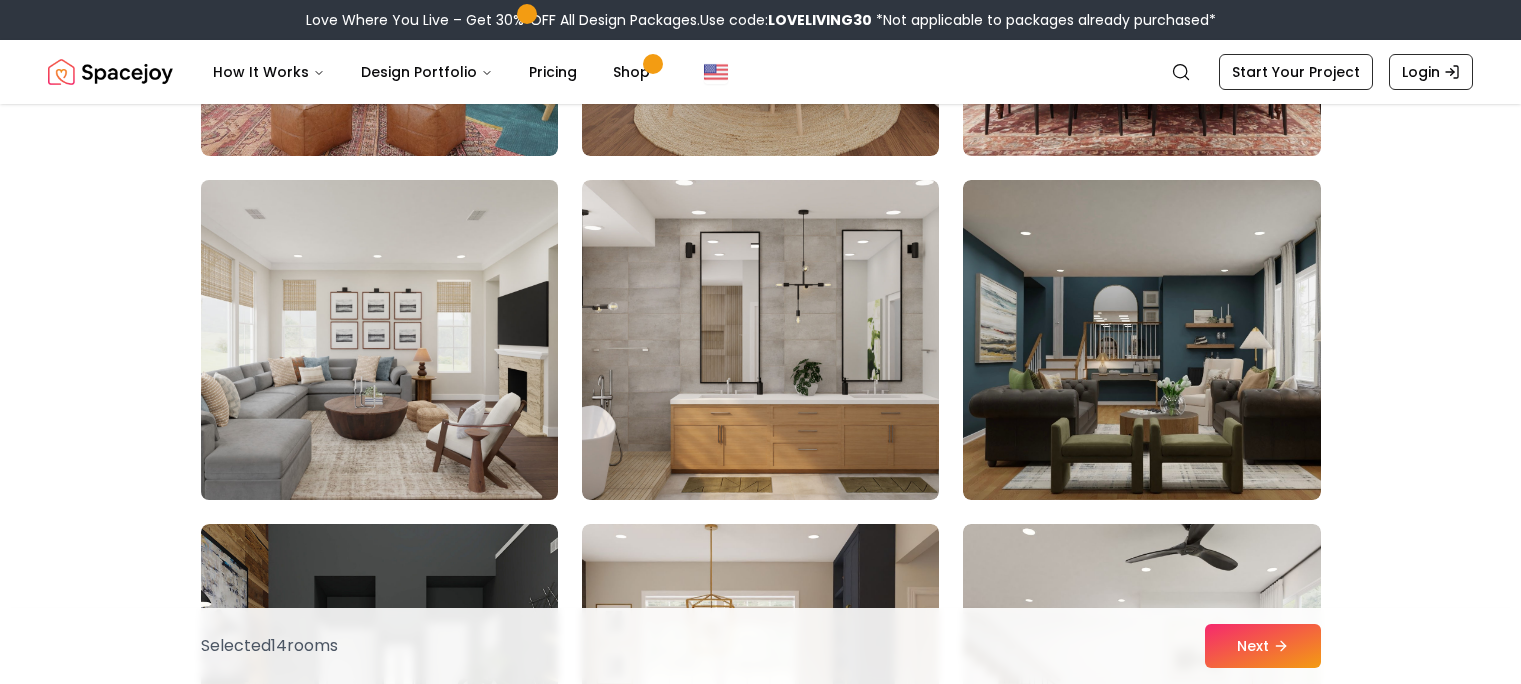 click at bounding box center (379, 340) 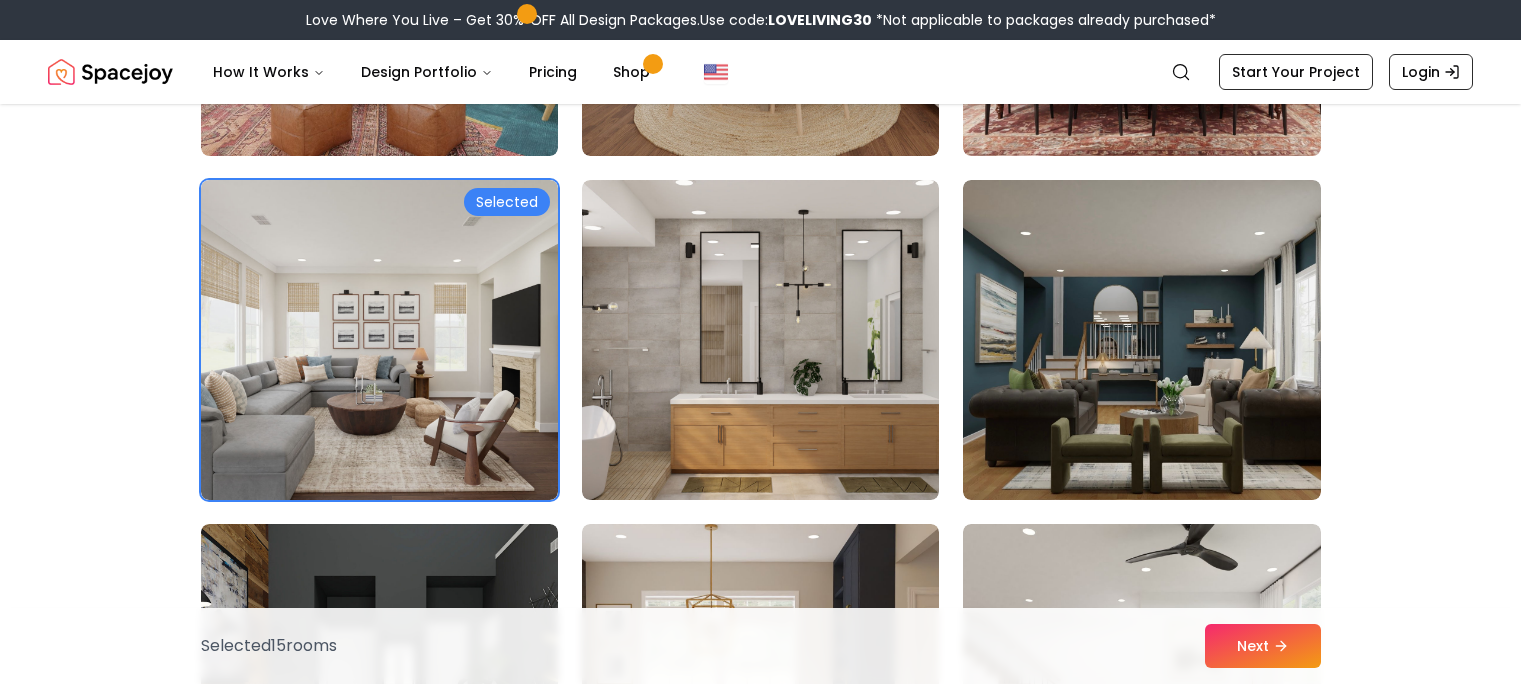 scroll, scrollTop: 7948, scrollLeft: 0, axis: vertical 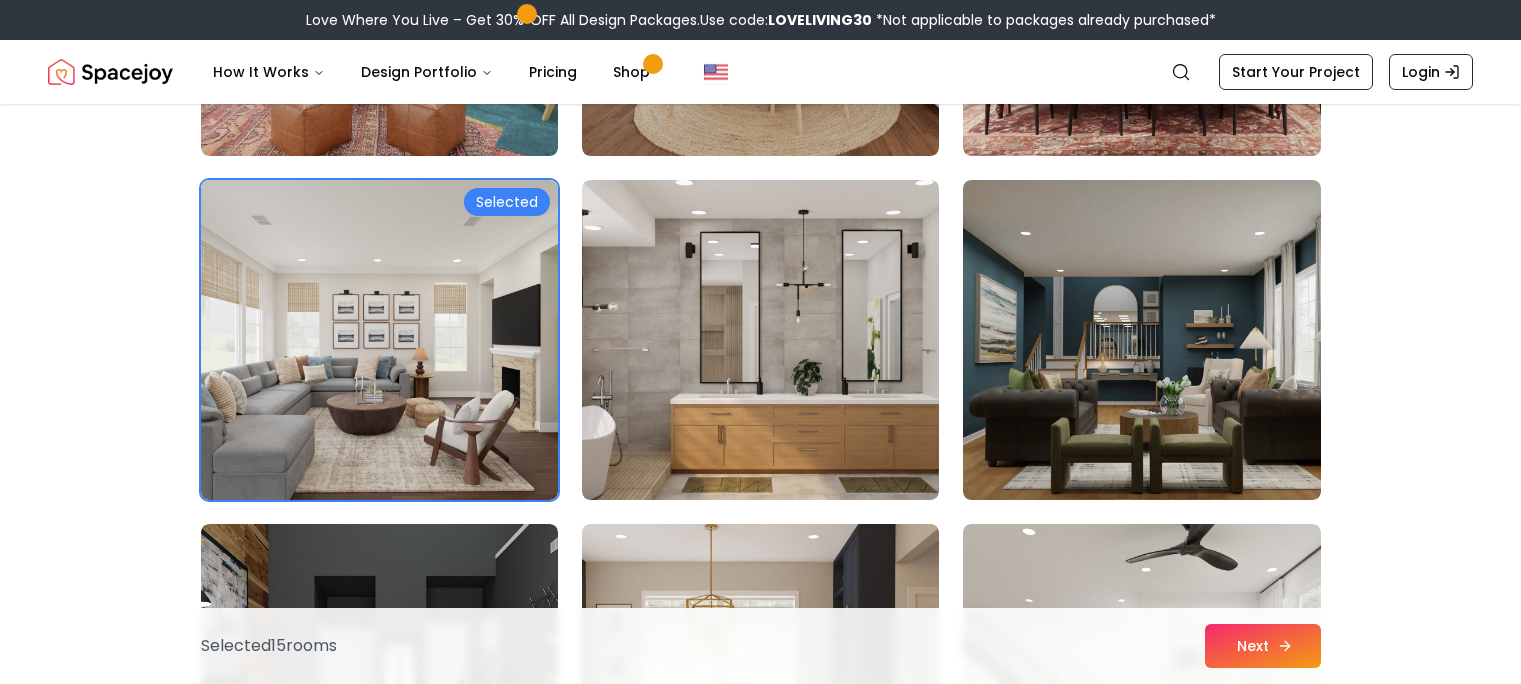 click on "Next" at bounding box center (1263, 646) 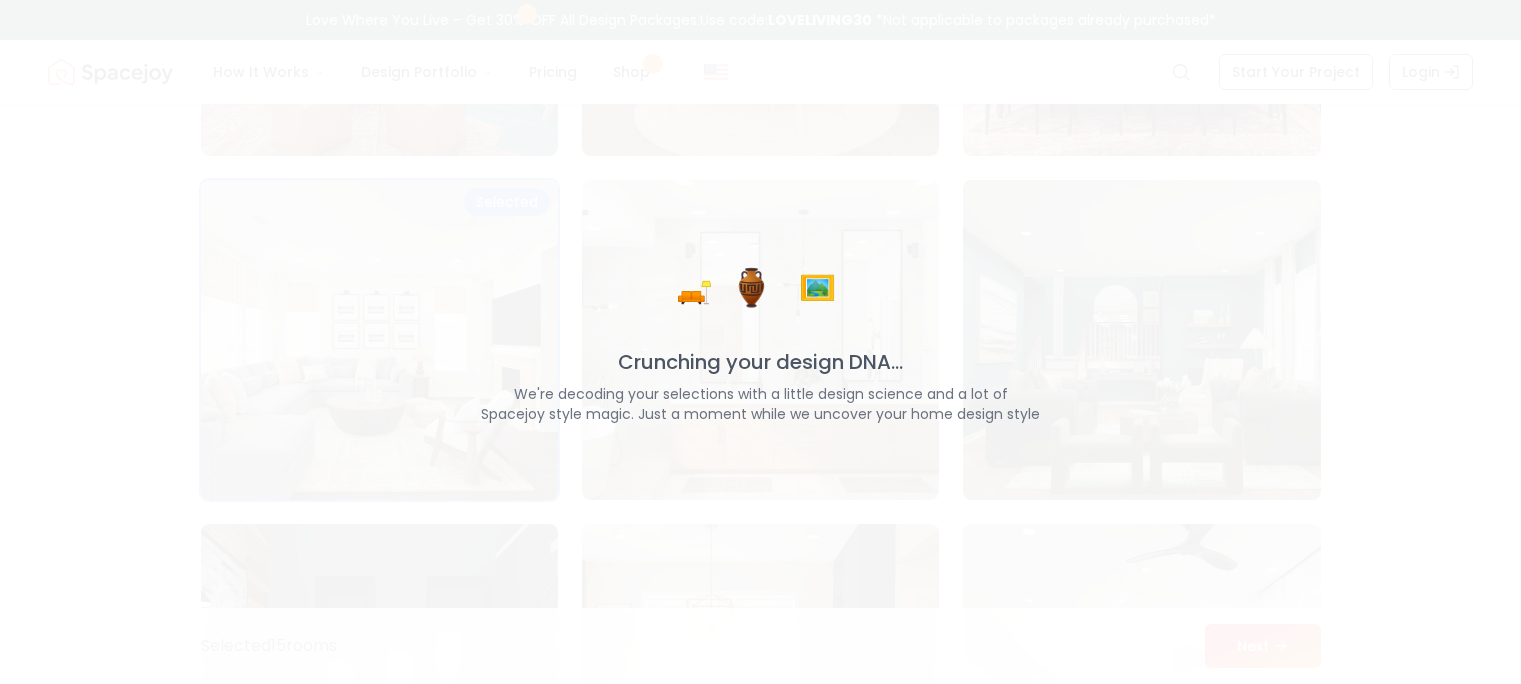 scroll, scrollTop: 8348, scrollLeft: 0, axis: vertical 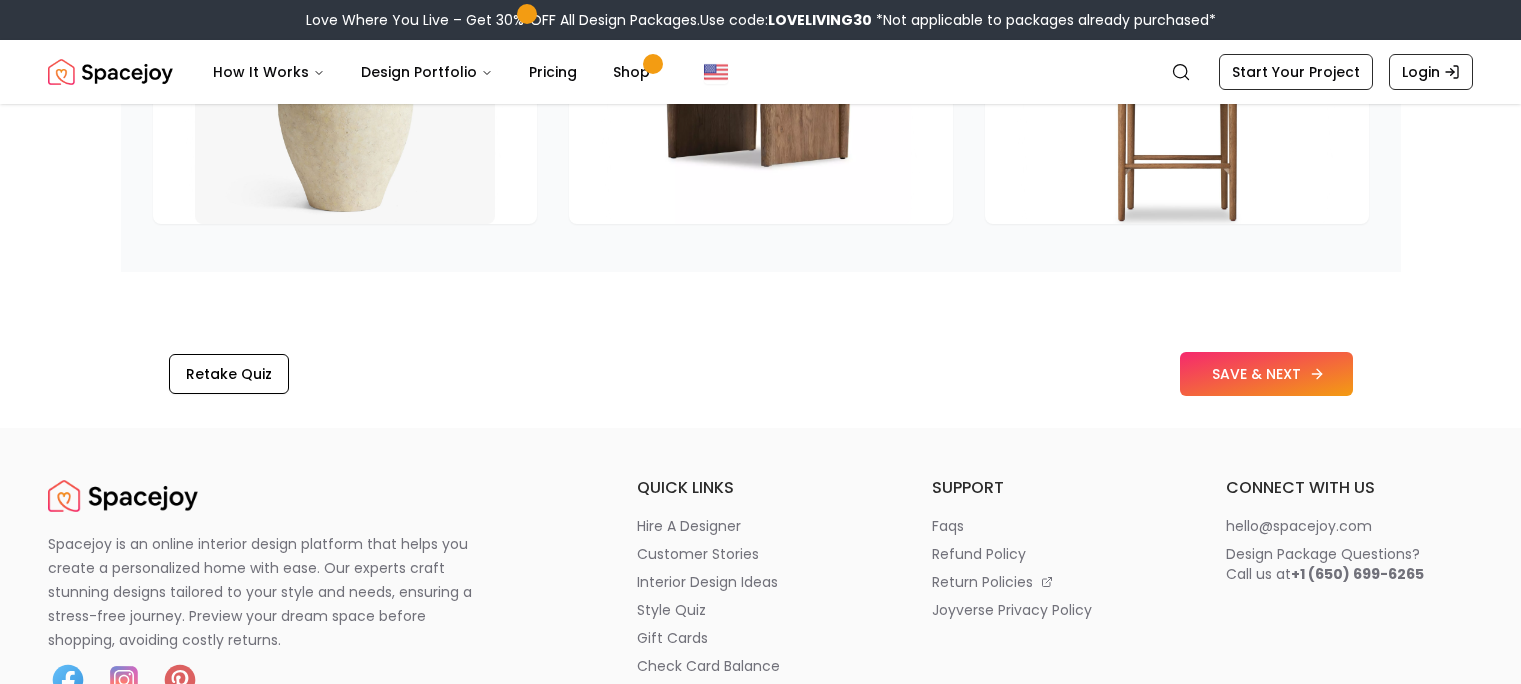 click on "SAVE & NEXT" at bounding box center (1266, 374) 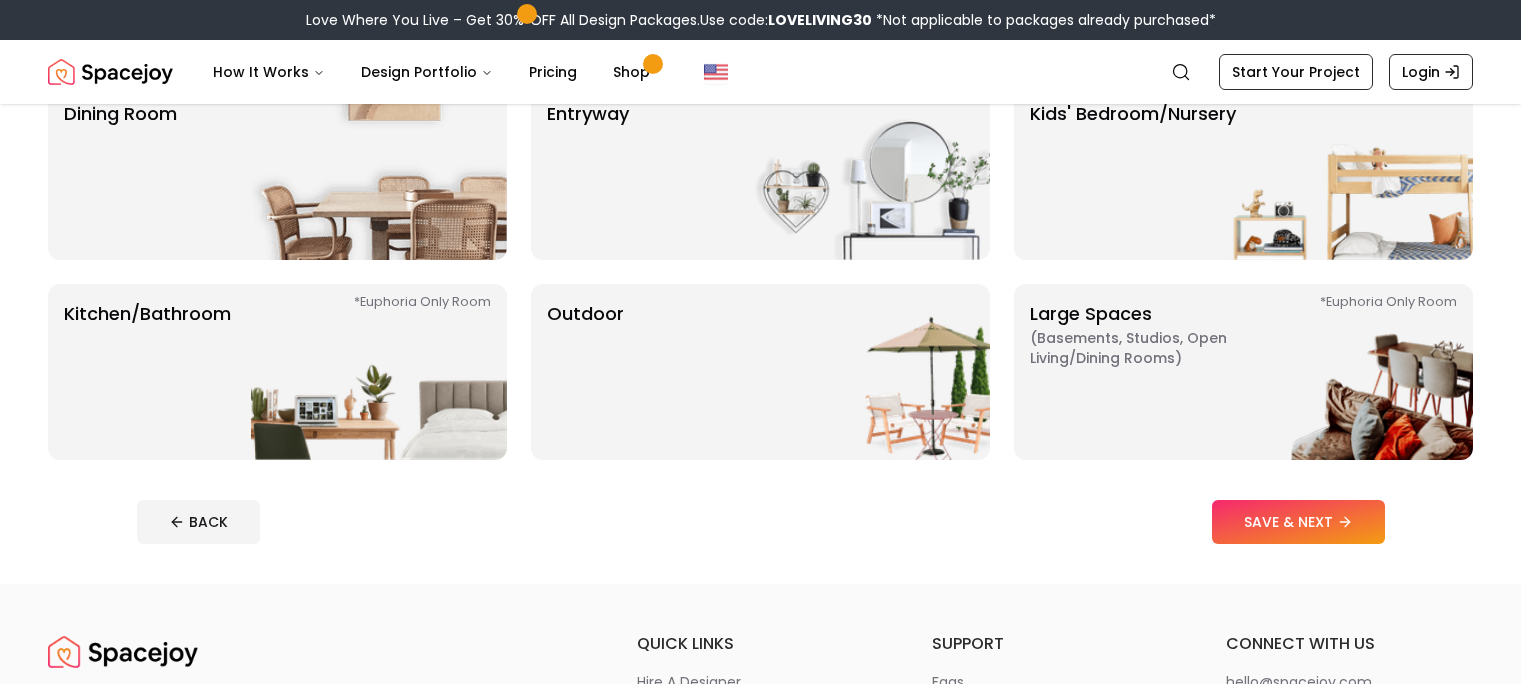 scroll, scrollTop: 400, scrollLeft: 0, axis: vertical 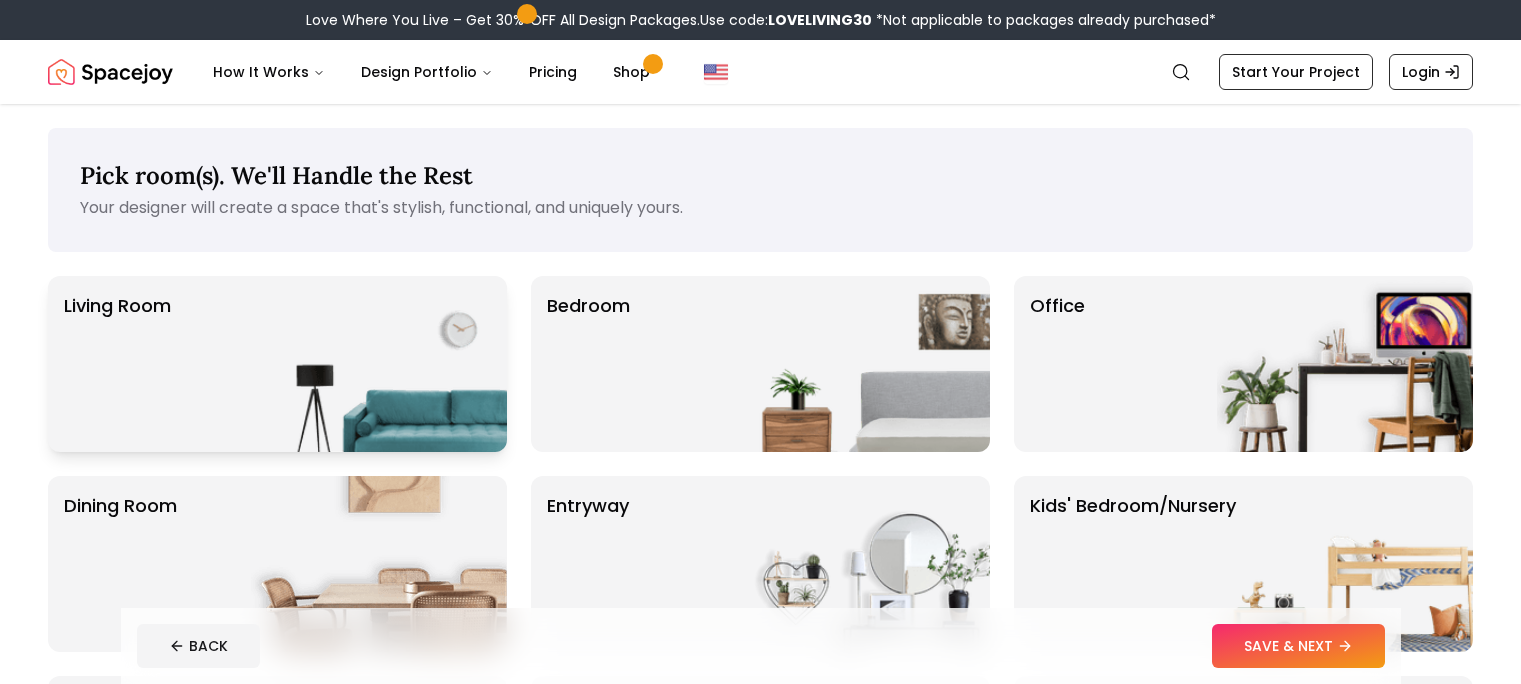 click at bounding box center (379, 364) 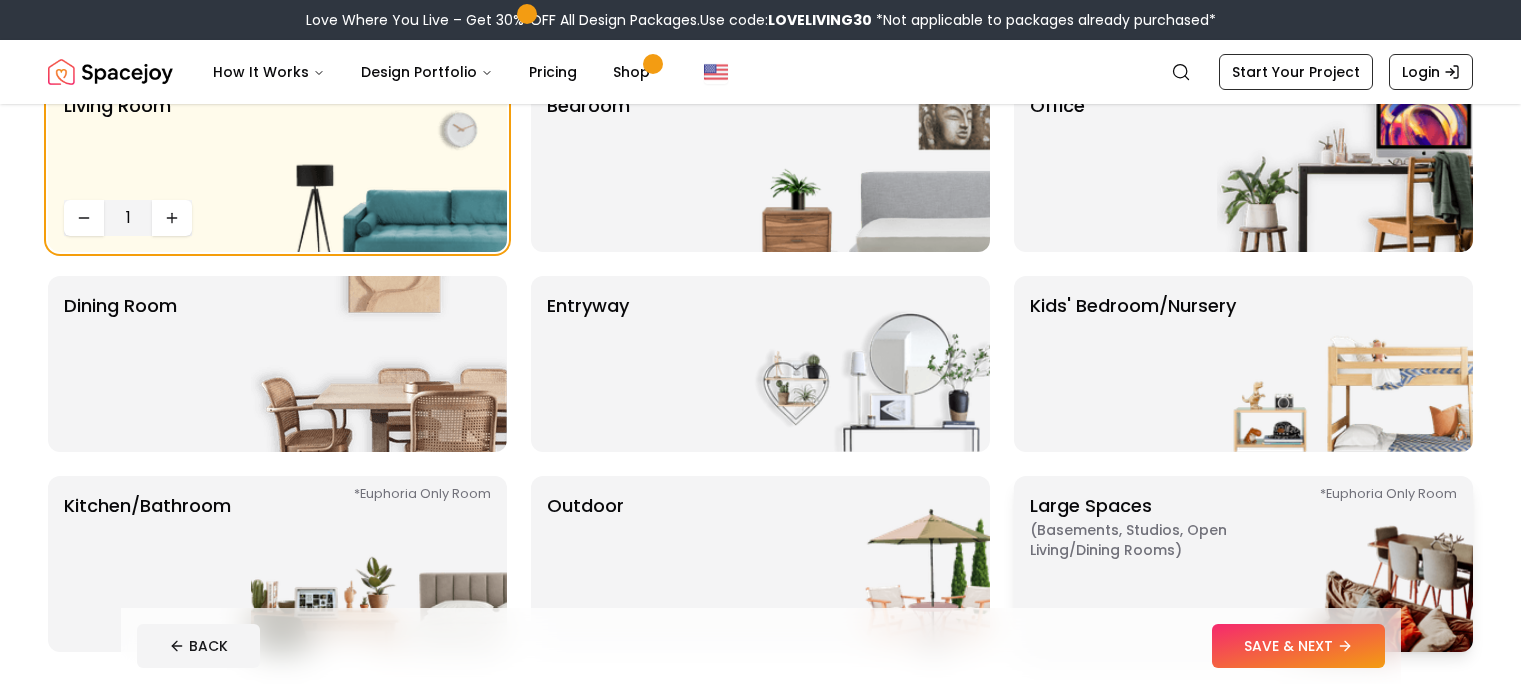 scroll, scrollTop: 100, scrollLeft: 0, axis: vertical 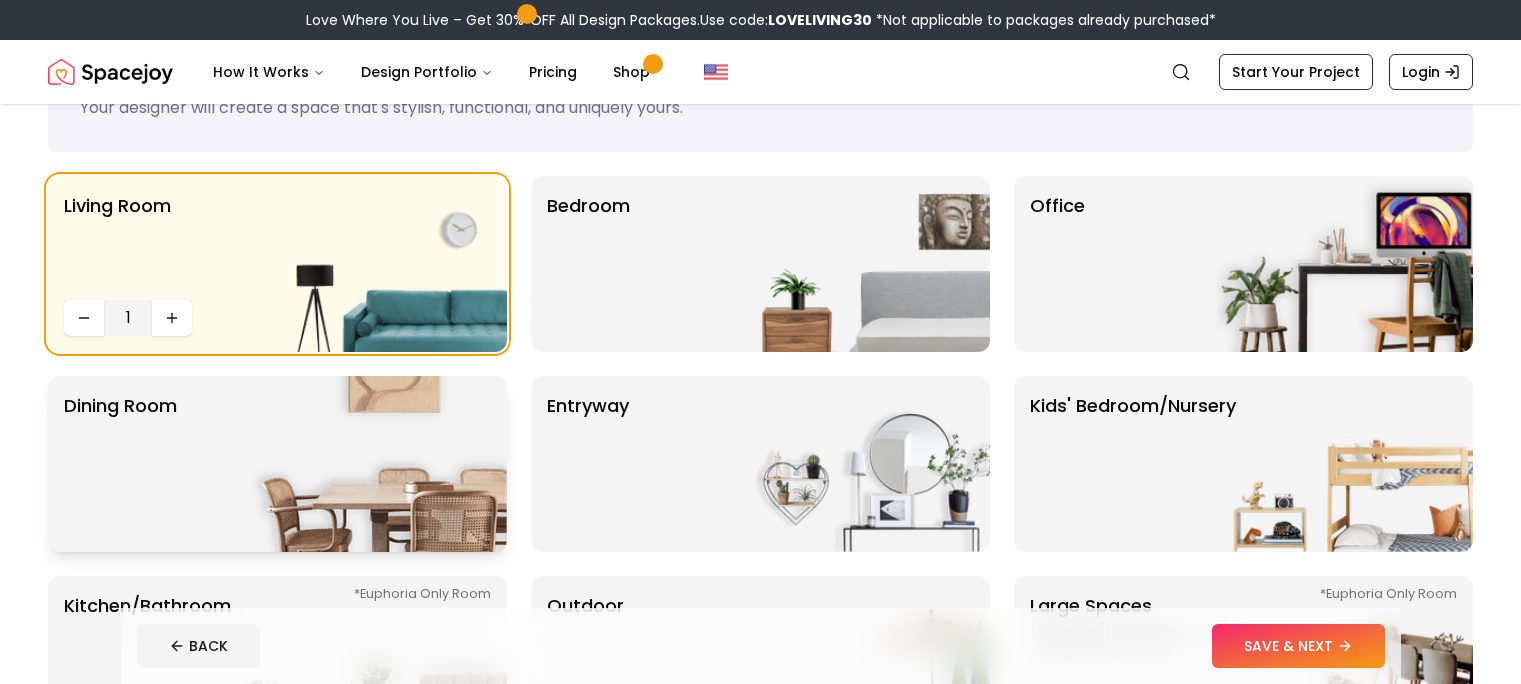click at bounding box center [379, 464] 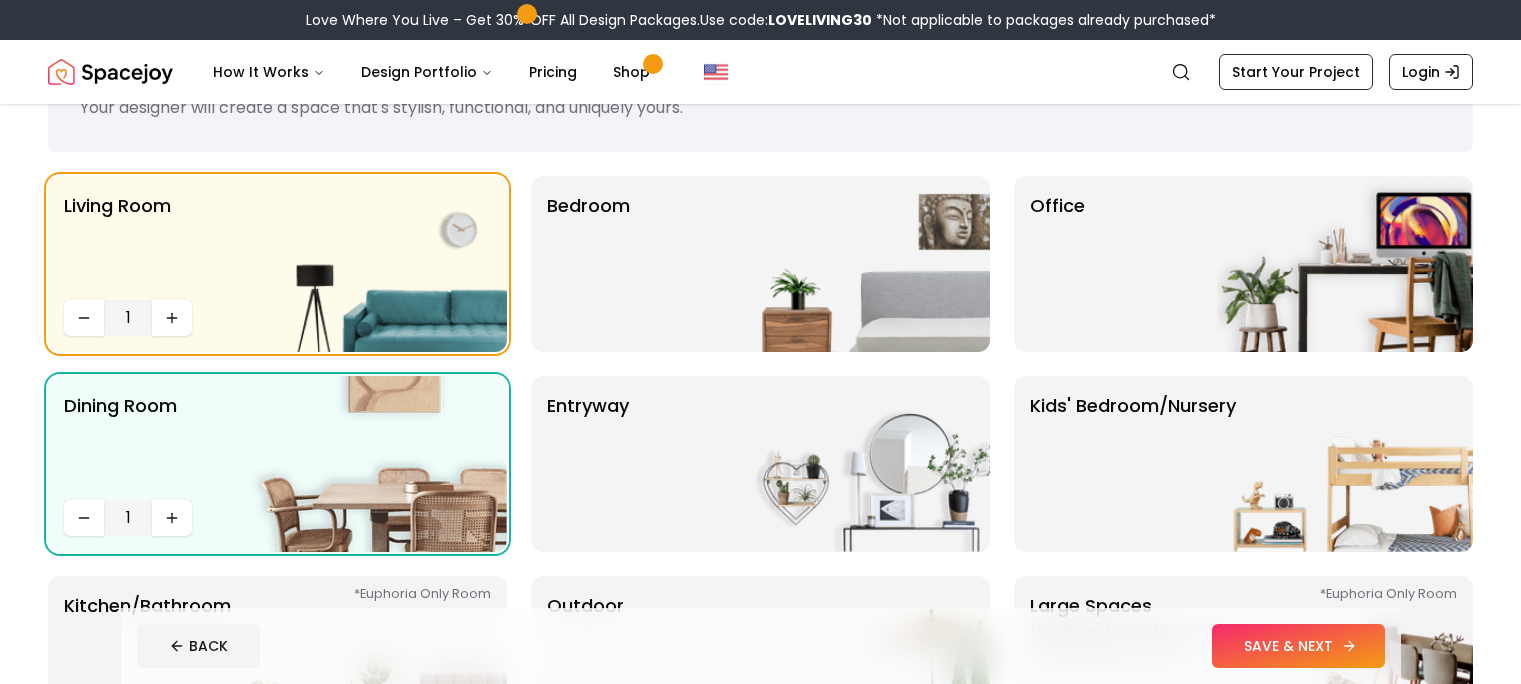 click on "SAVE & NEXT" at bounding box center (1298, 646) 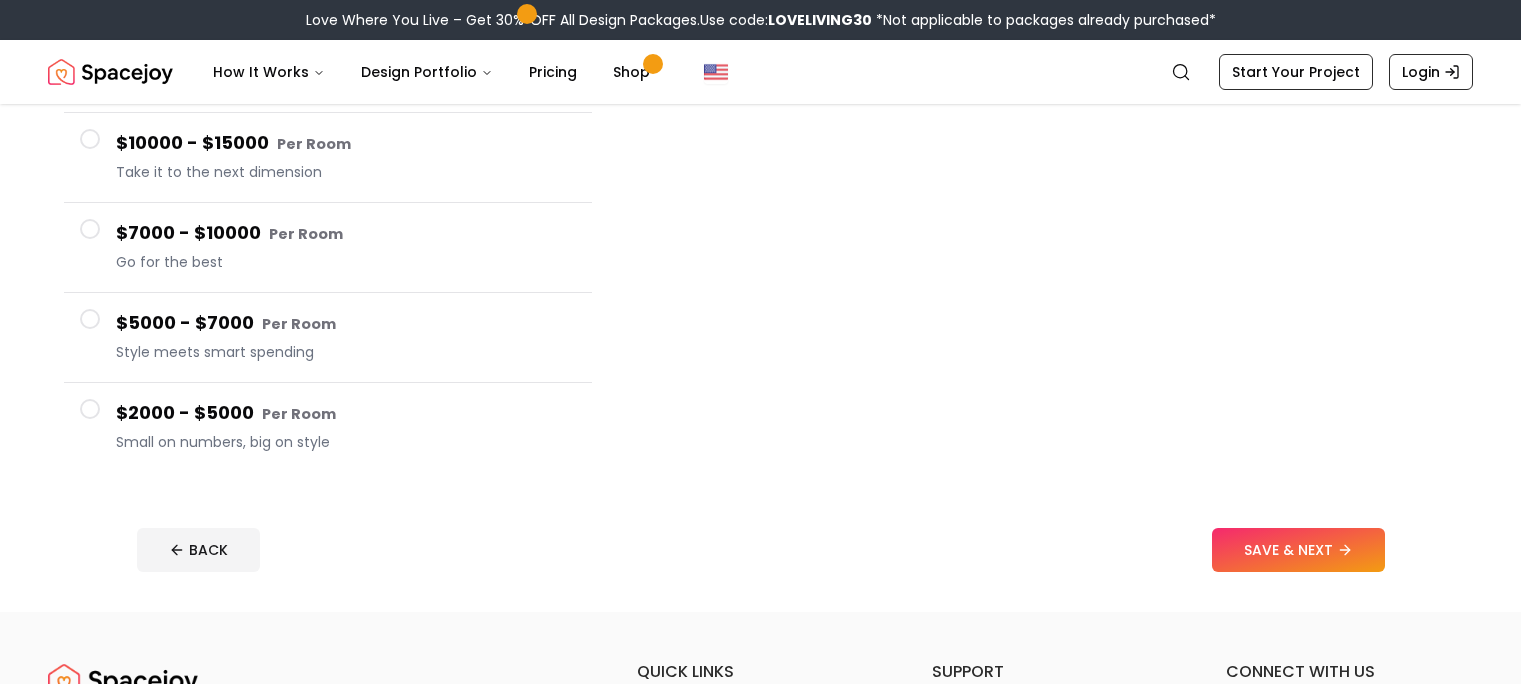 scroll, scrollTop: 200, scrollLeft: 0, axis: vertical 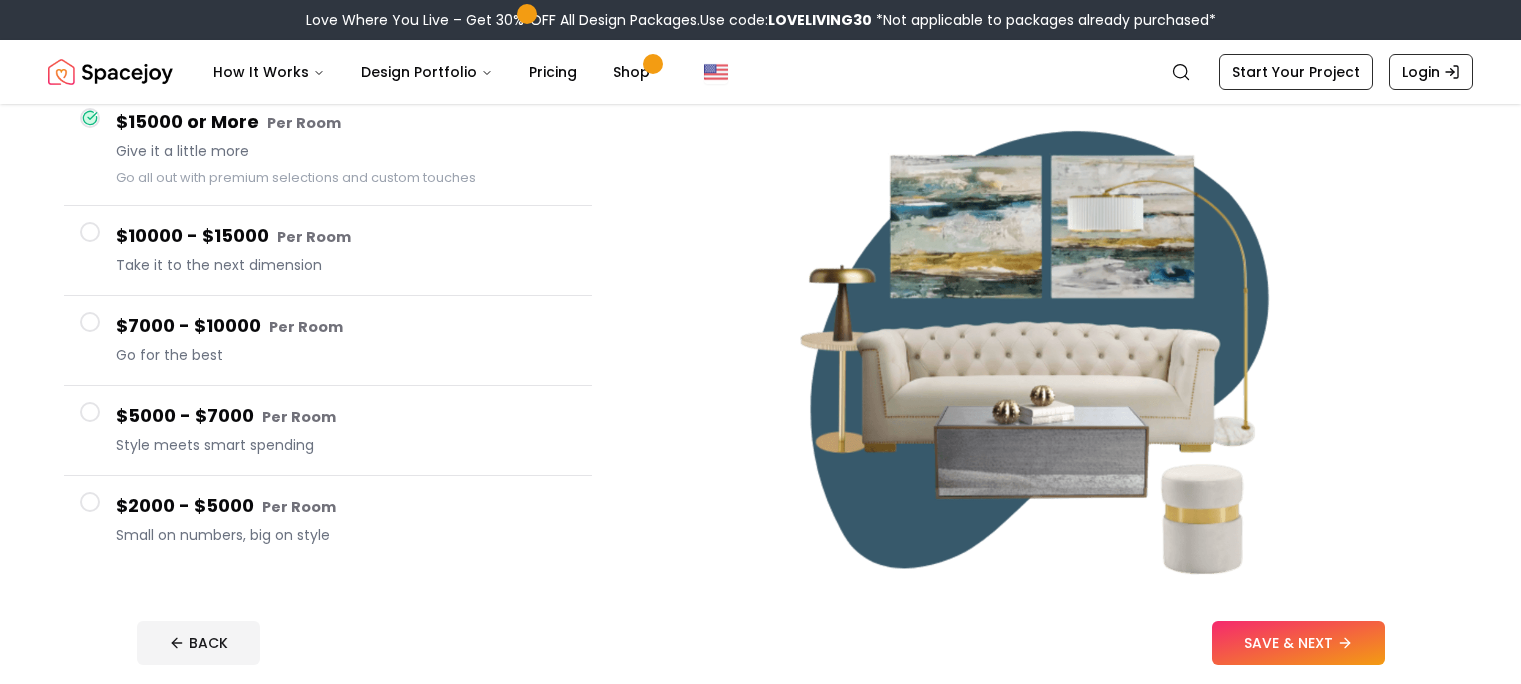 click at bounding box center [90, 502] 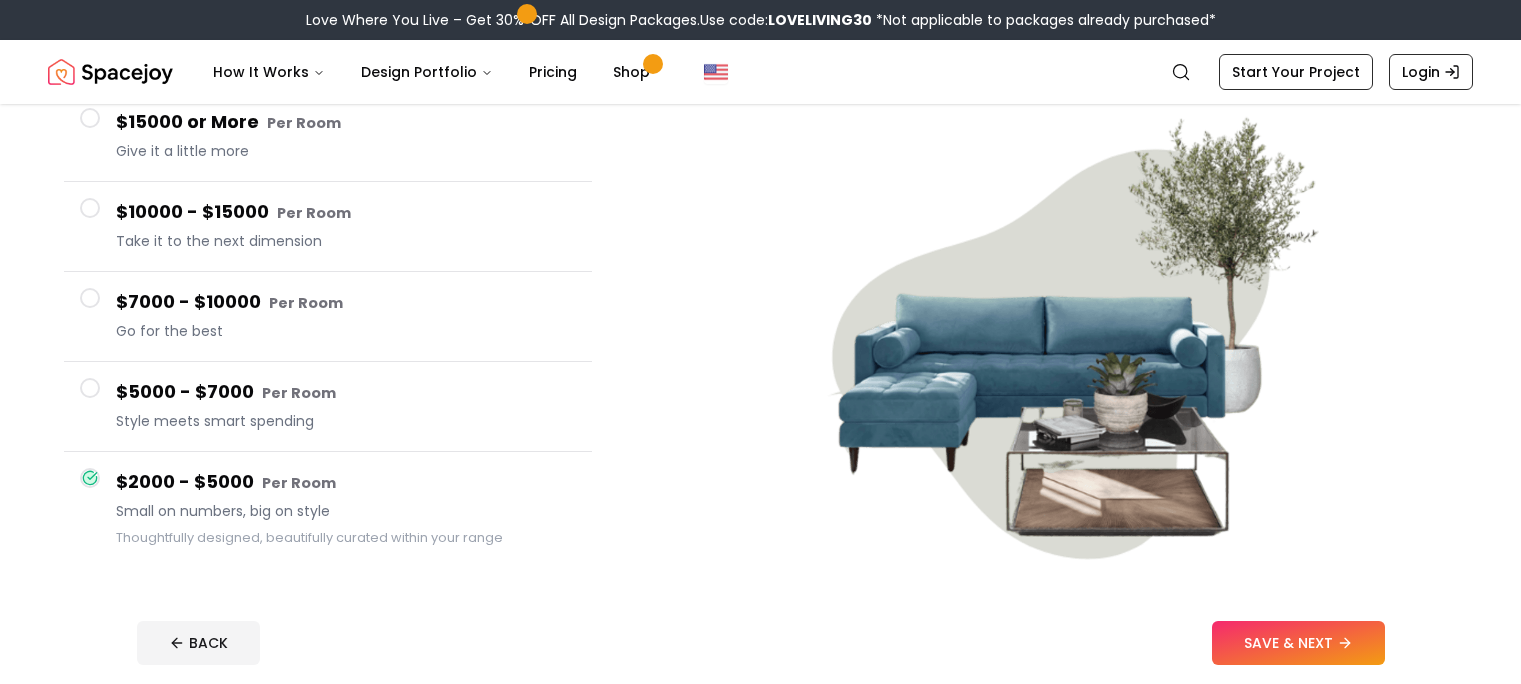 click at bounding box center [90, 208] 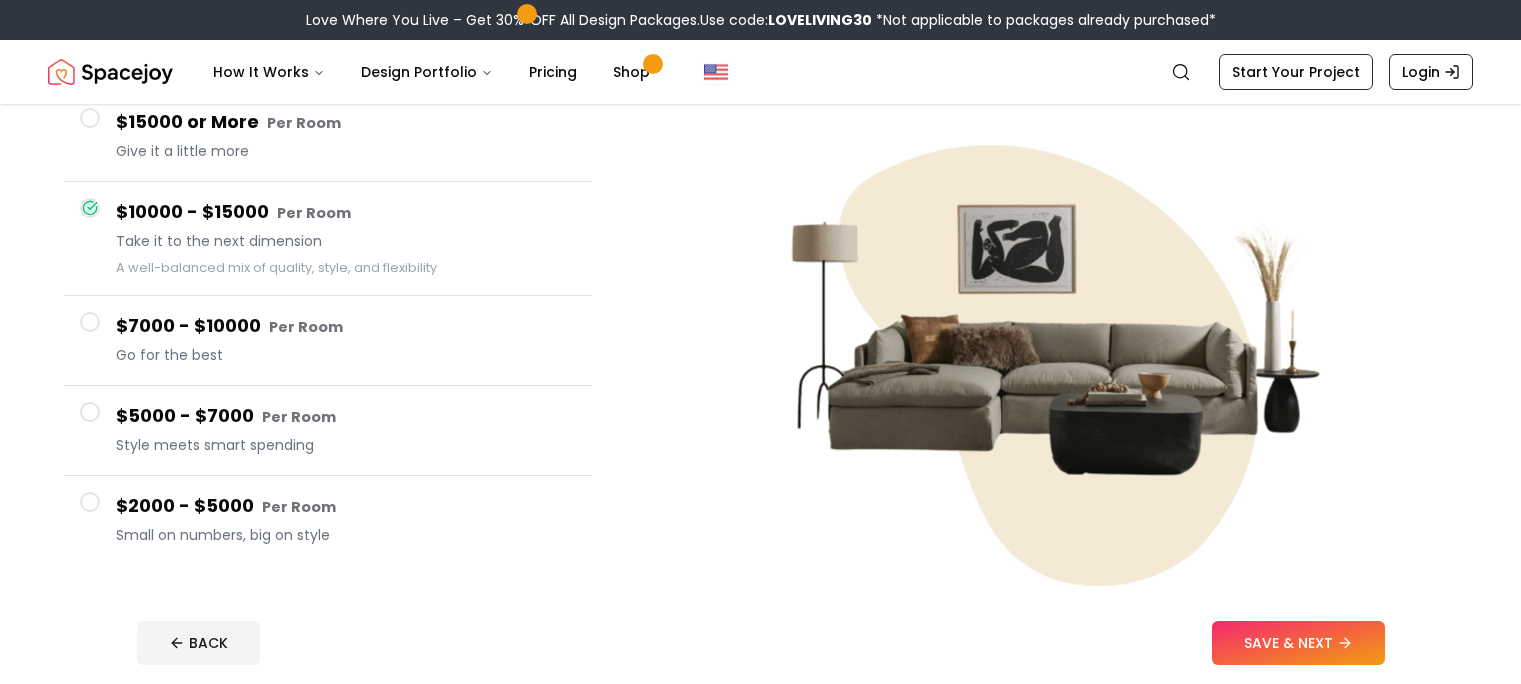 click at bounding box center (90, 502) 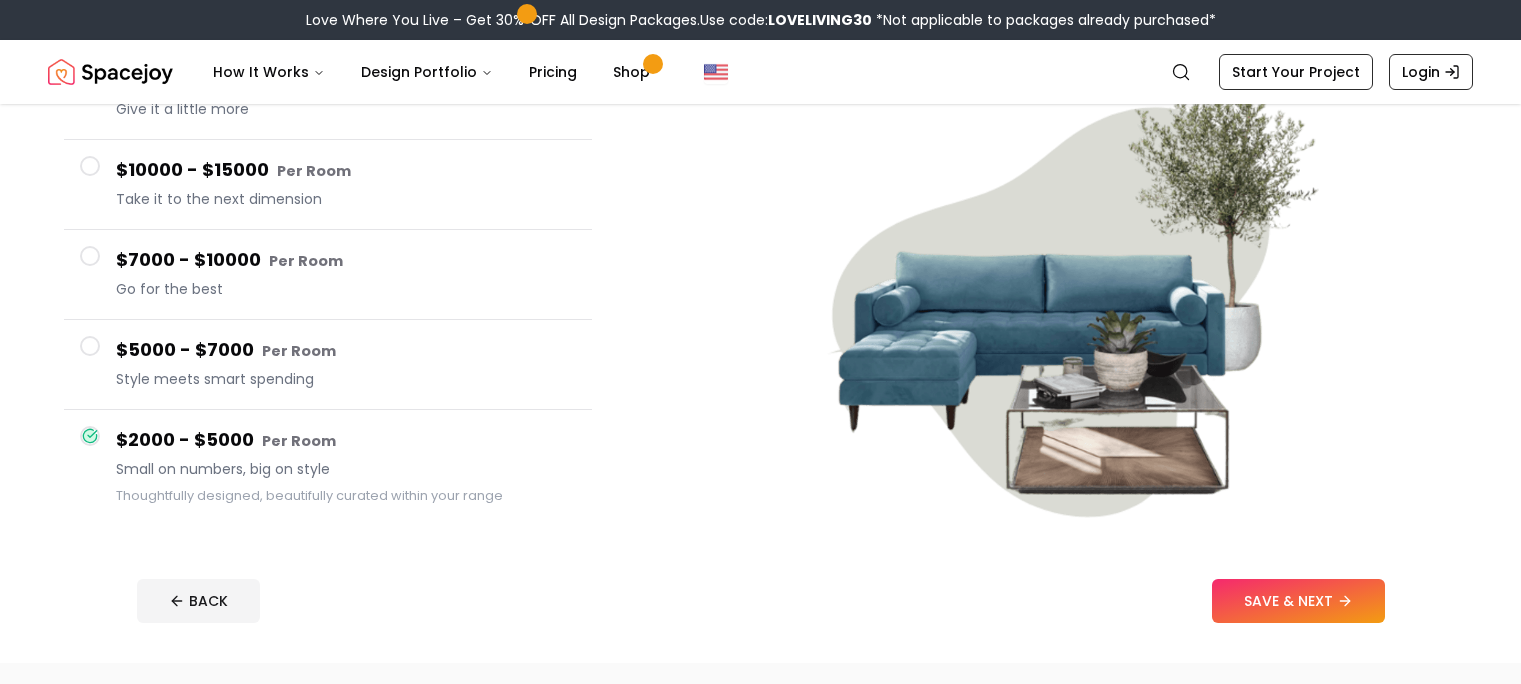 scroll, scrollTop: 300, scrollLeft: 0, axis: vertical 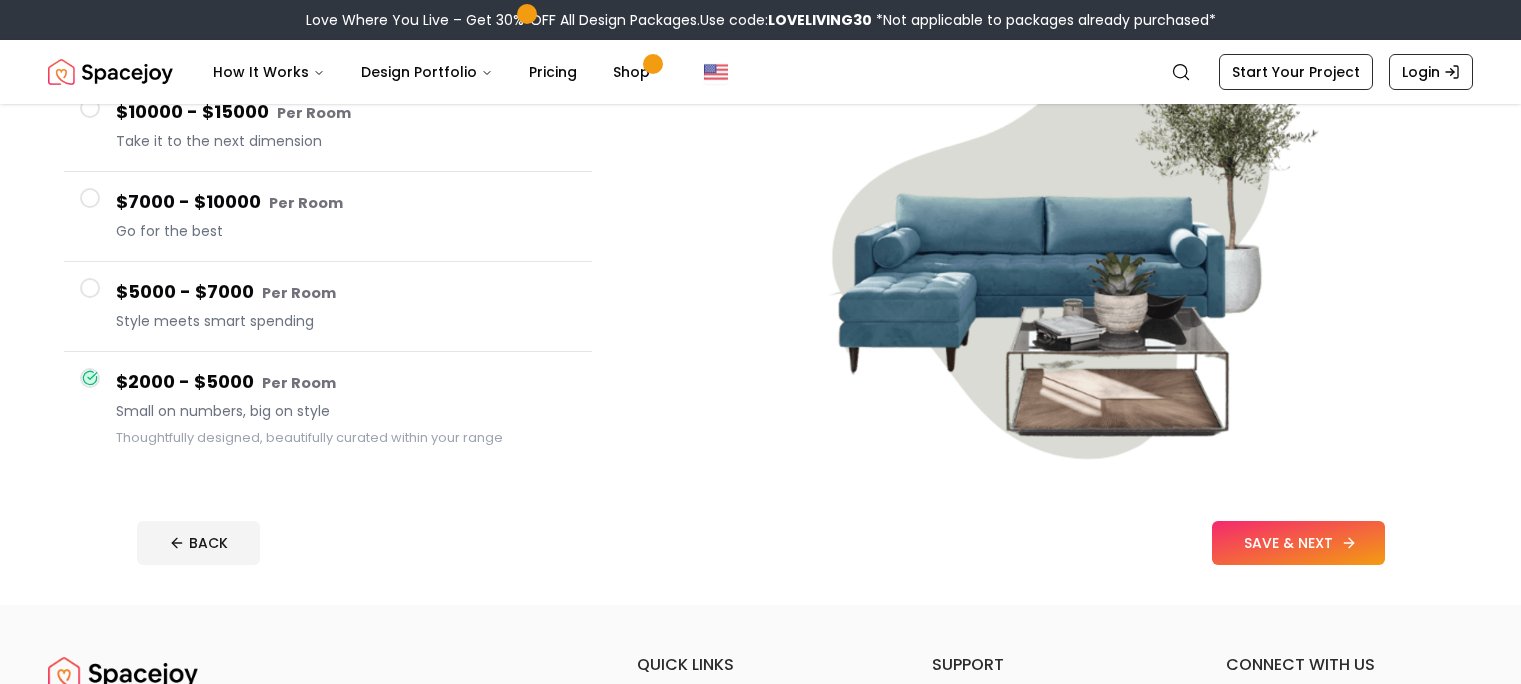 click on "SAVE & NEXT" at bounding box center [1298, 543] 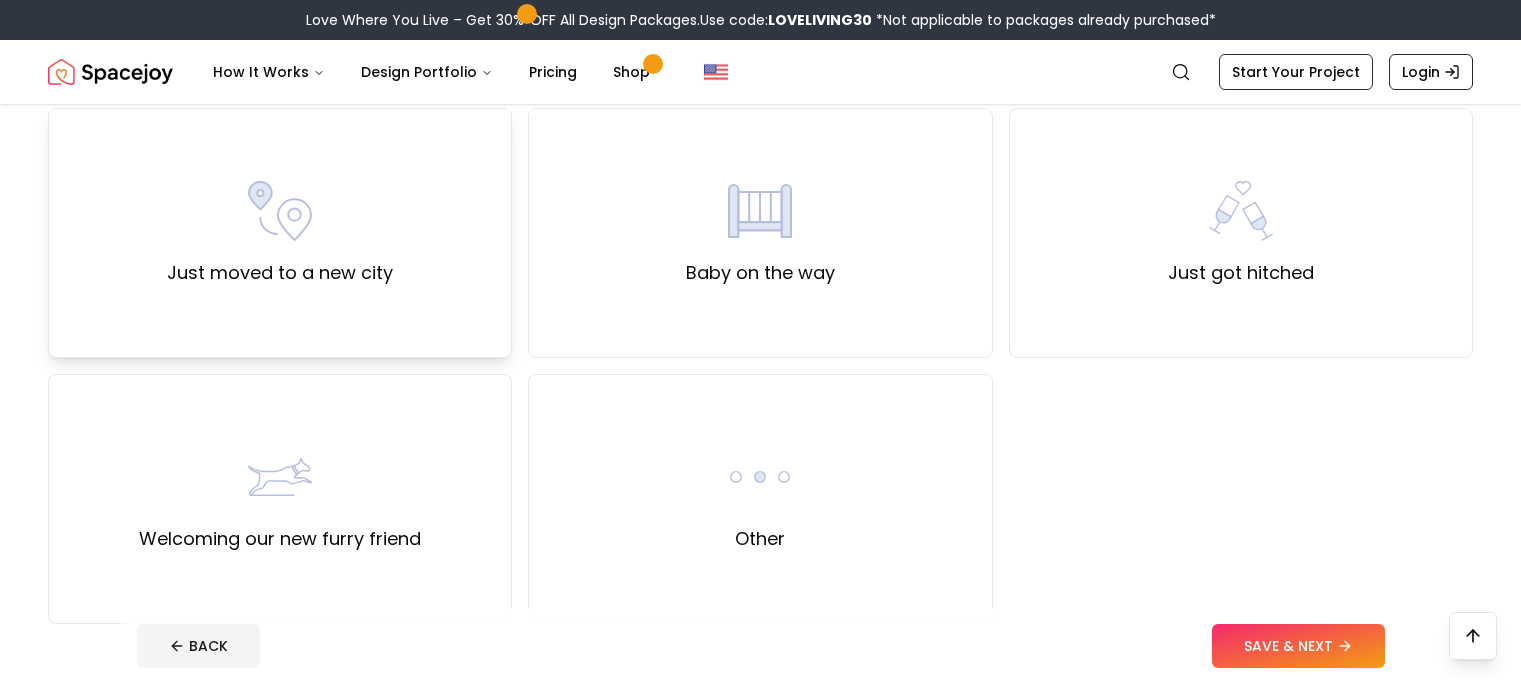 scroll, scrollTop: 600, scrollLeft: 0, axis: vertical 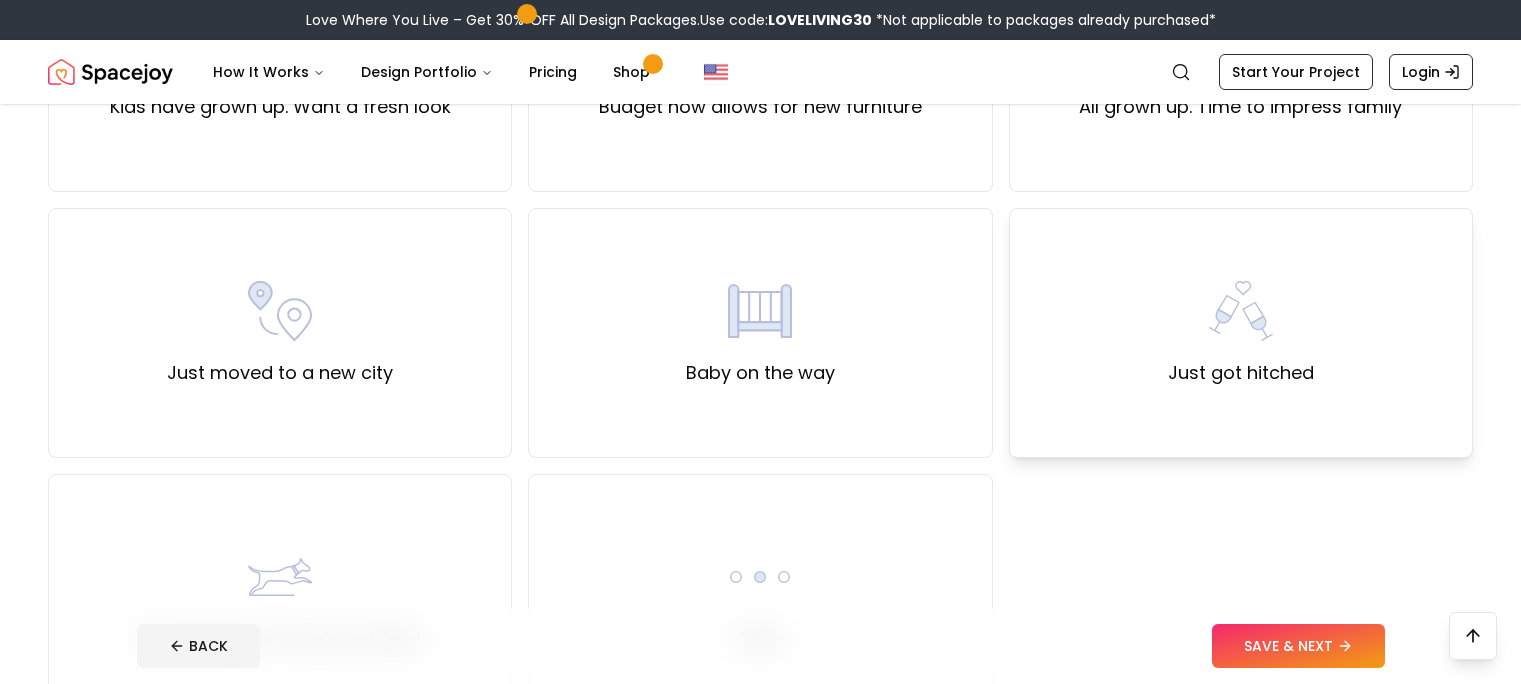 click on "Just got hitched" at bounding box center (1241, 333) 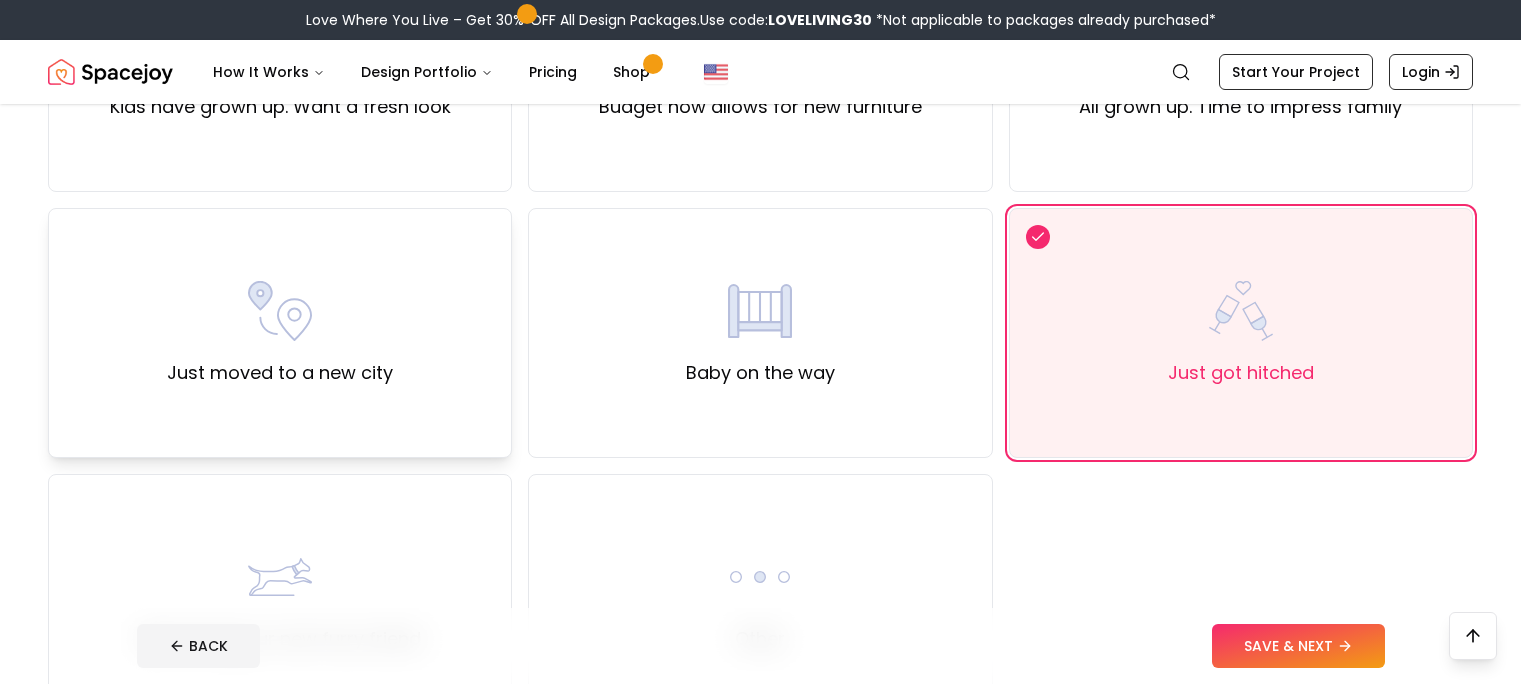 scroll, scrollTop: 400, scrollLeft: 0, axis: vertical 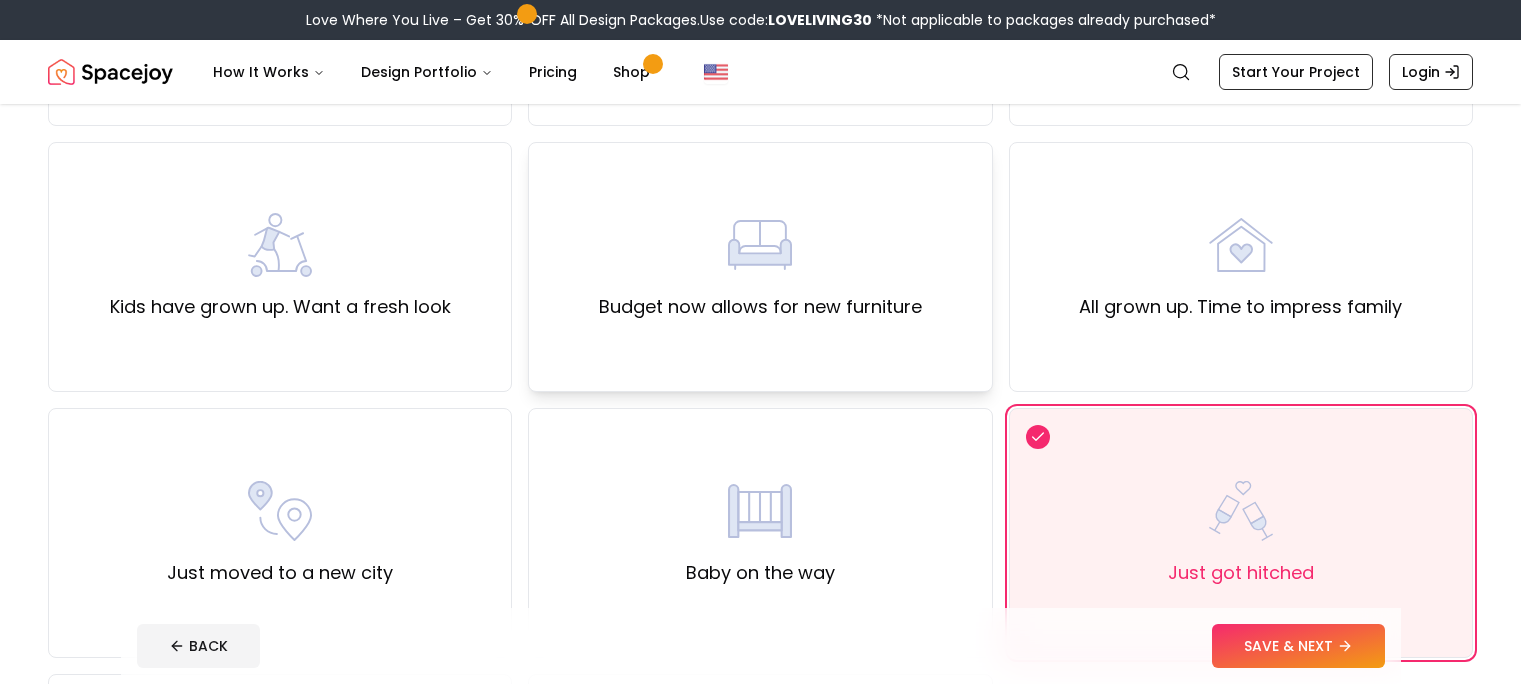 click on "Budget now allows for new furniture" at bounding box center [760, 267] 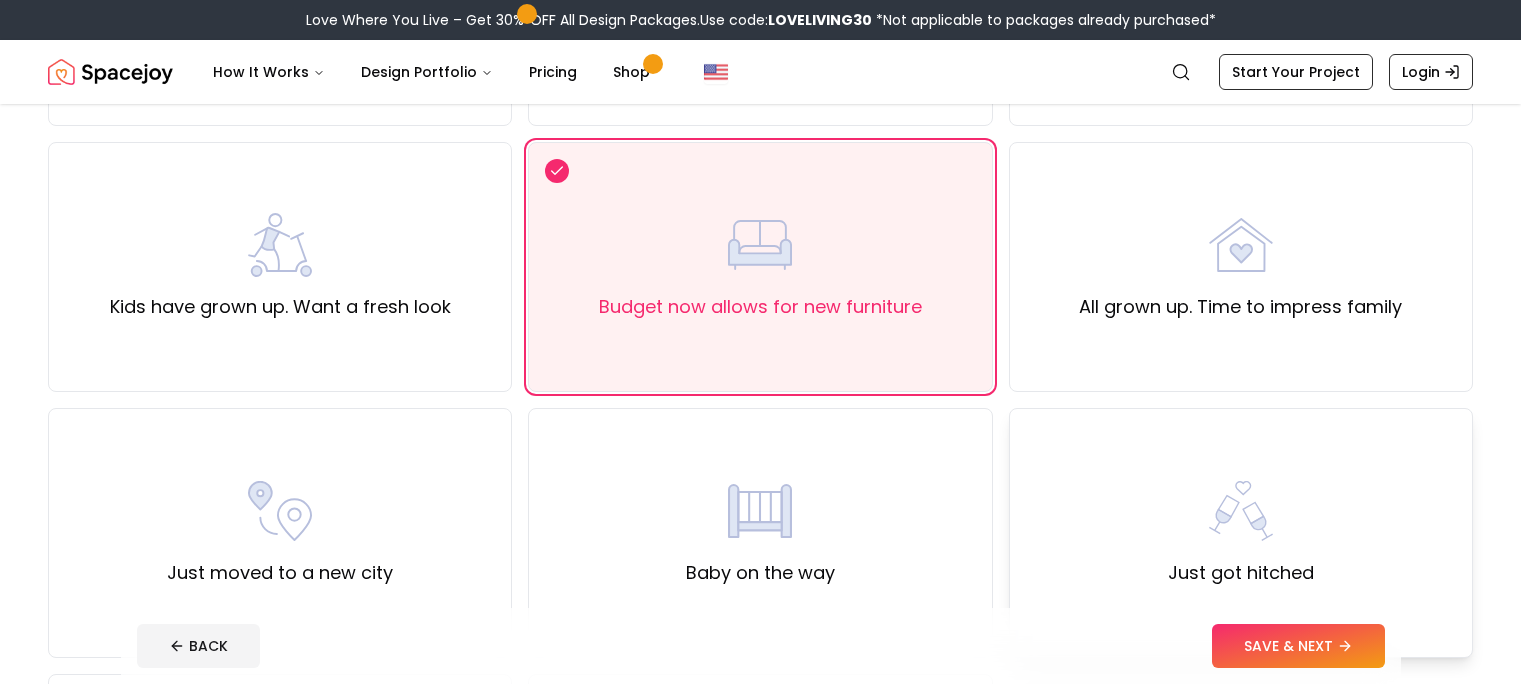 click on "Just got hitched" at bounding box center (1241, 533) 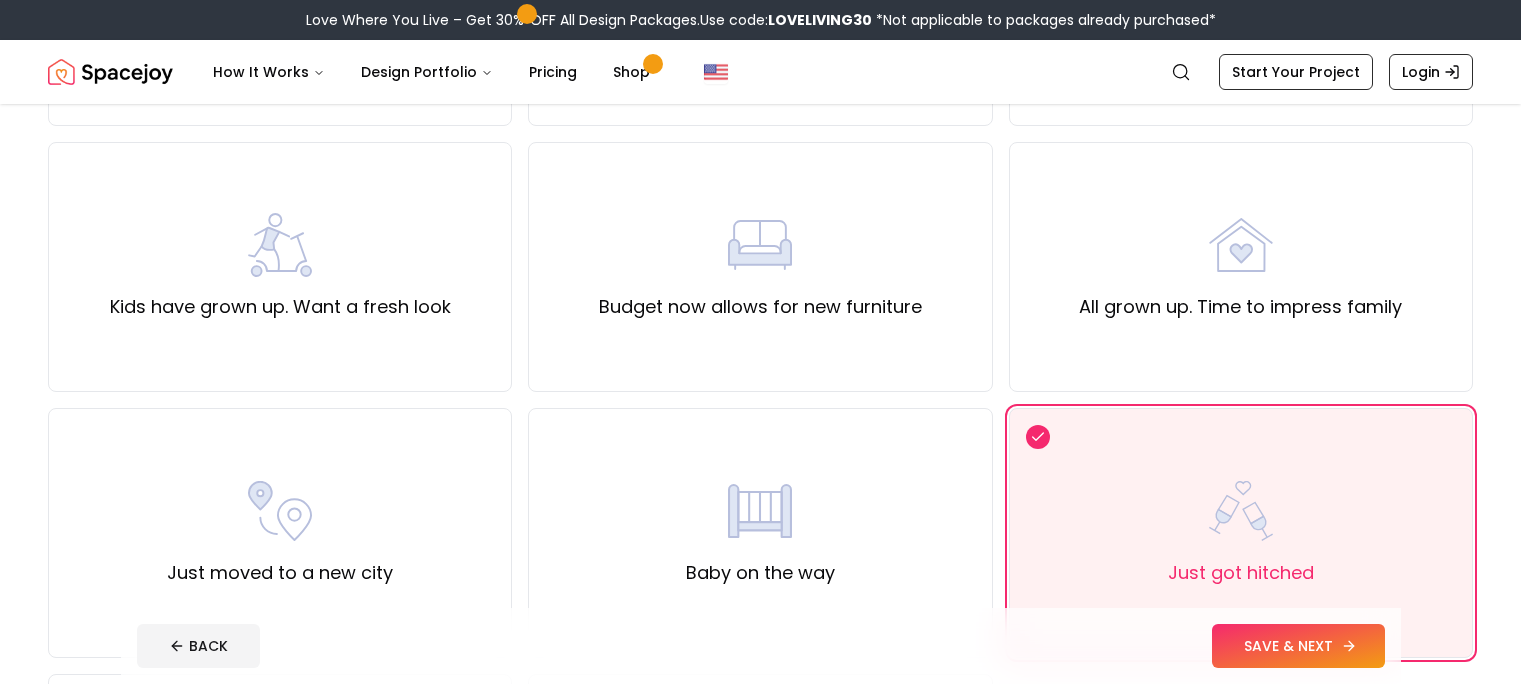 click on "SAVE & NEXT" at bounding box center [1298, 646] 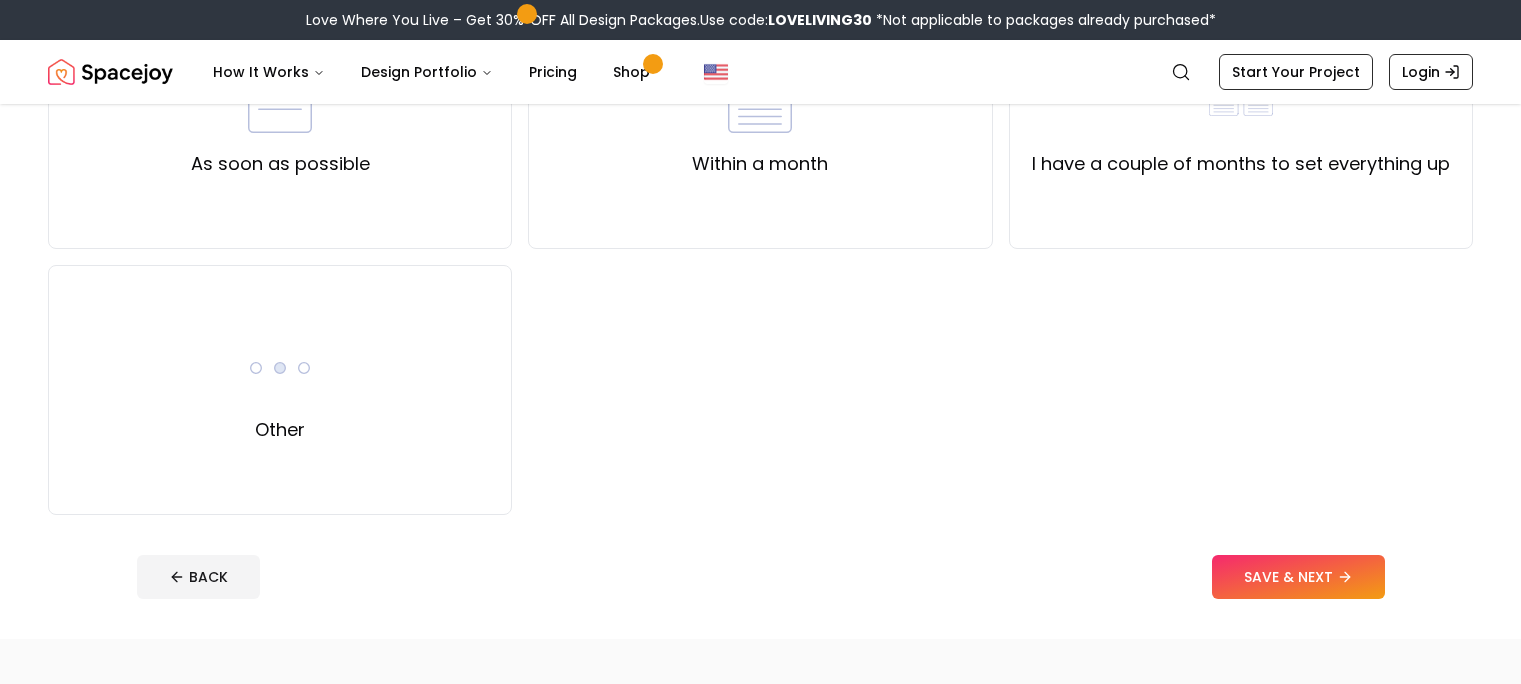 scroll, scrollTop: 100, scrollLeft: 0, axis: vertical 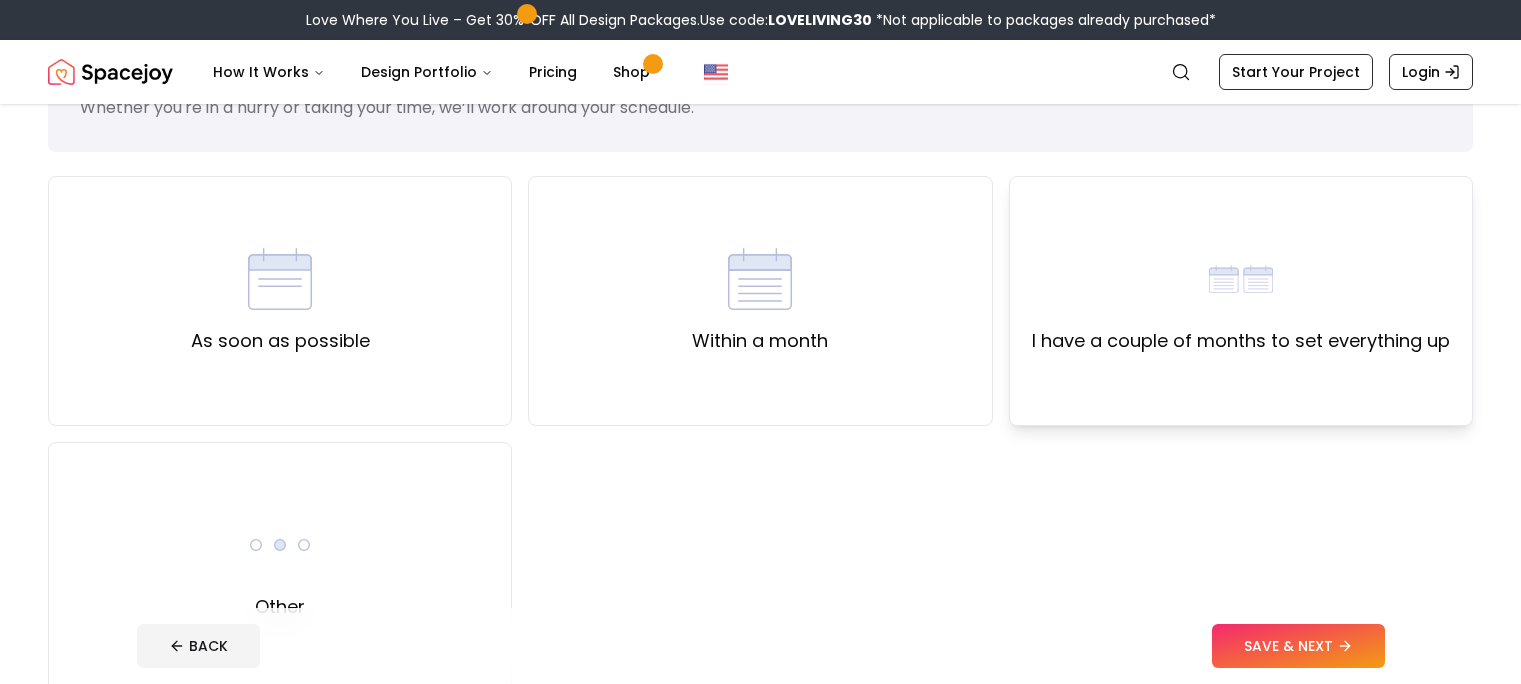 click on "I have a couple of months to set everything up" at bounding box center [1241, 301] 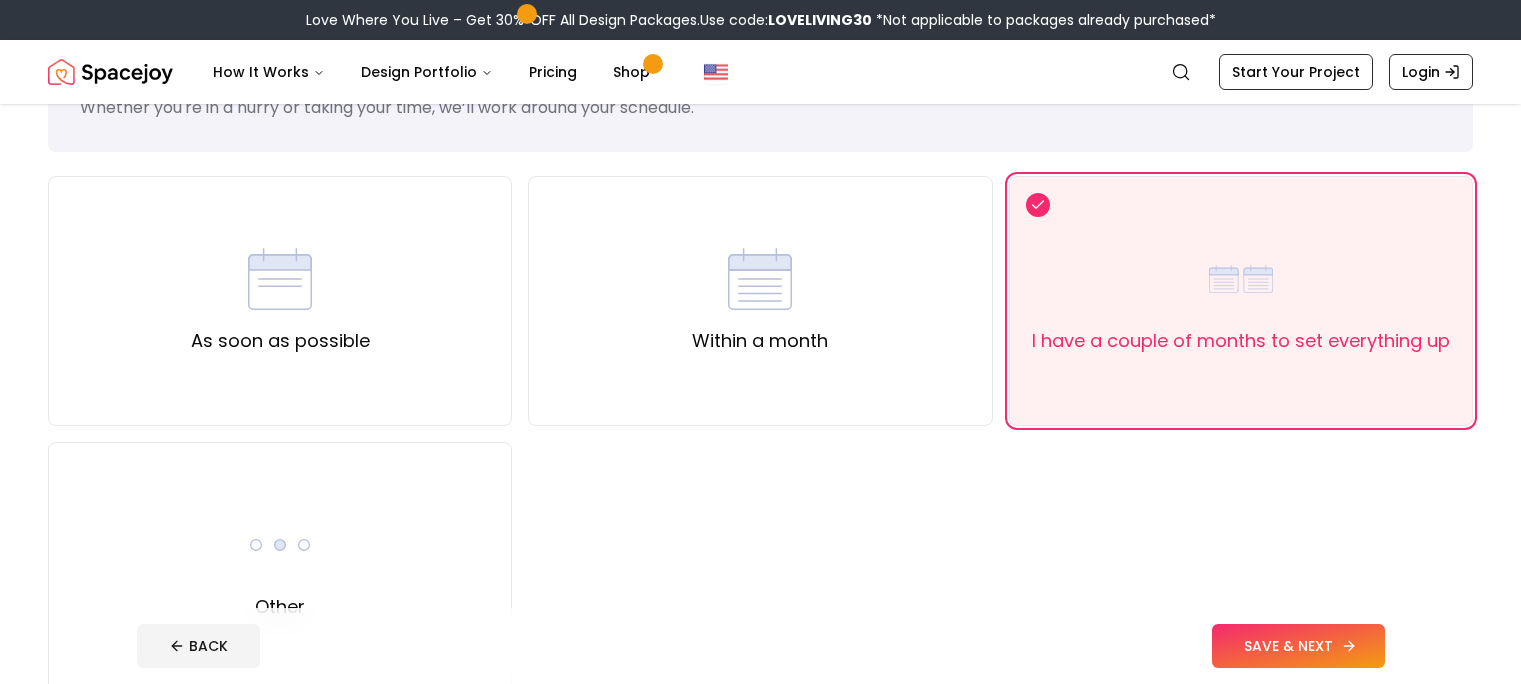 click on "SAVE & NEXT" at bounding box center (1298, 646) 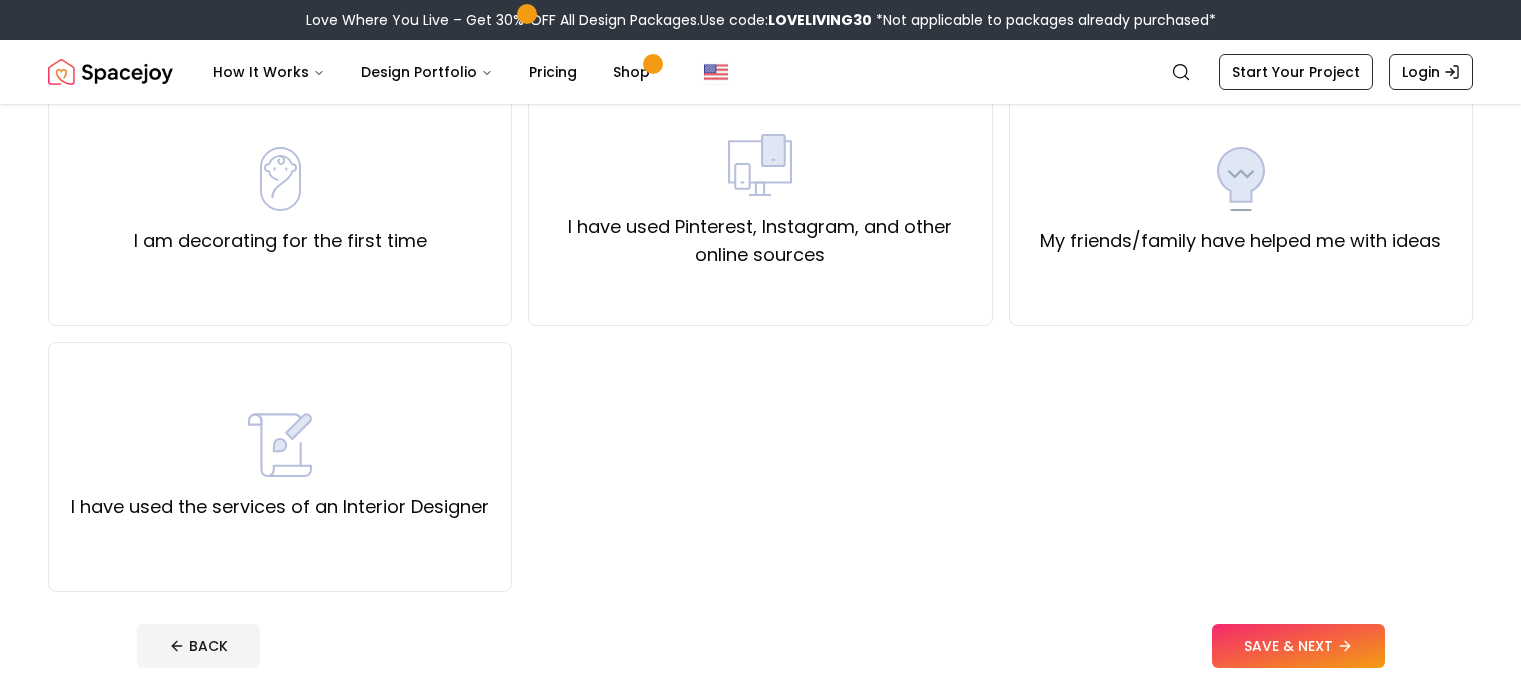 scroll, scrollTop: 100, scrollLeft: 0, axis: vertical 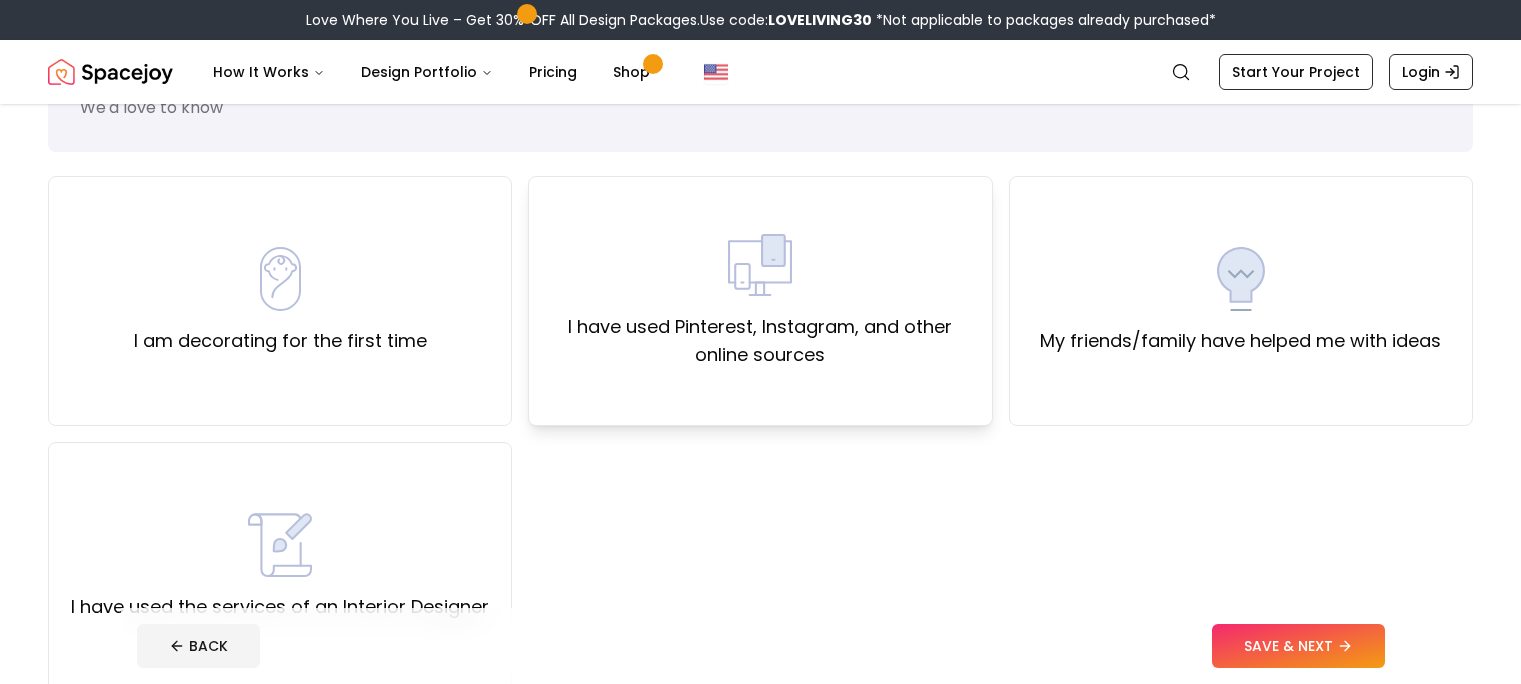 click on "I have used Pinterest, Instagram, and other online sources" at bounding box center (760, 301) 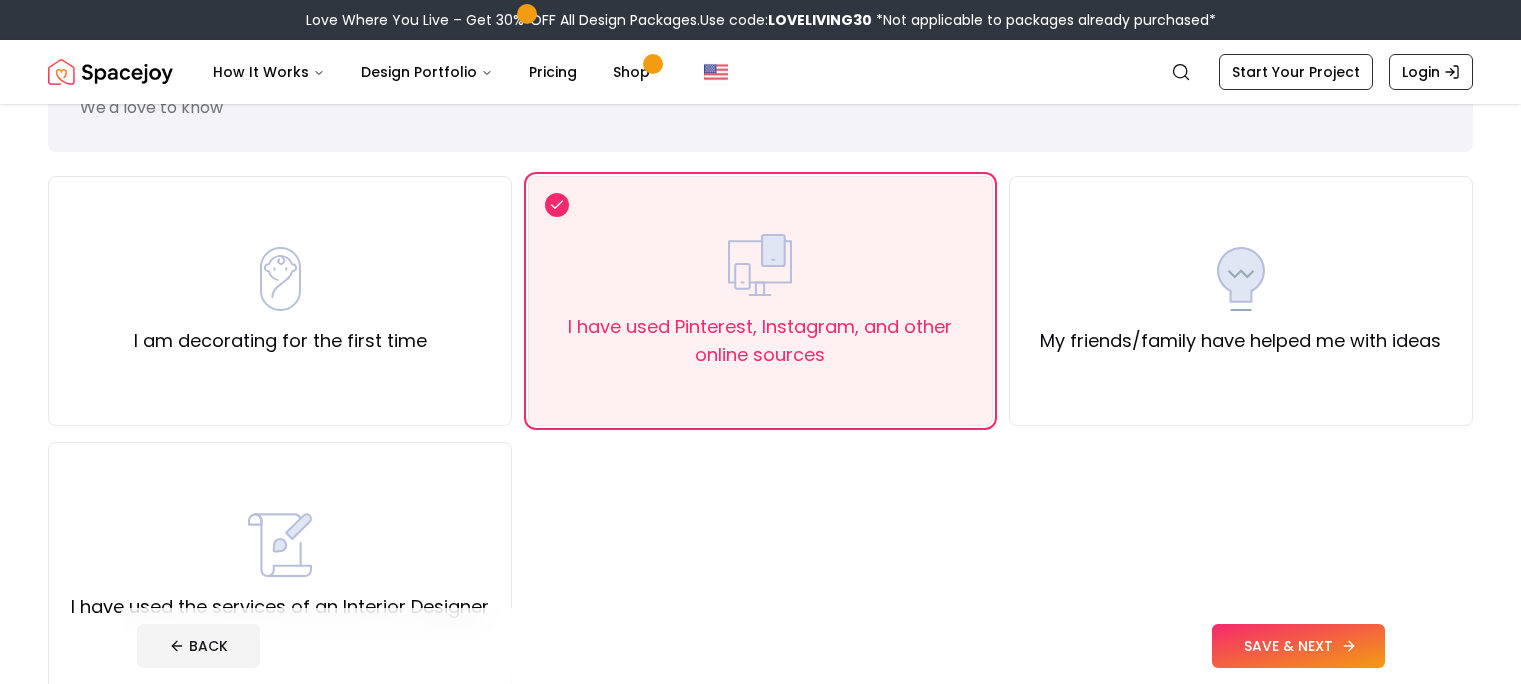 click on "SAVE & NEXT" at bounding box center (1298, 646) 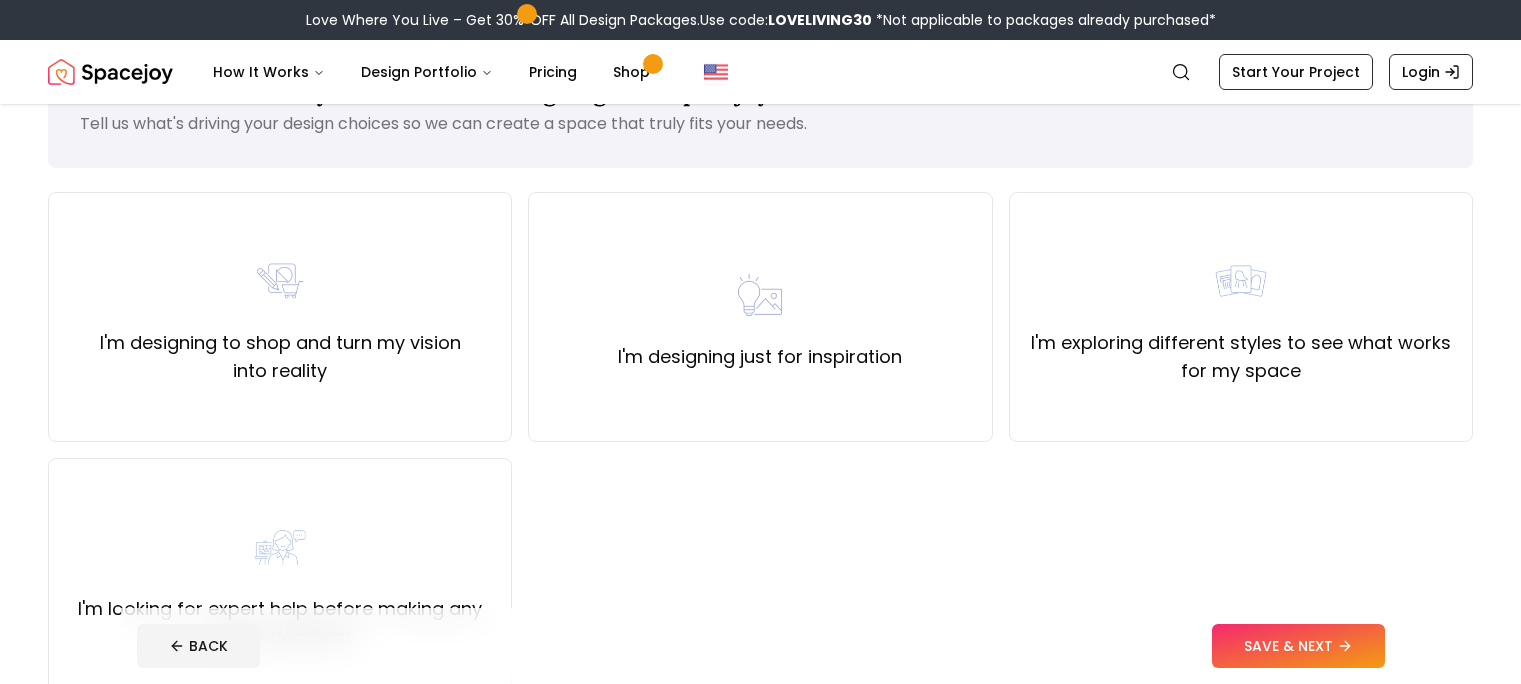 scroll, scrollTop: 100, scrollLeft: 0, axis: vertical 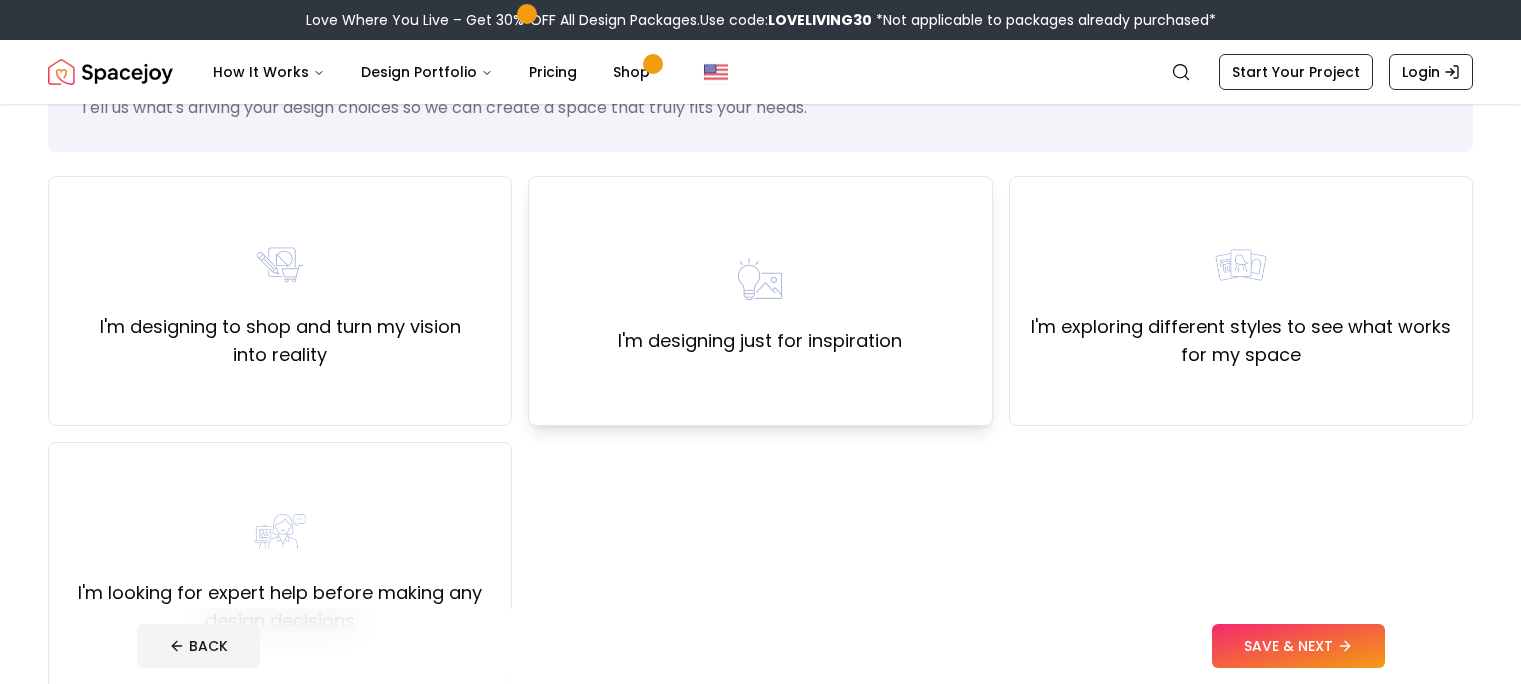 click on "I'm designing just for inspiration" at bounding box center (760, 301) 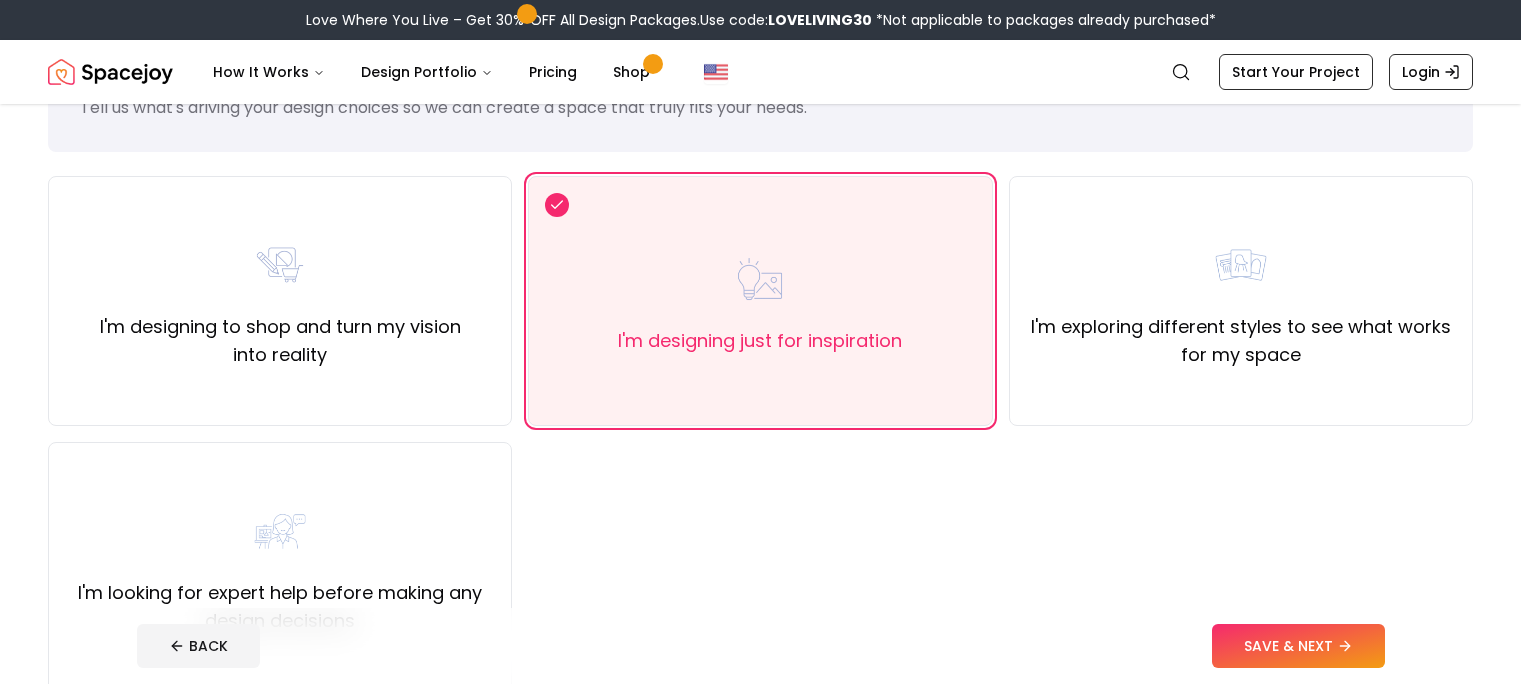 scroll, scrollTop: 0, scrollLeft: 0, axis: both 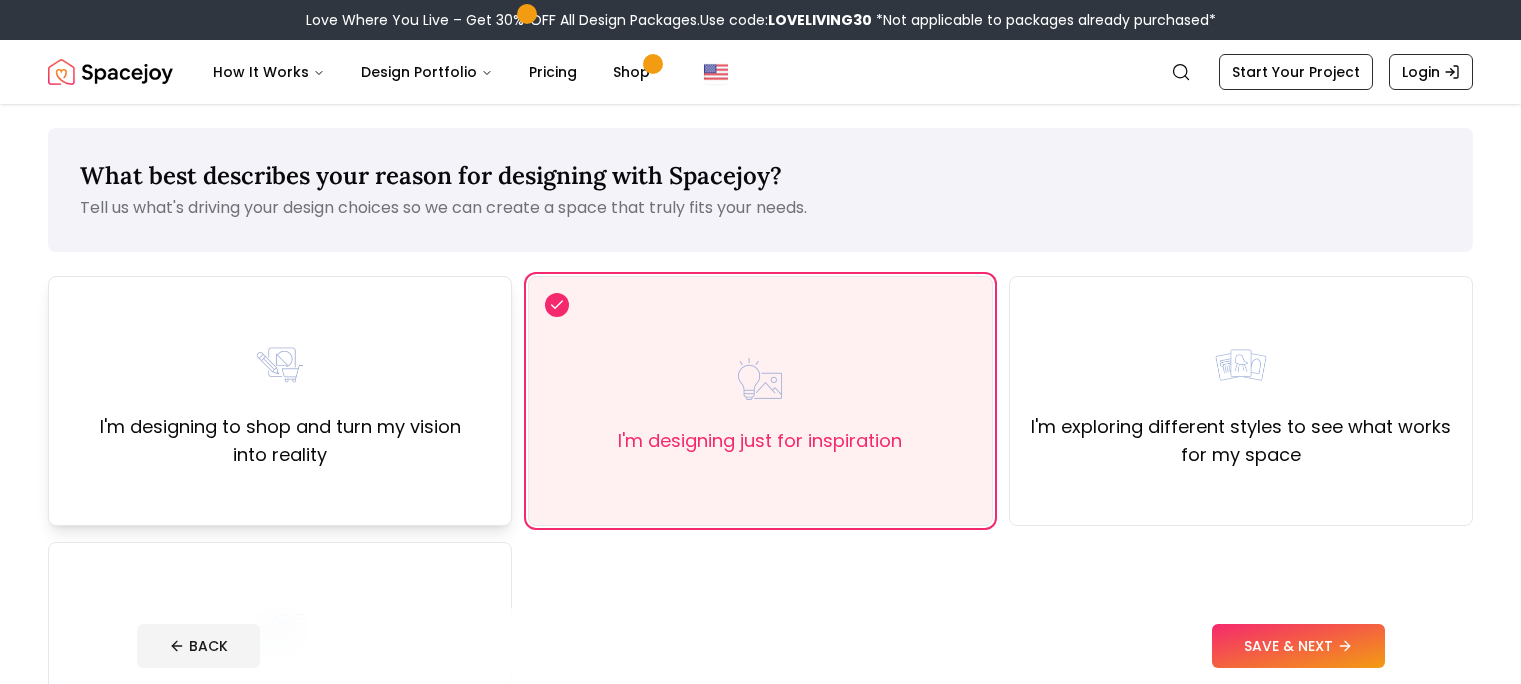 click on "I'm designing to shop and turn my vision into reality" at bounding box center [280, 441] 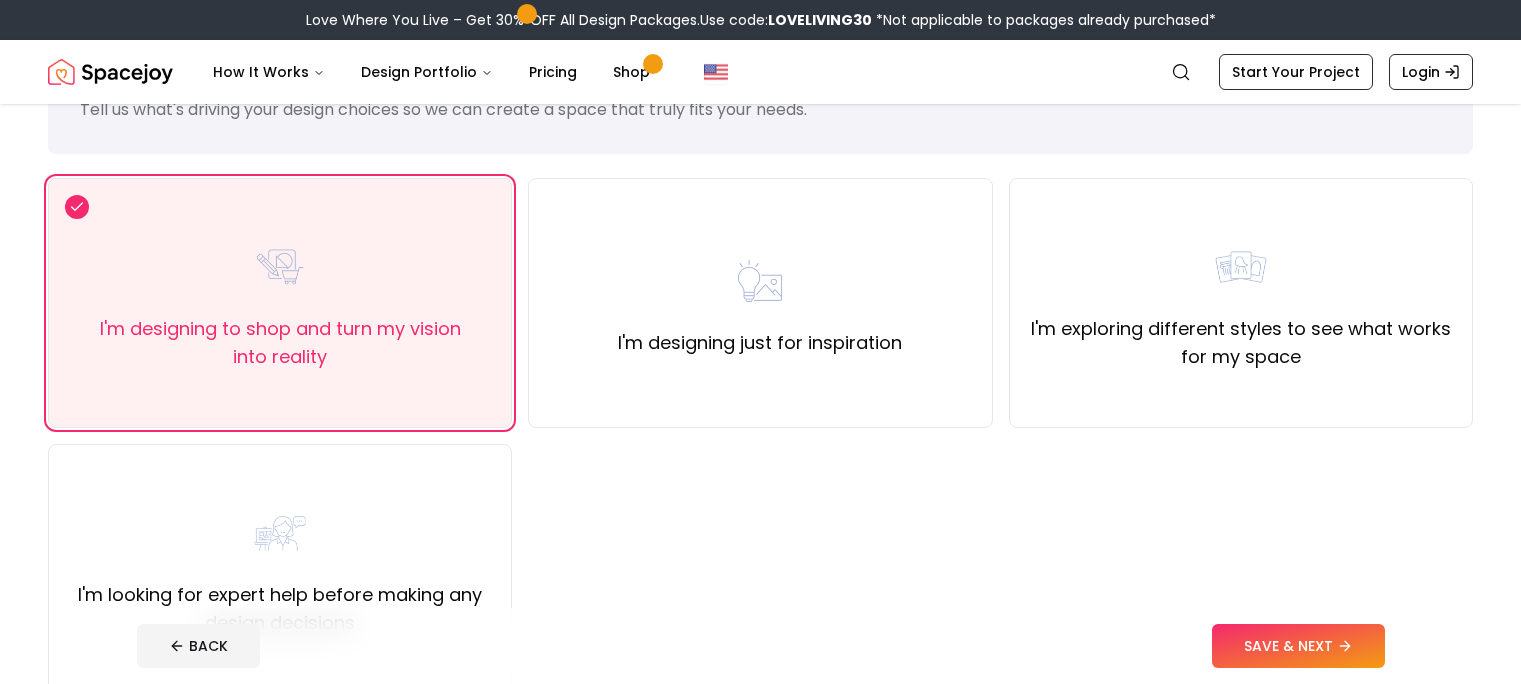 scroll, scrollTop: 100, scrollLeft: 0, axis: vertical 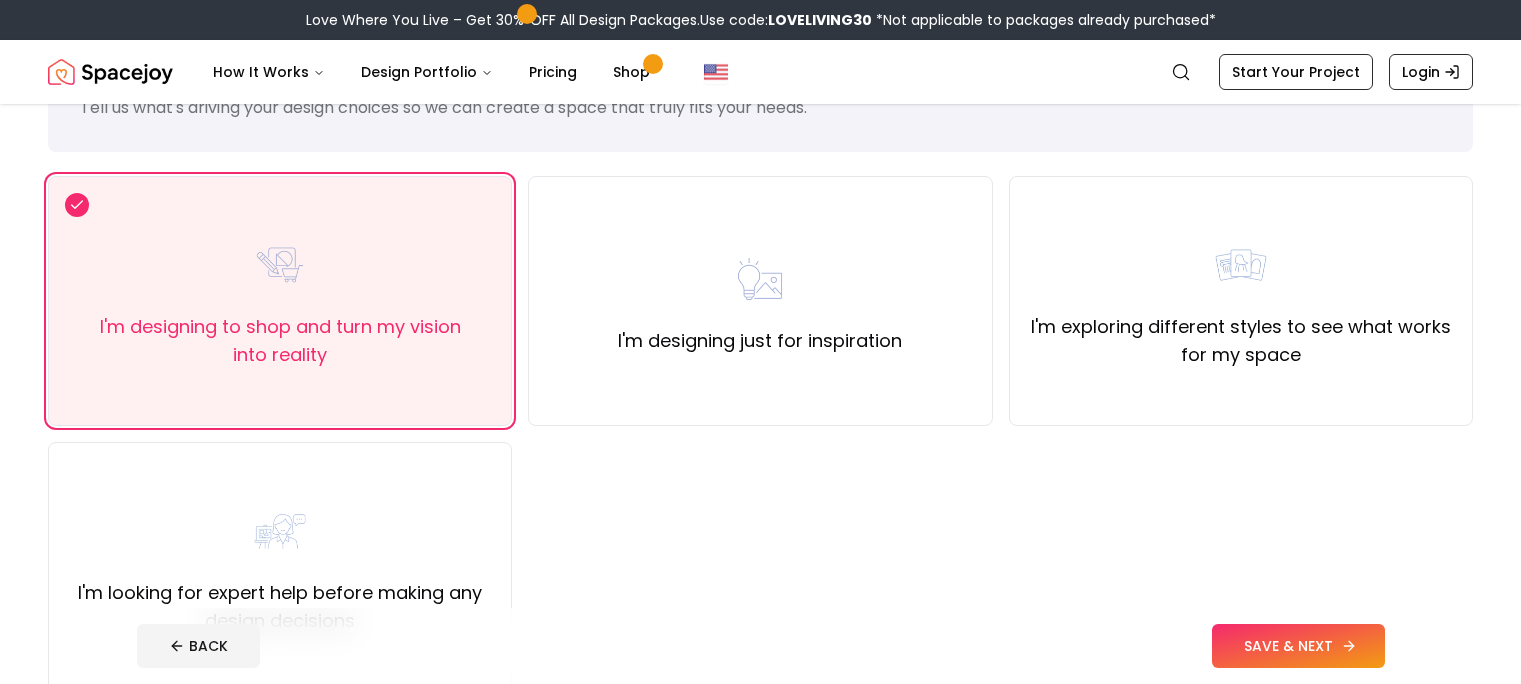 click on "SAVE & NEXT" at bounding box center [1298, 646] 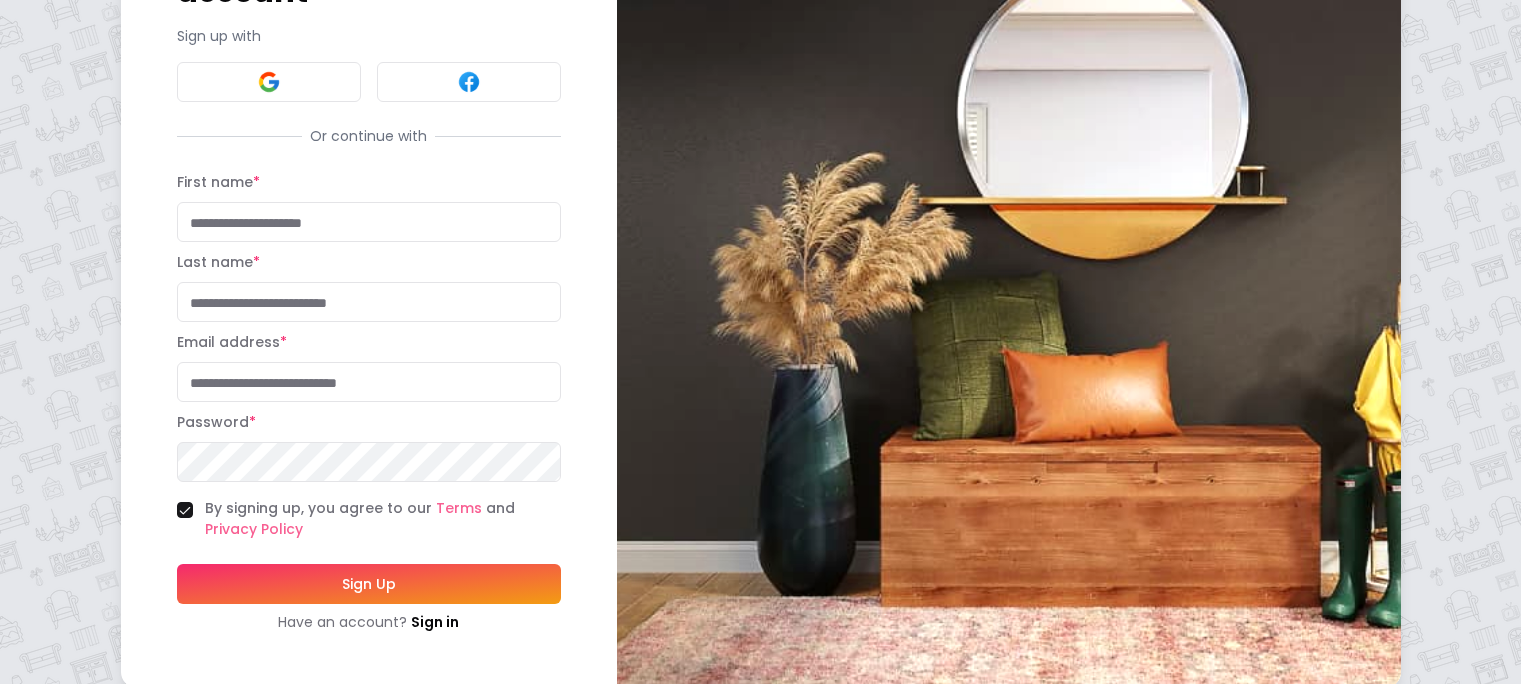 scroll, scrollTop: 0, scrollLeft: 0, axis: both 